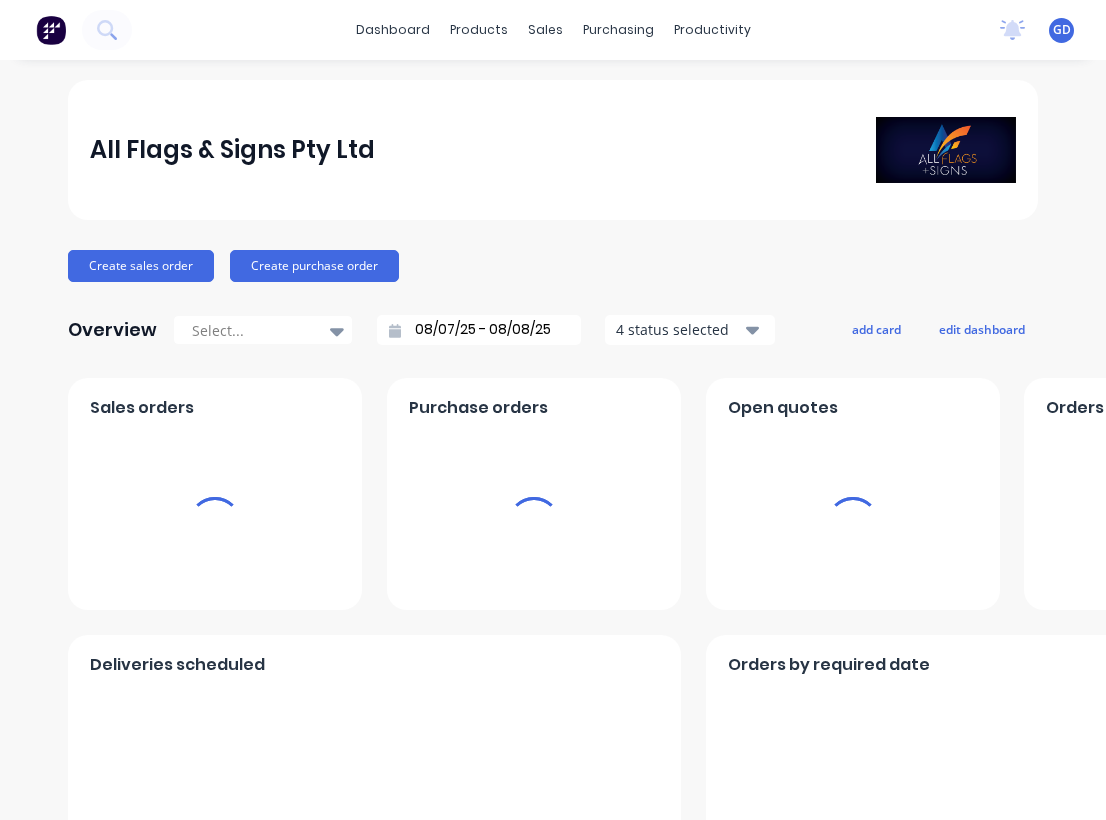 scroll, scrollTop: 0, scrollLeft: 0, axis: both 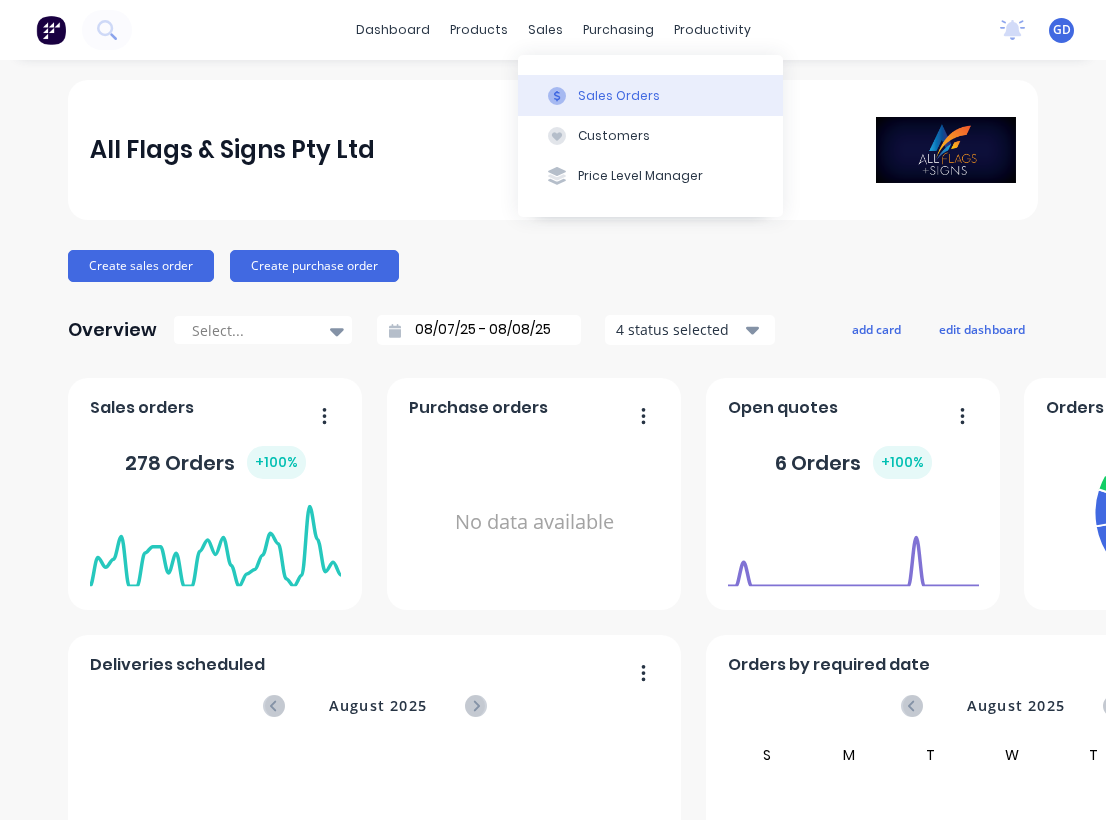 click on "Sales Orders" at bounding box center (650, 95) 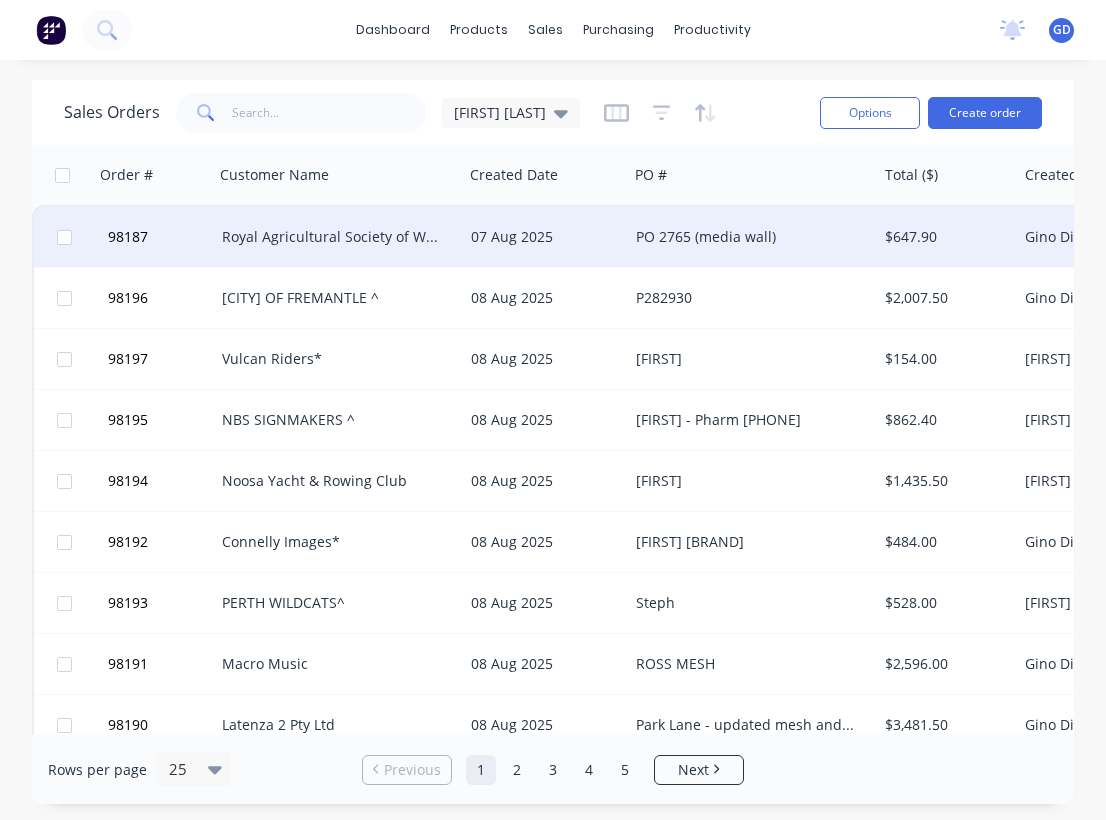 scroll, scrollTop: 0, scrollLeft: 0, axis: both 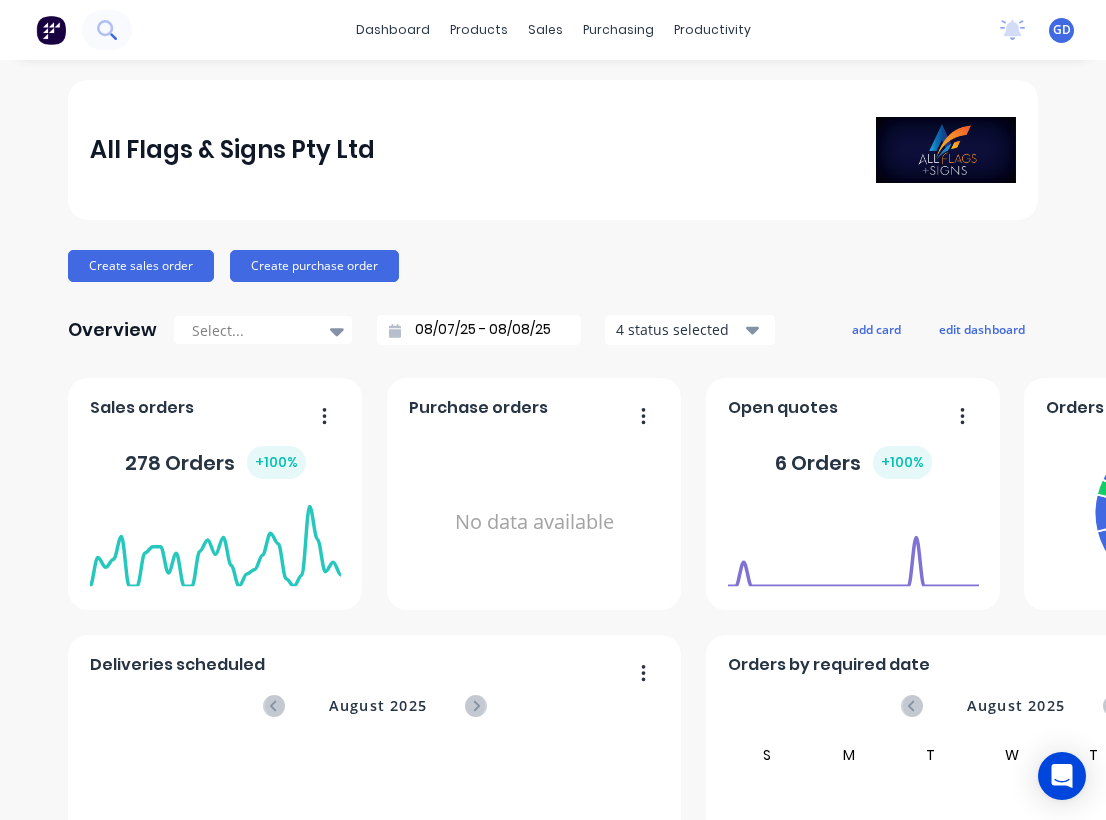 click 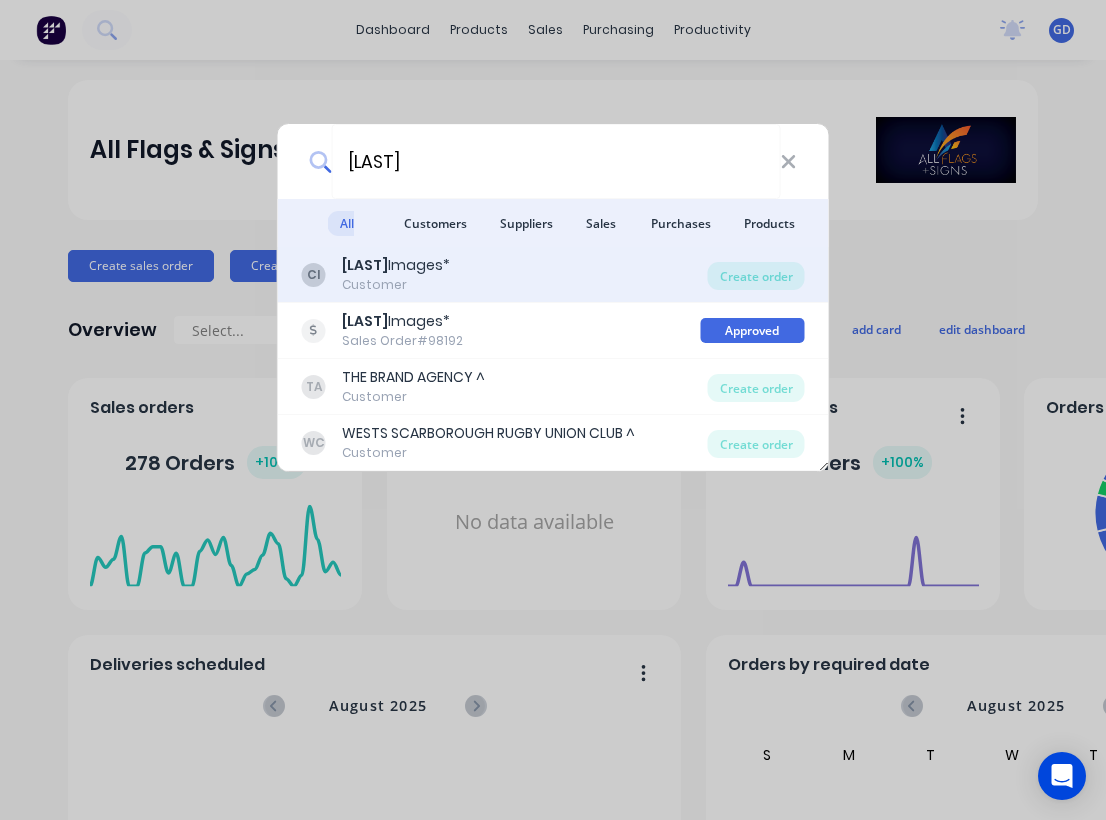 type on "[LAST]" 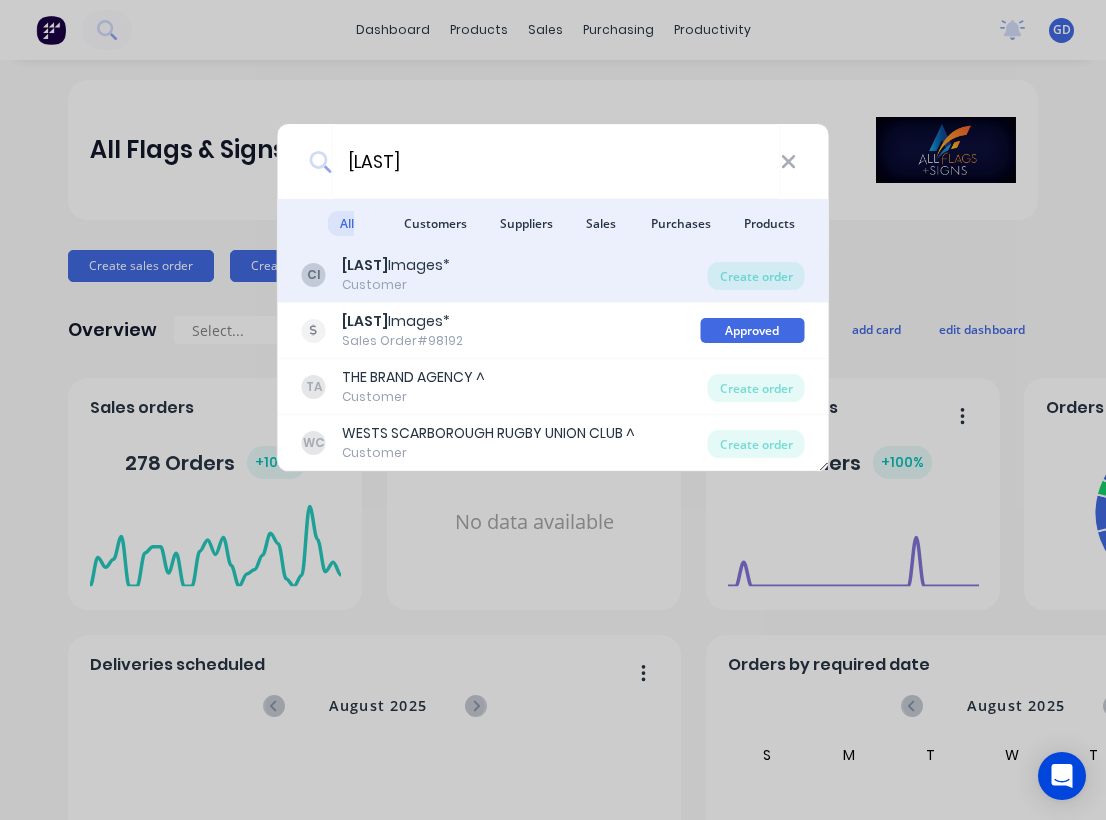click on "[LAST]" at bounding box center (365, 265) 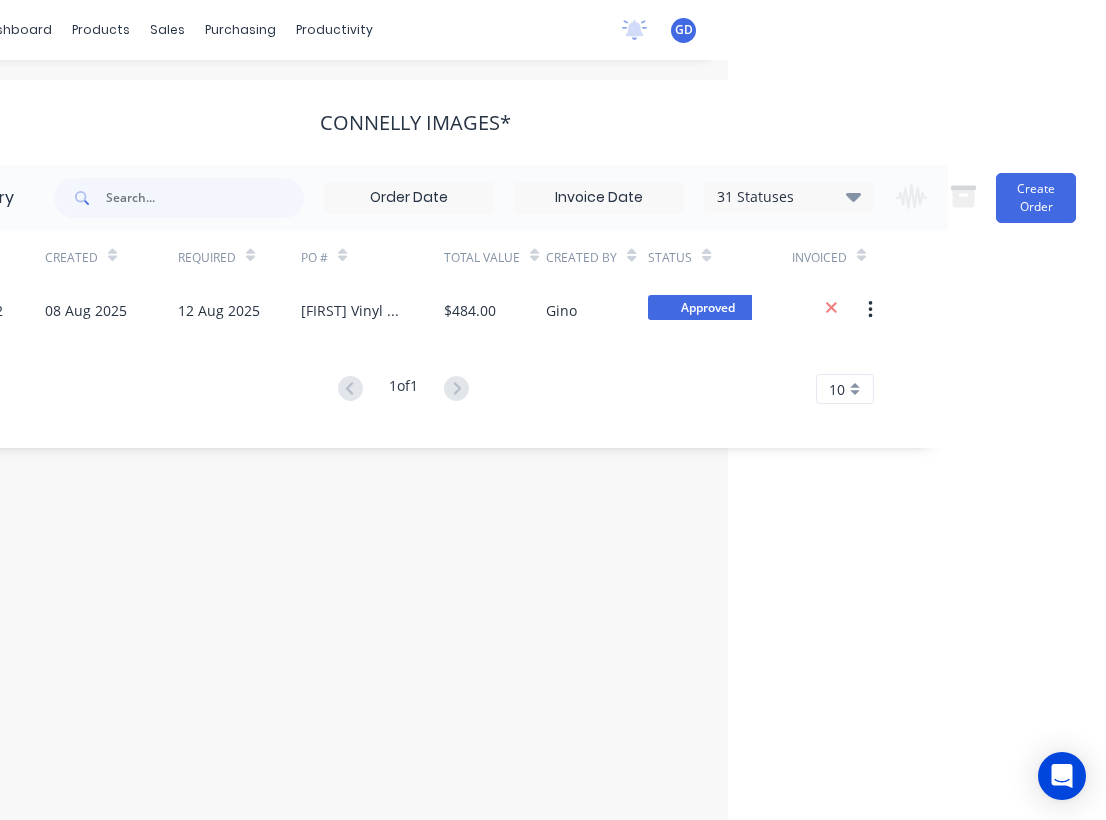 scroll, scrollTop: 0, scrollLeft: 378, axis: horizontal 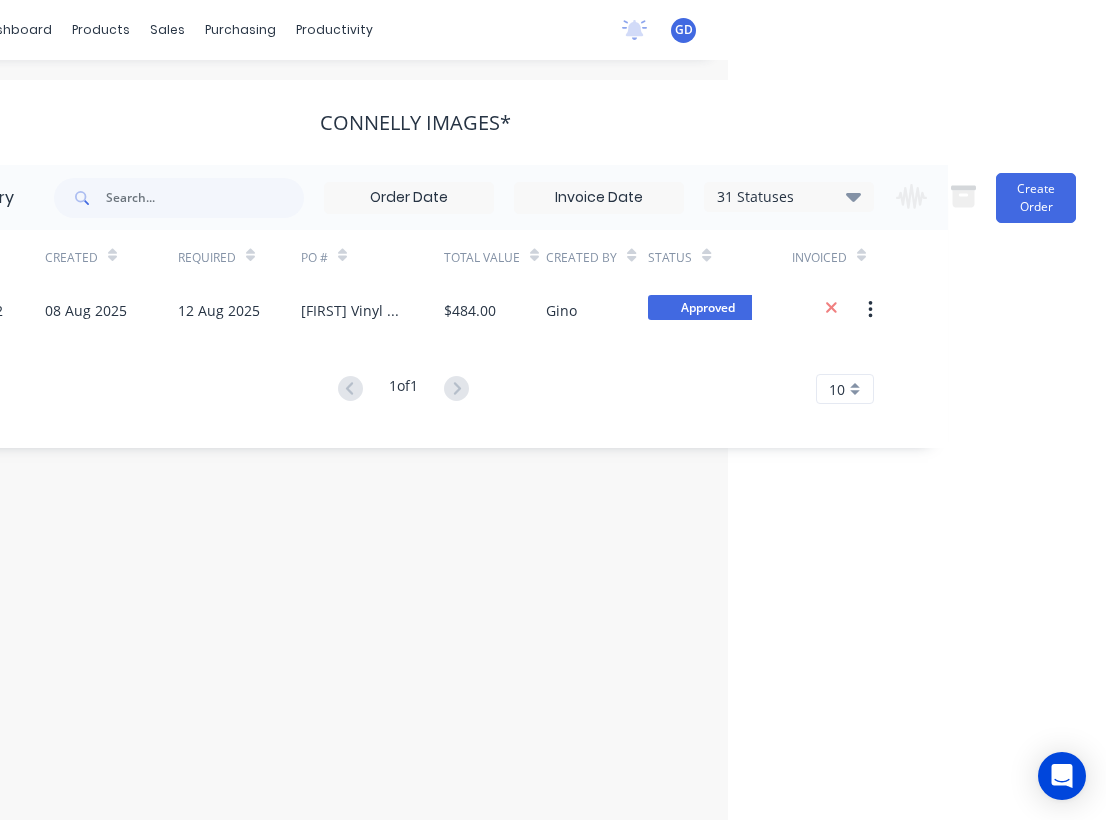 click 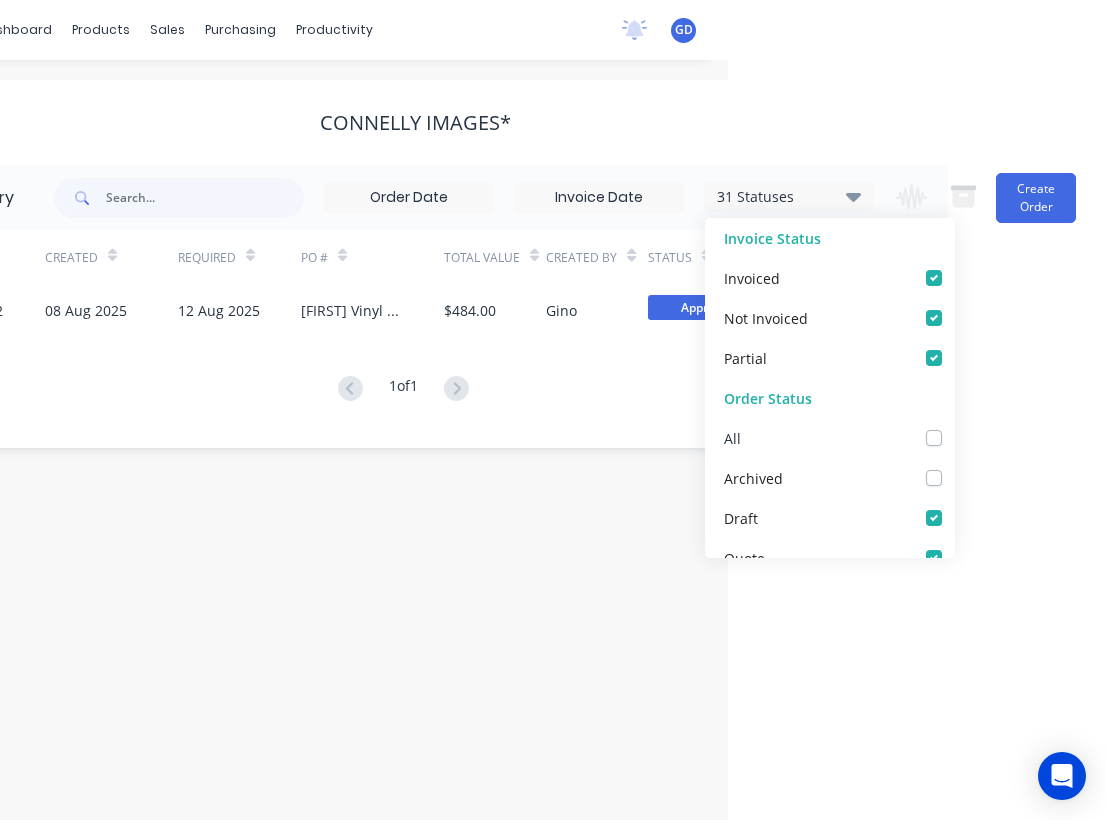 click at bounding box center [954, 427] 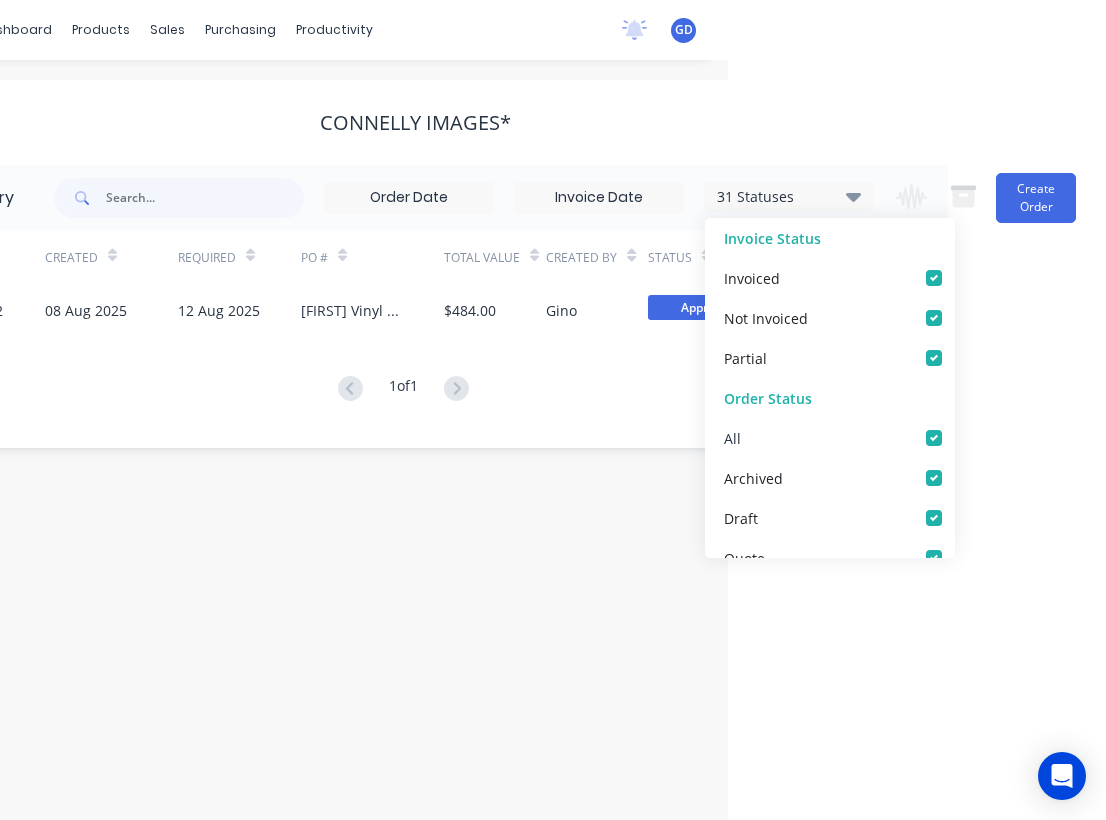 checkbox on "true" 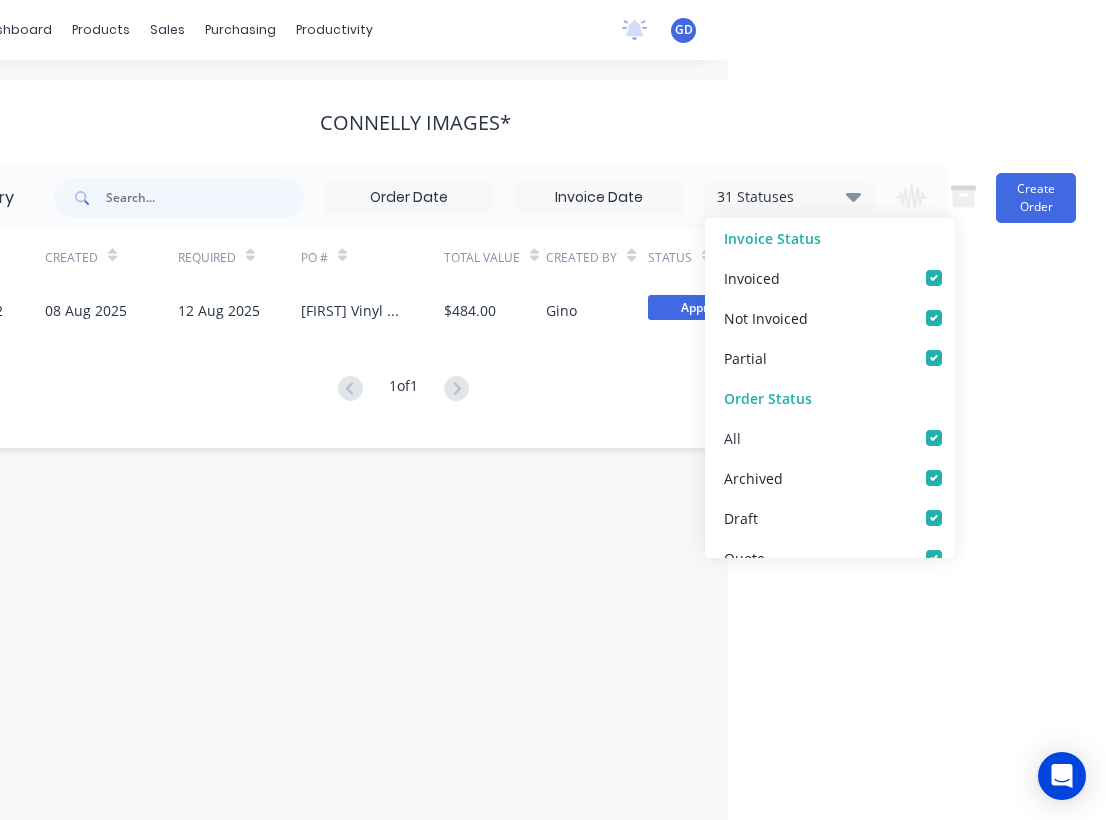 checkbox on "true" 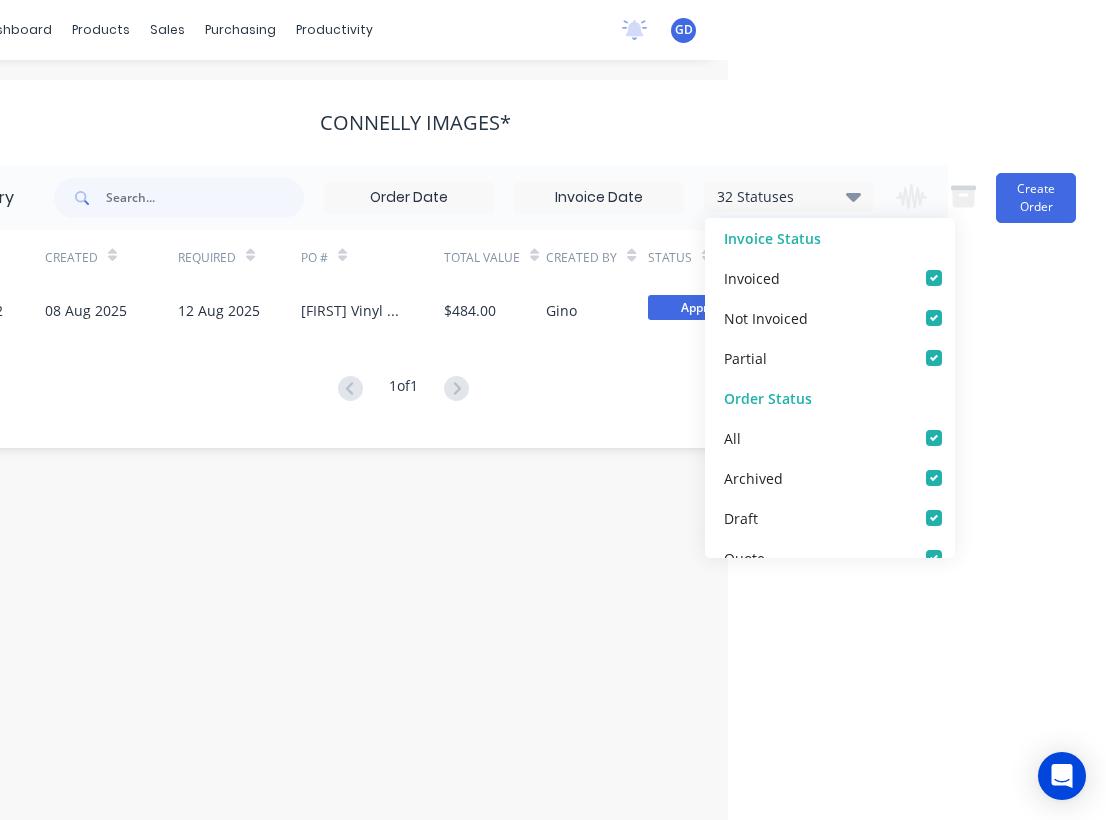 click on "#   Created   Required   PO #   Total Value   Created By   Status   Invoiced   98192 08 Aug 2025 12 Aug 2025 Brett Vinyl banners $484.00 Gino Approved   1  of  1 10 5 10 15 20 25 30 35" at bounding box center [403, 329] 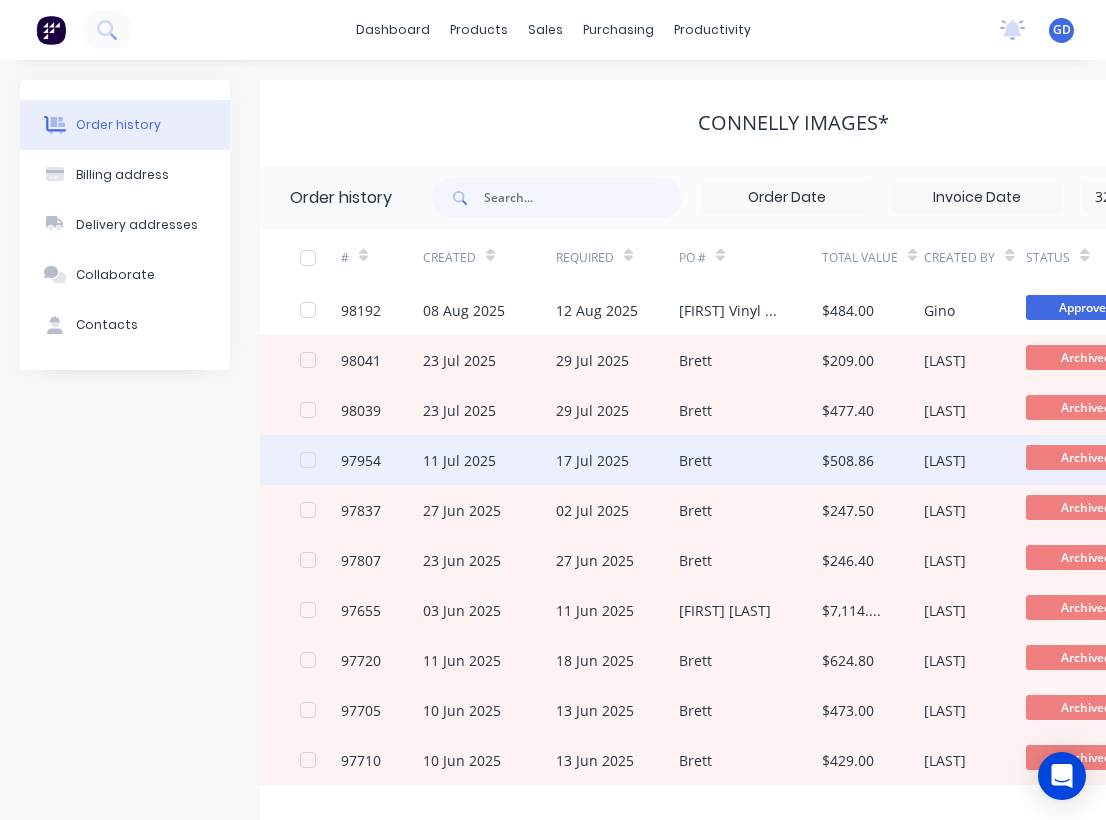 scroll, scrollTop: 0, scrollLeft: 40, axis: horizontal 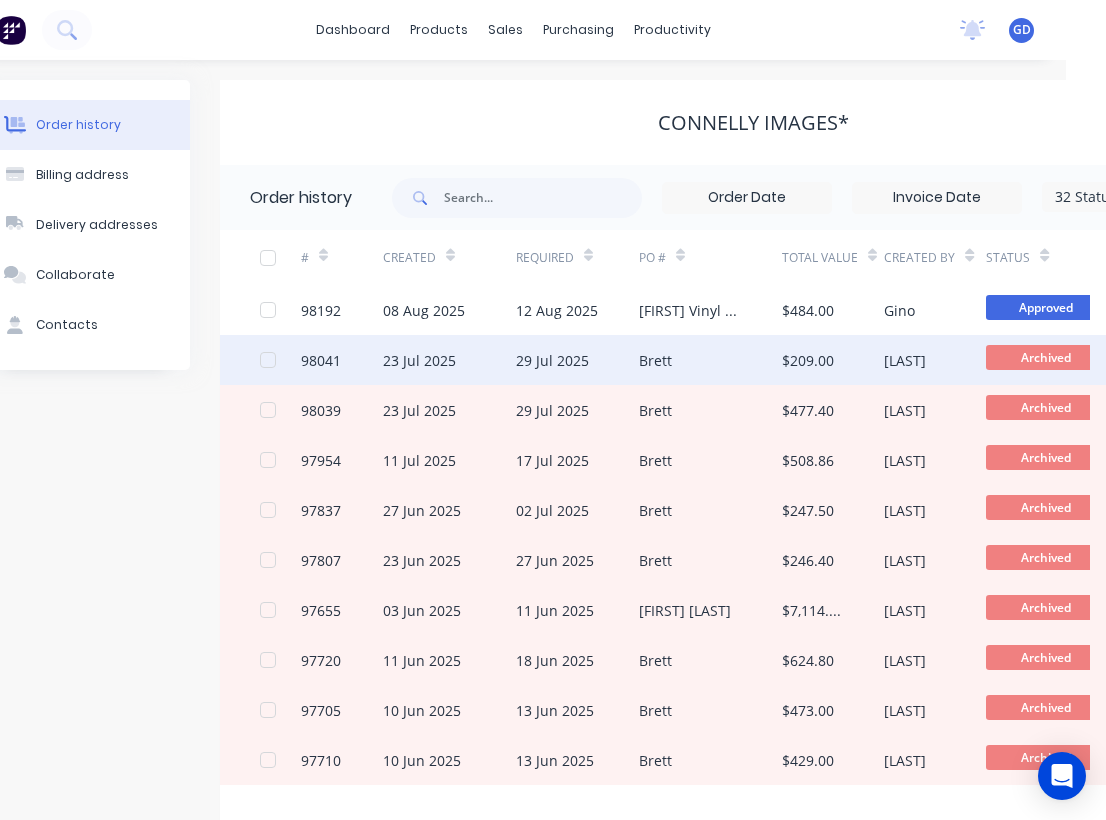 click on "98041" at bounding box center (321, 360) 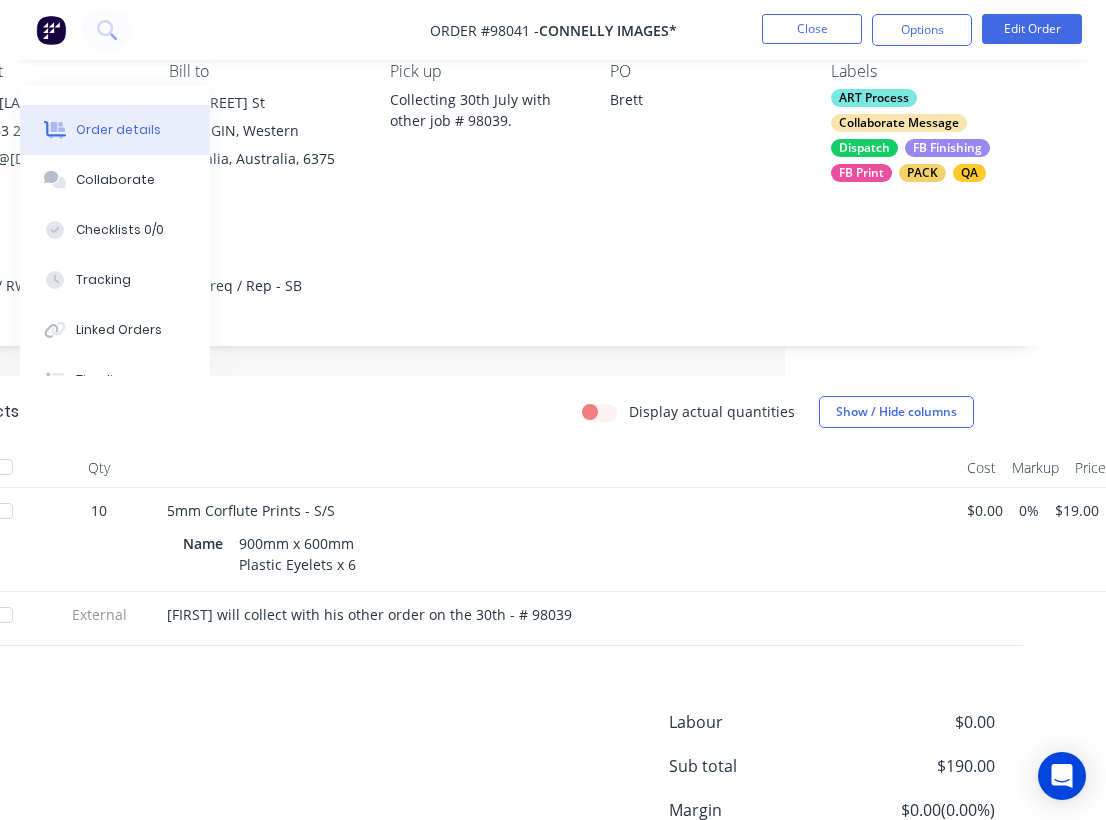 scroll, scrollTop: 191, scrollLeft: 321, axis: both 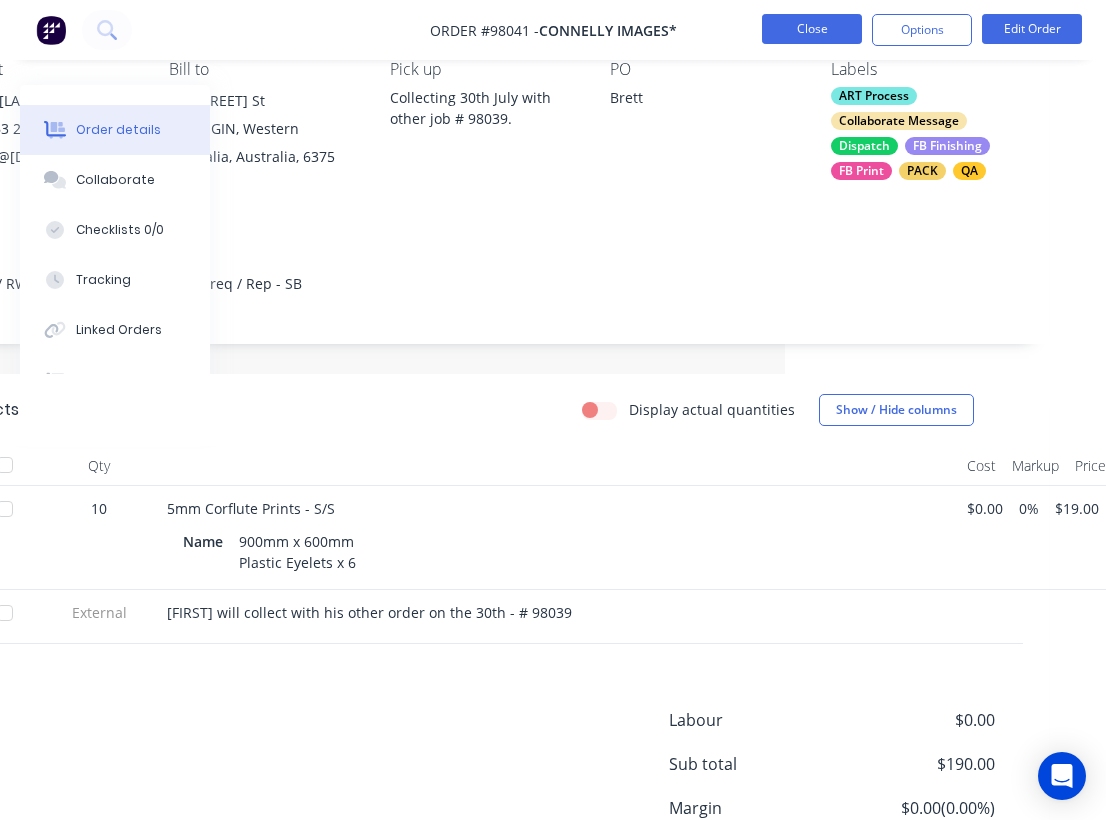 click on "Close" at bounding box center [812, 29] 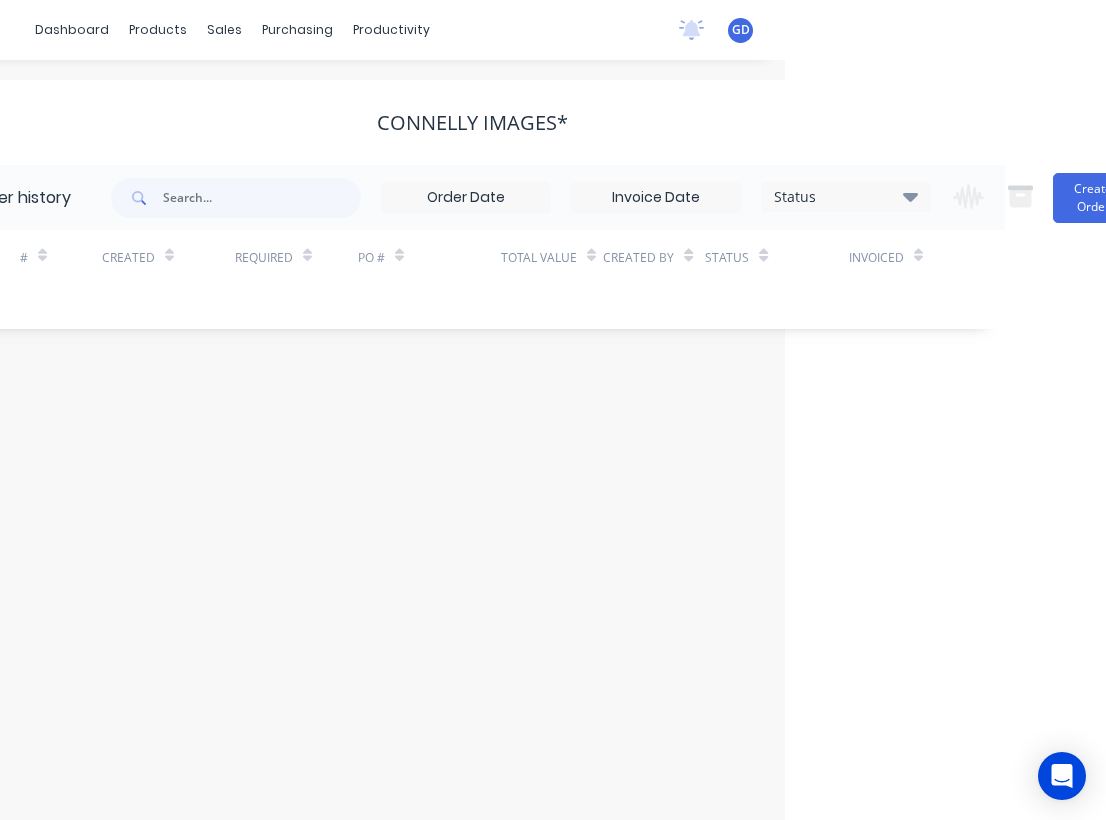 scroll, scrollTop: 0, scrollLeft: 0, axis: both 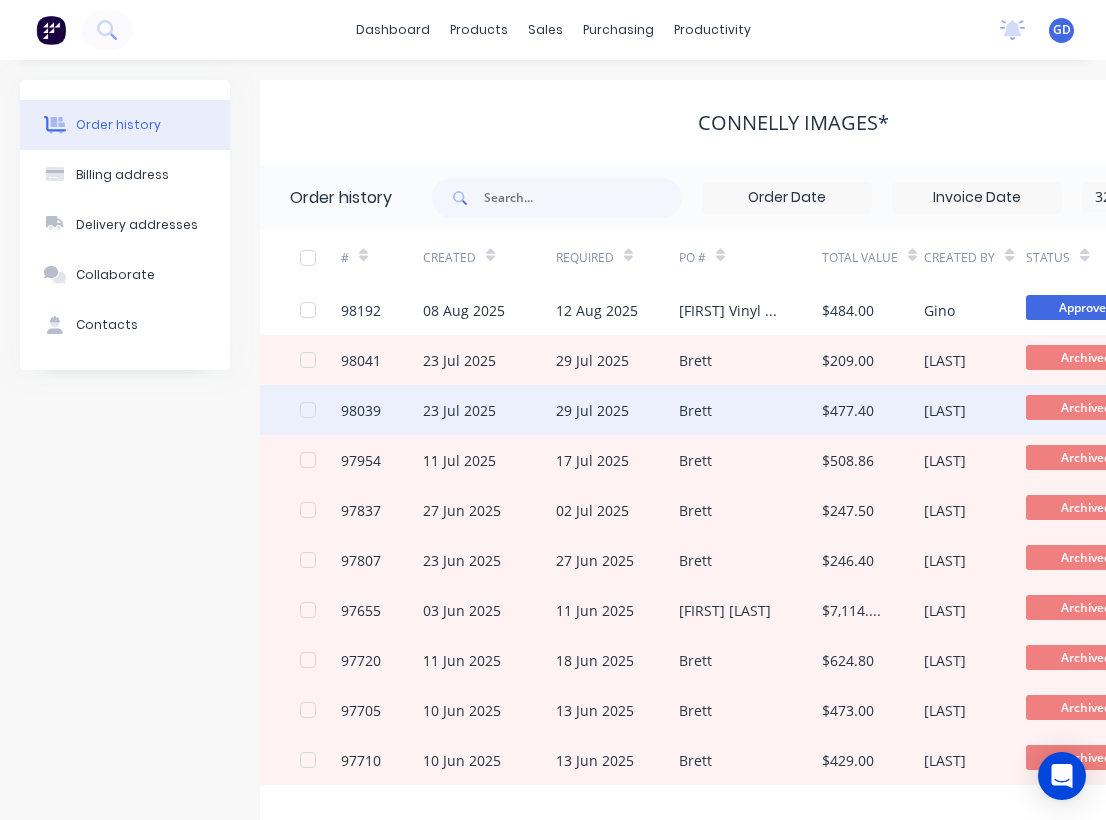 click on "98039" at bounding box center (361, 410) 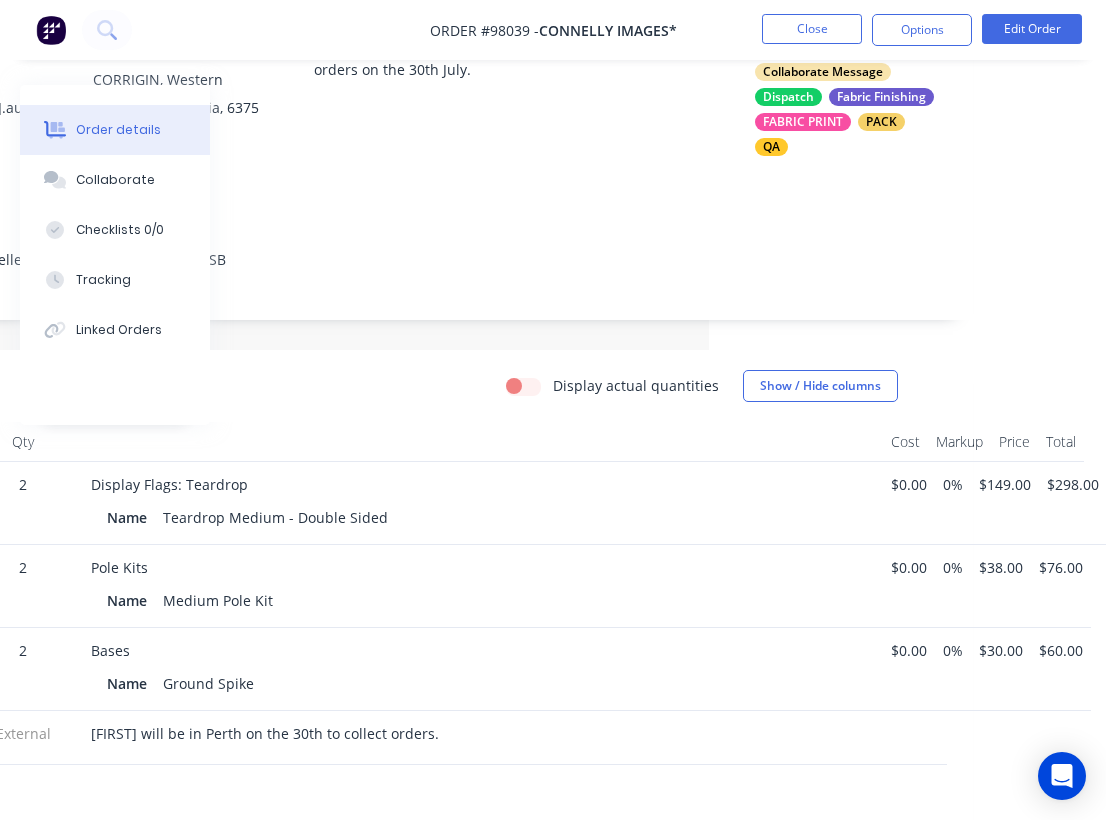 scroll, scrollTop: 243, scrollLeft: 397, axis: both 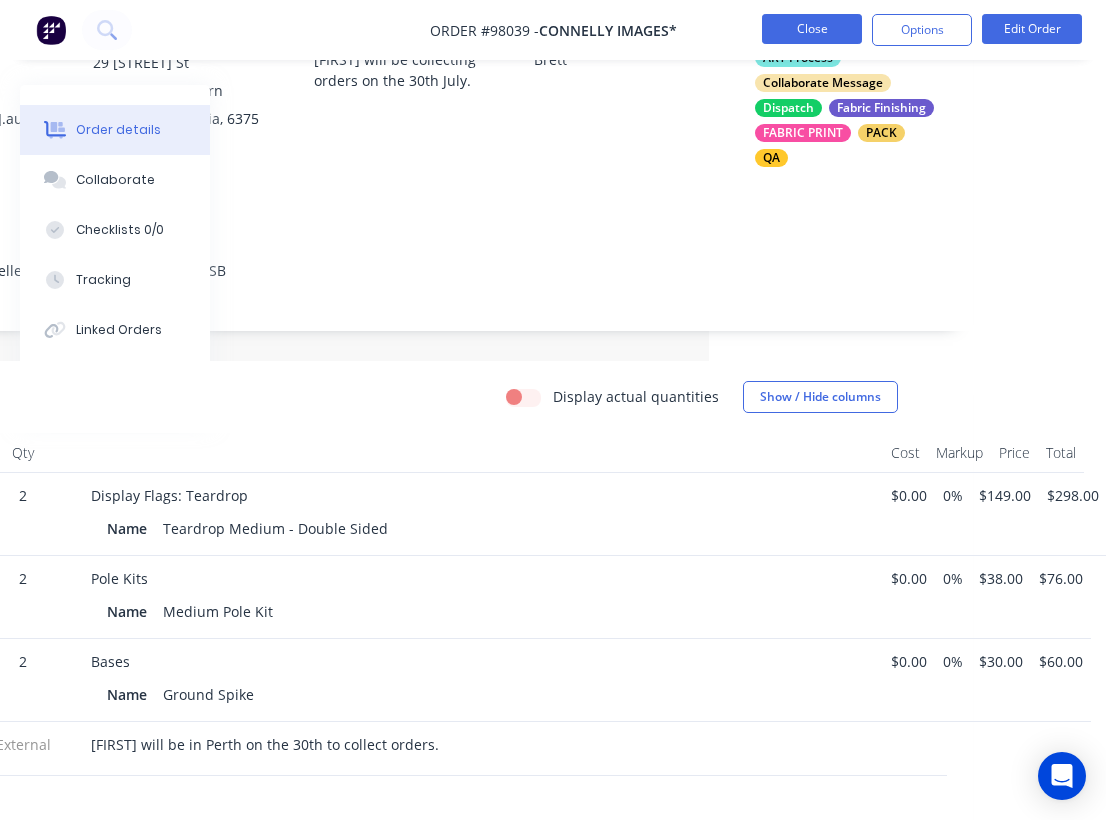click on "Close" at bounding box center [812, 29] 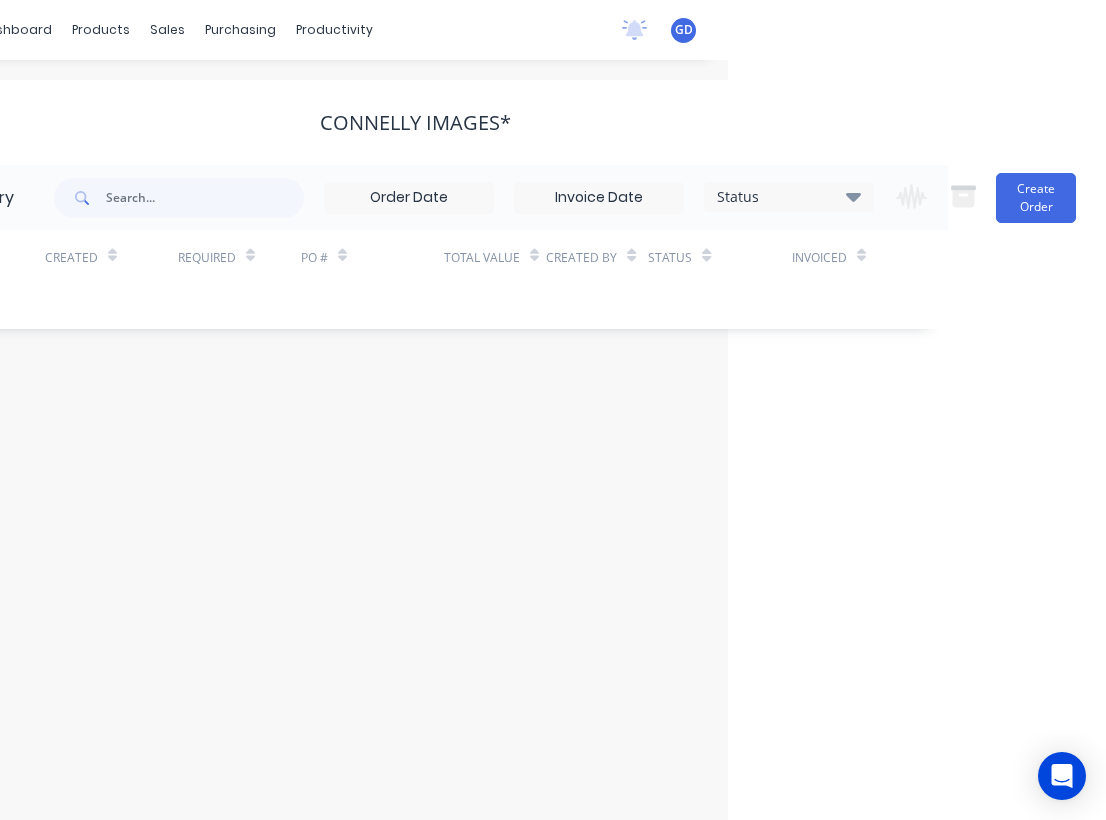 scroll, scrollTop: 0, scrollLeft: 0, axis: both 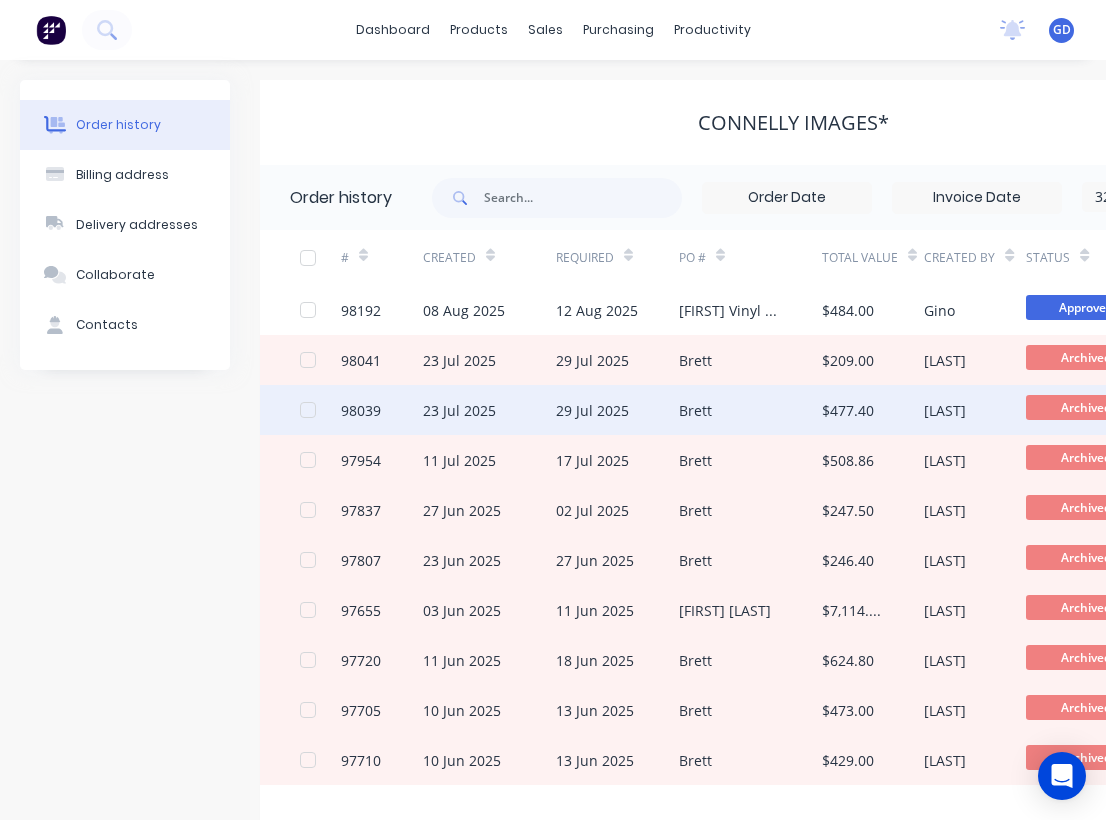 click on "98039" at bounding box center (361, 410) 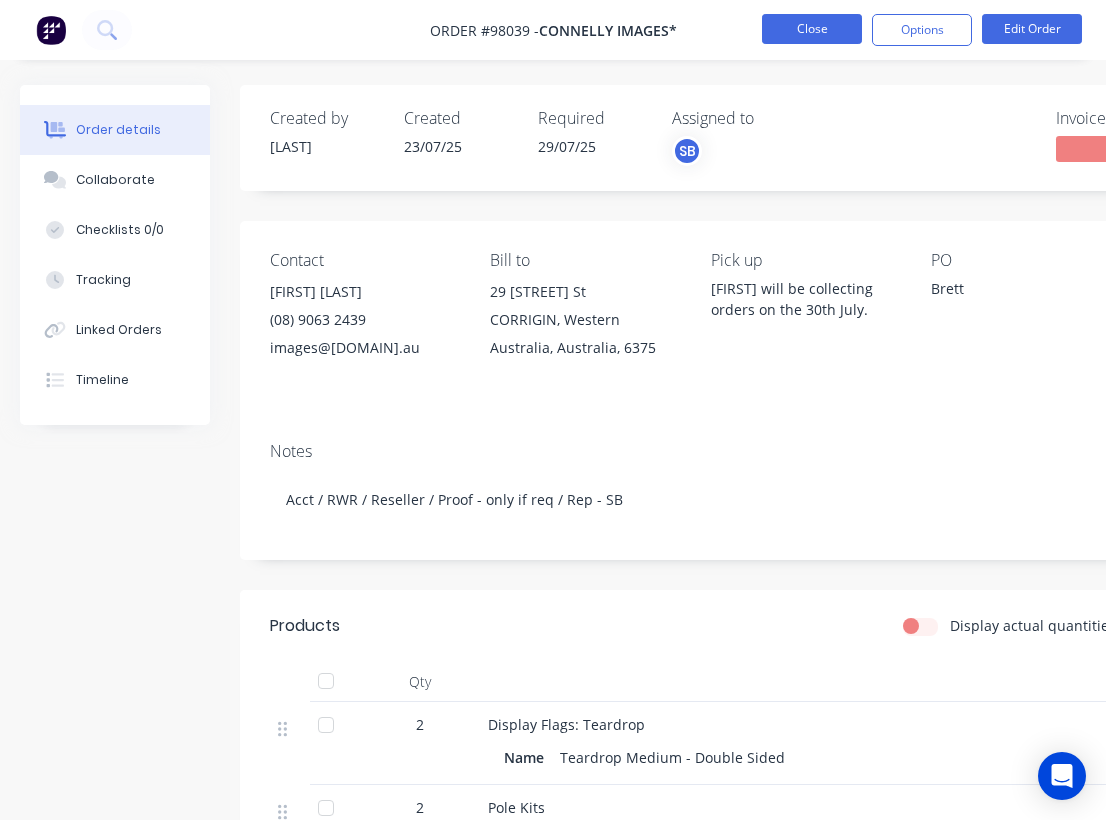 click on "Close" at bounding box center (812, 29) 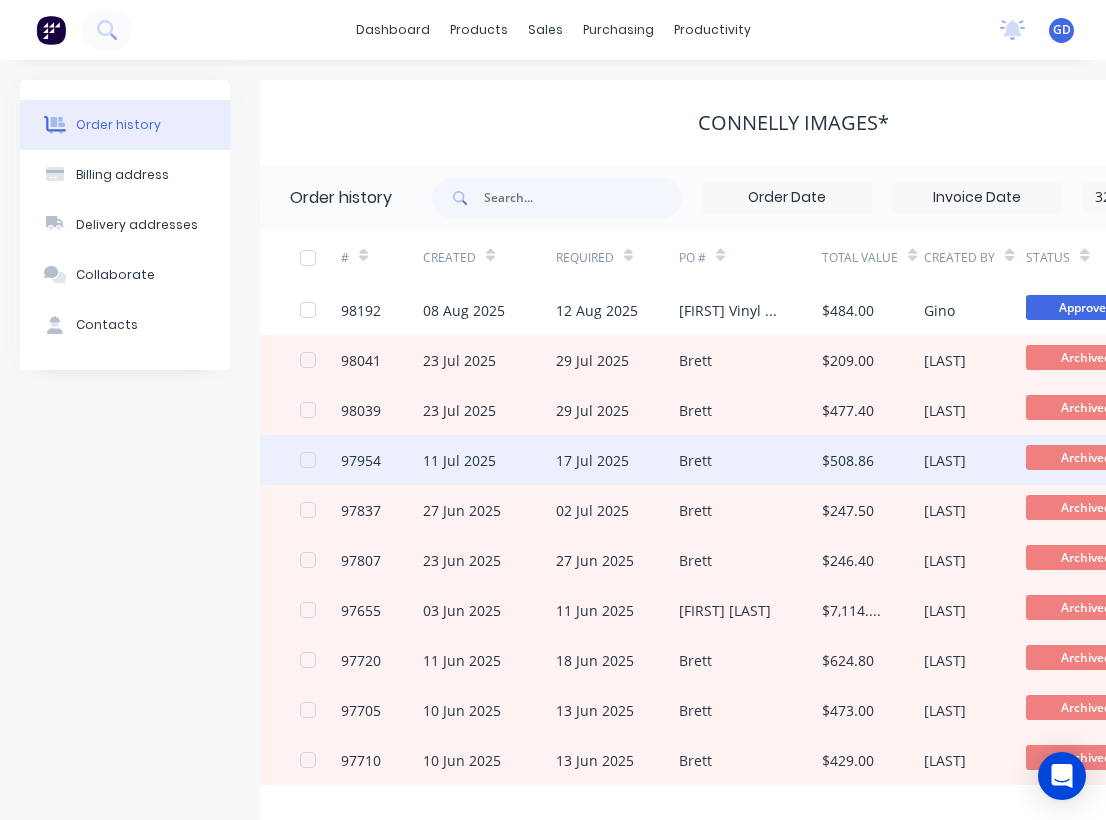 click on "97954" at bounding box center [361, 460] 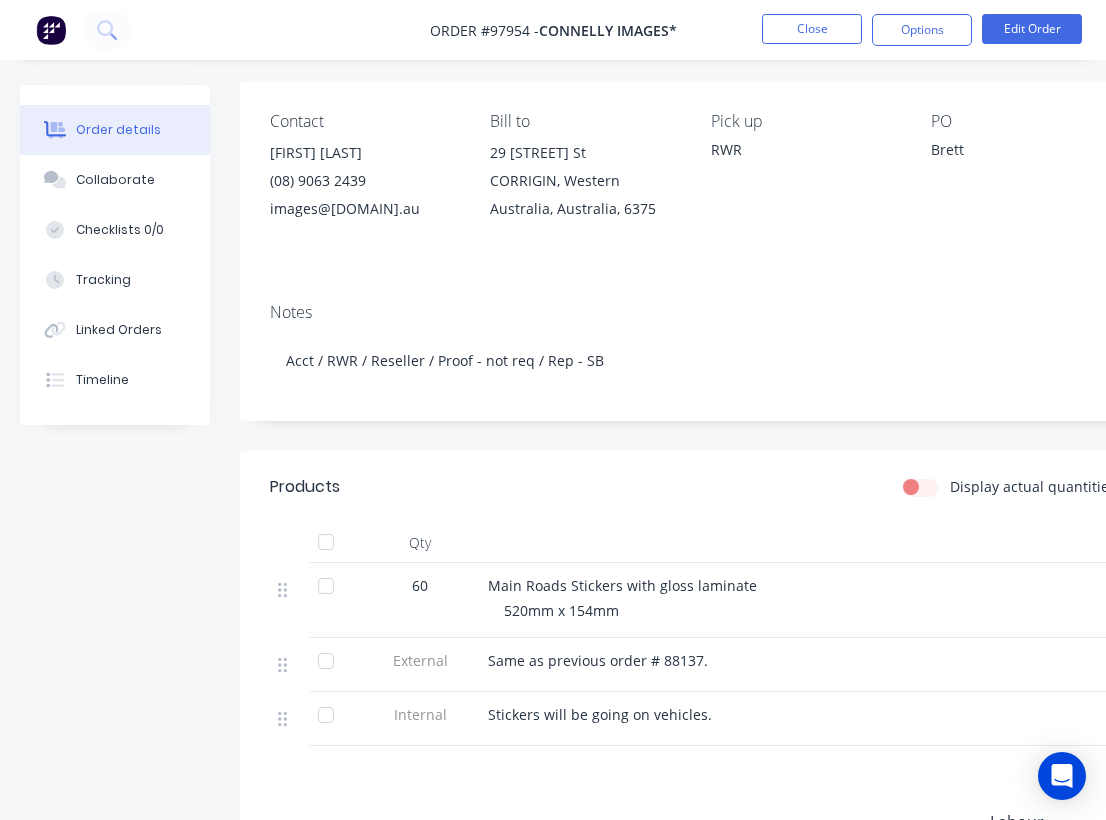 scroll, scrollTop: 153, scrollLeft: 0, axis: vertical 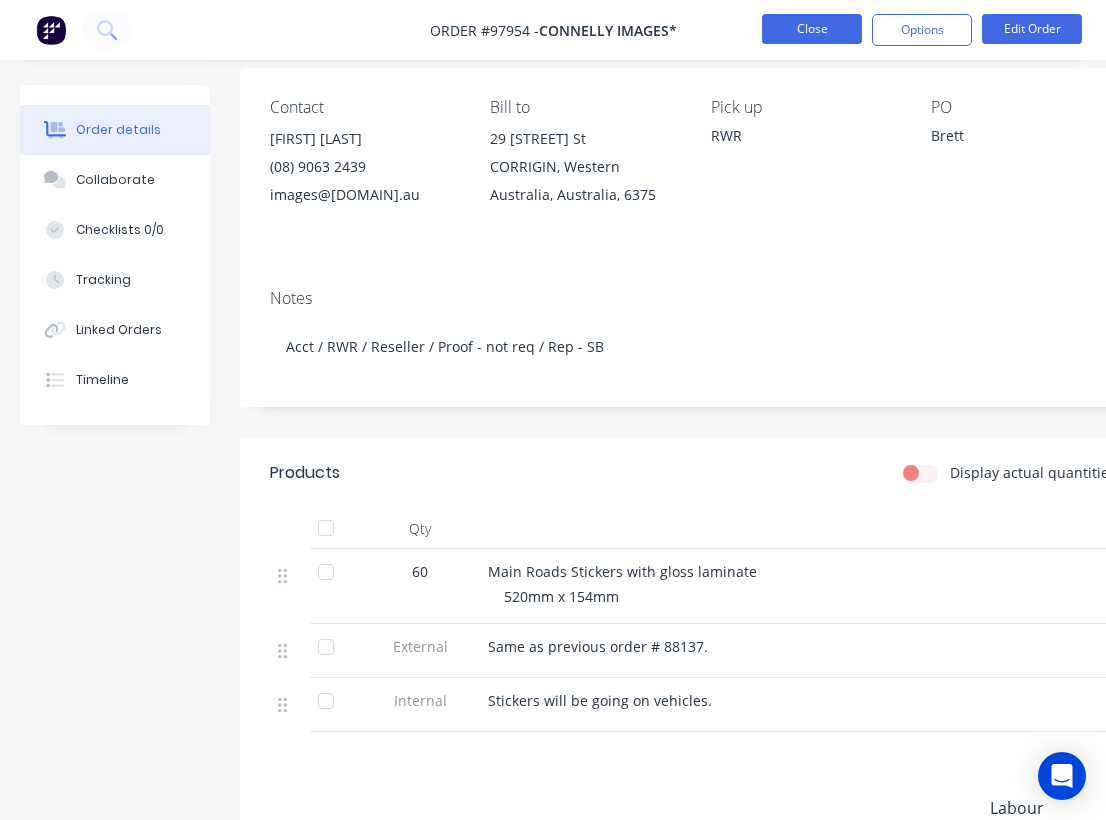 click on "Close" at bounding box center (812, 29) 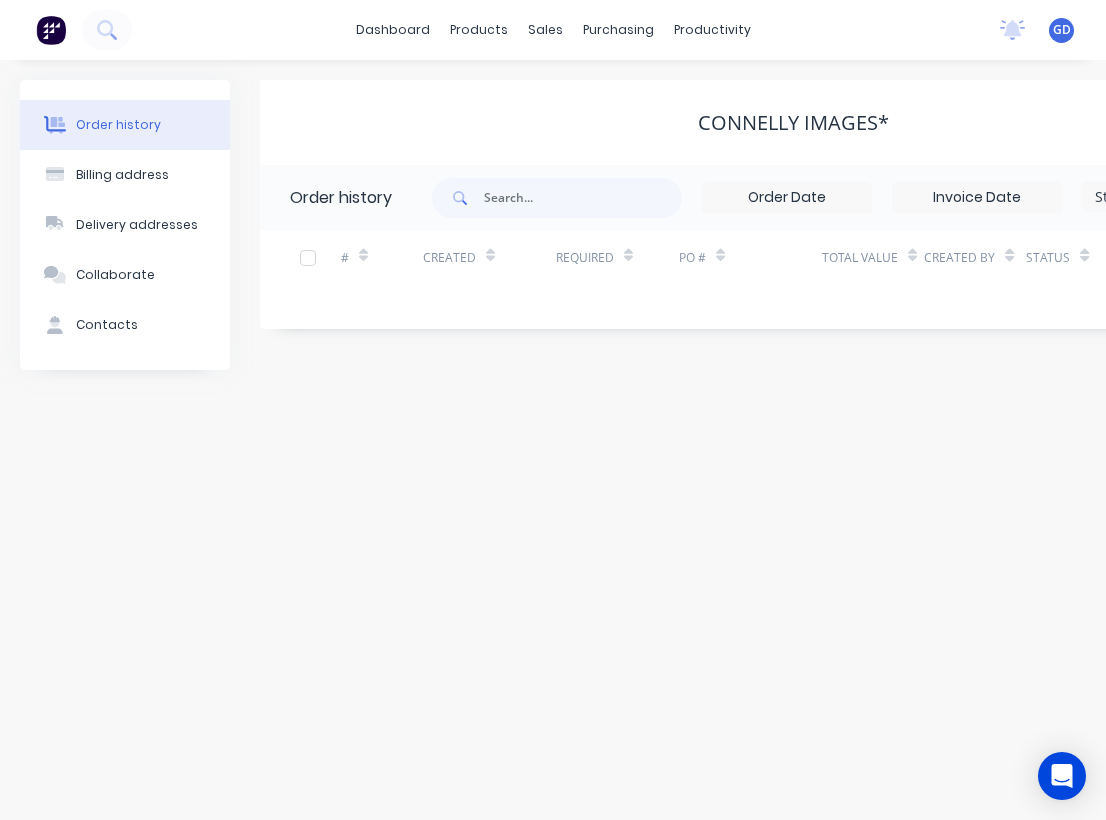 scroll, scrollTop: 0, scrollLeft: 0, axis: both 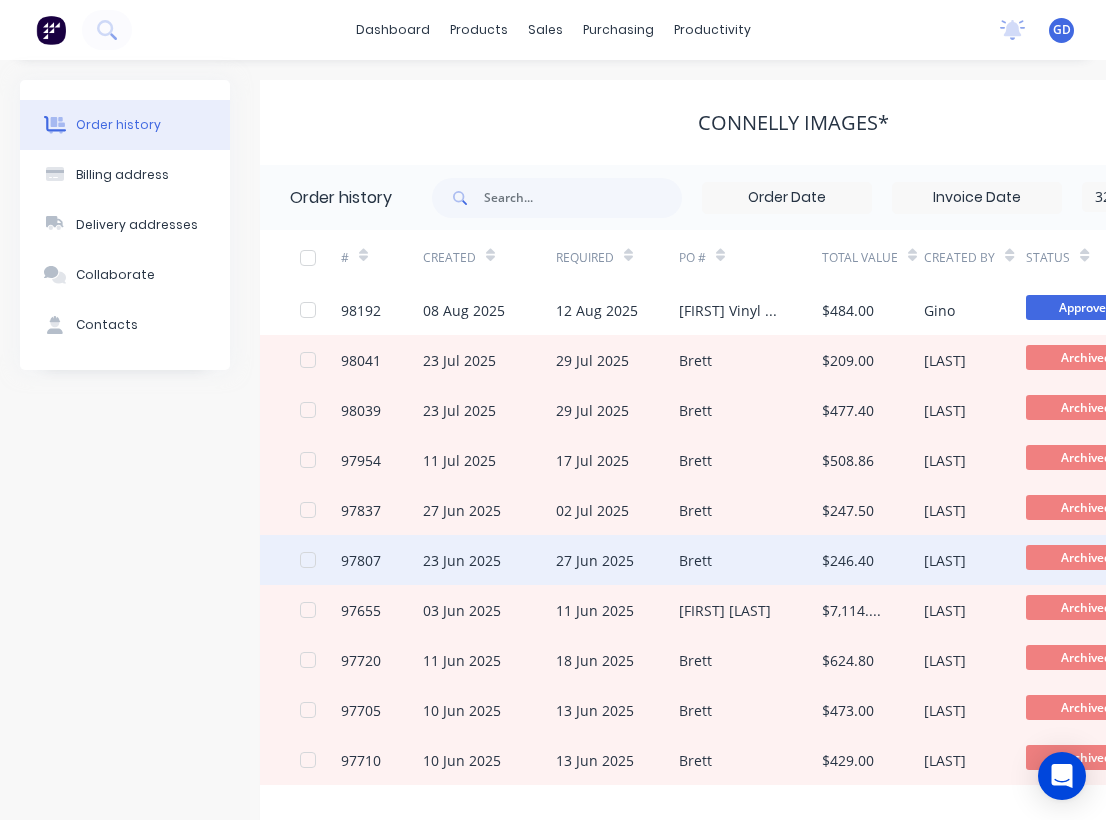 click on "97807" at bounding box center [361, 560] 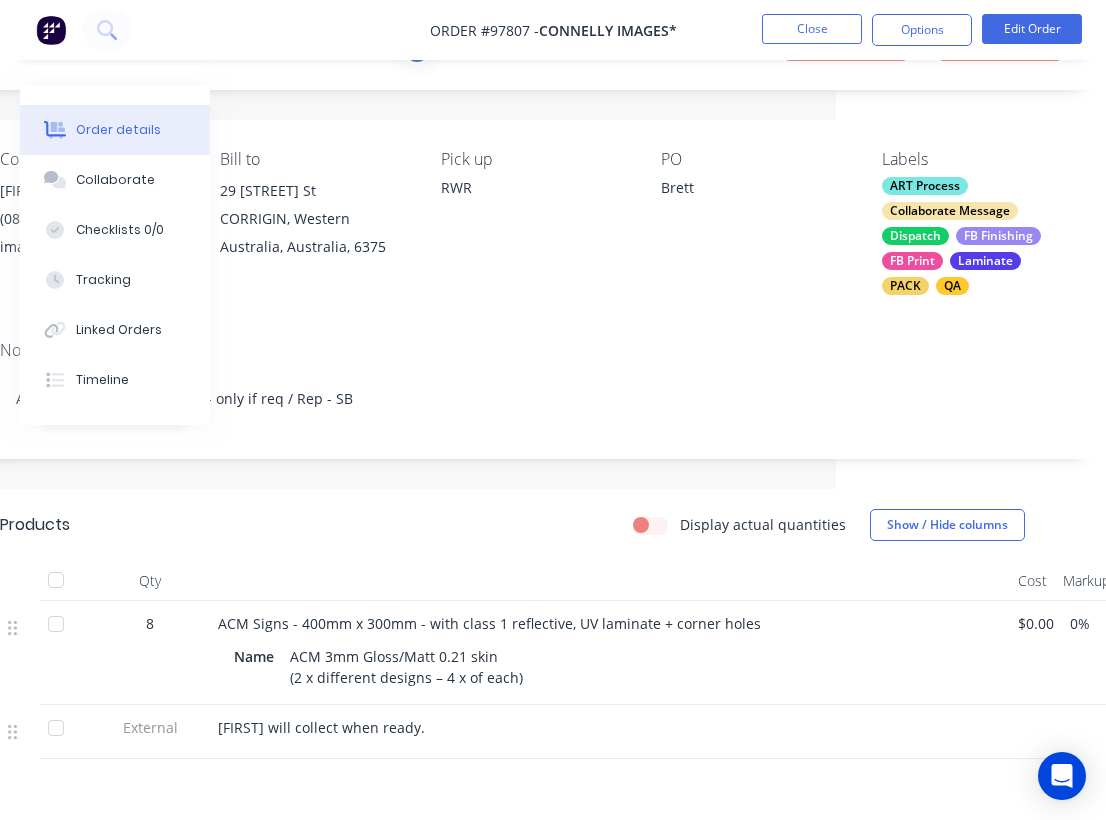 scroll, scrollTop: 101, scrollLeft: 249, axis: both 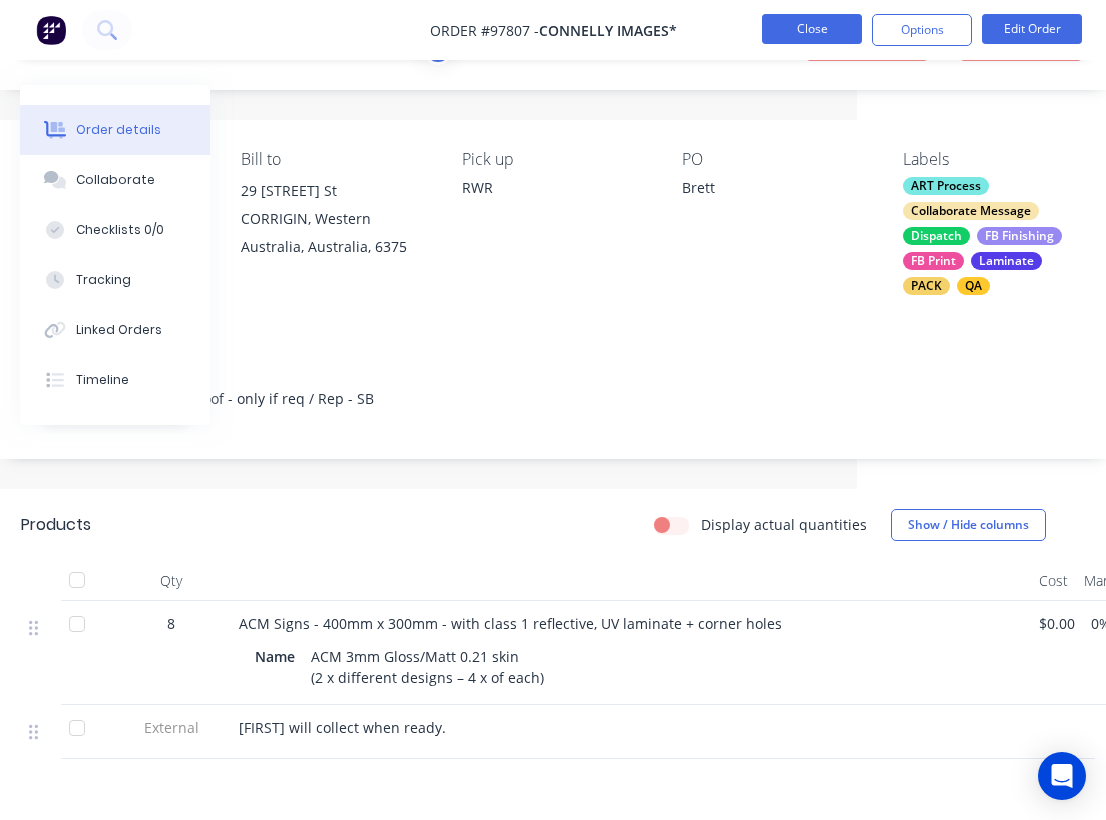 click on "Close" at bounding box center [812, 29] 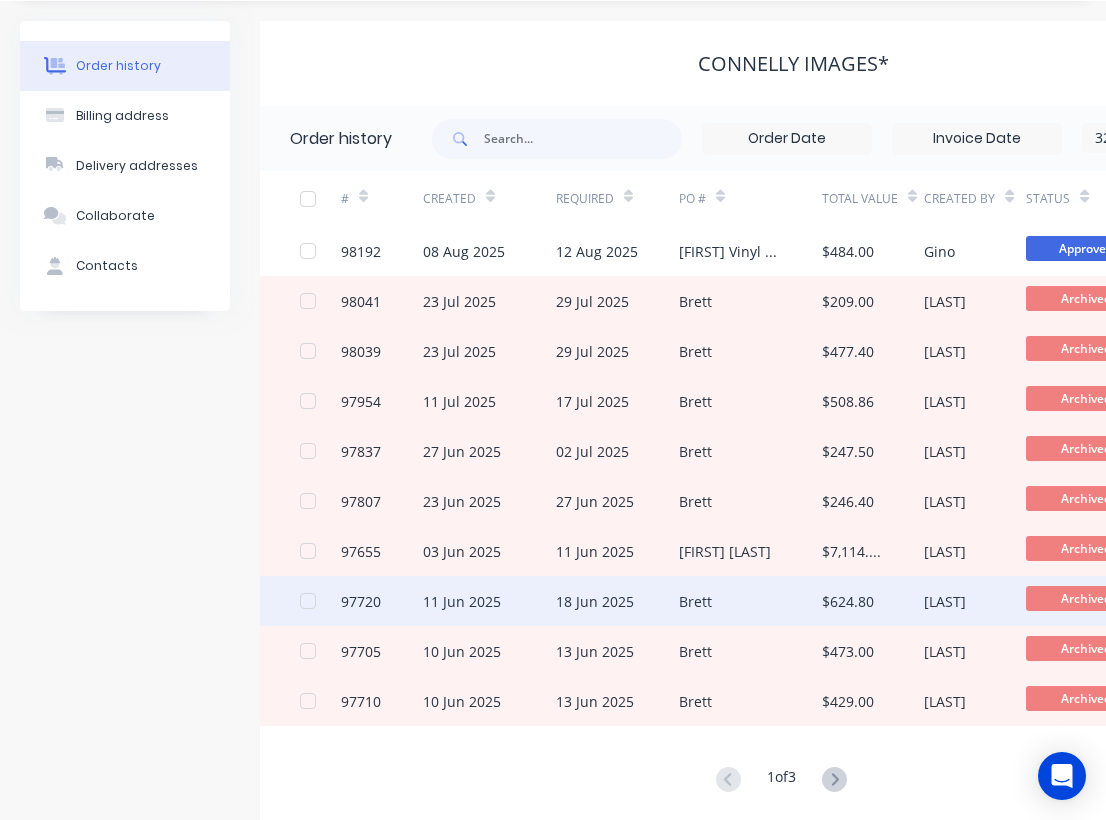 scroll, scrollTop: 86, scrollLeft: 0, axis: vertical 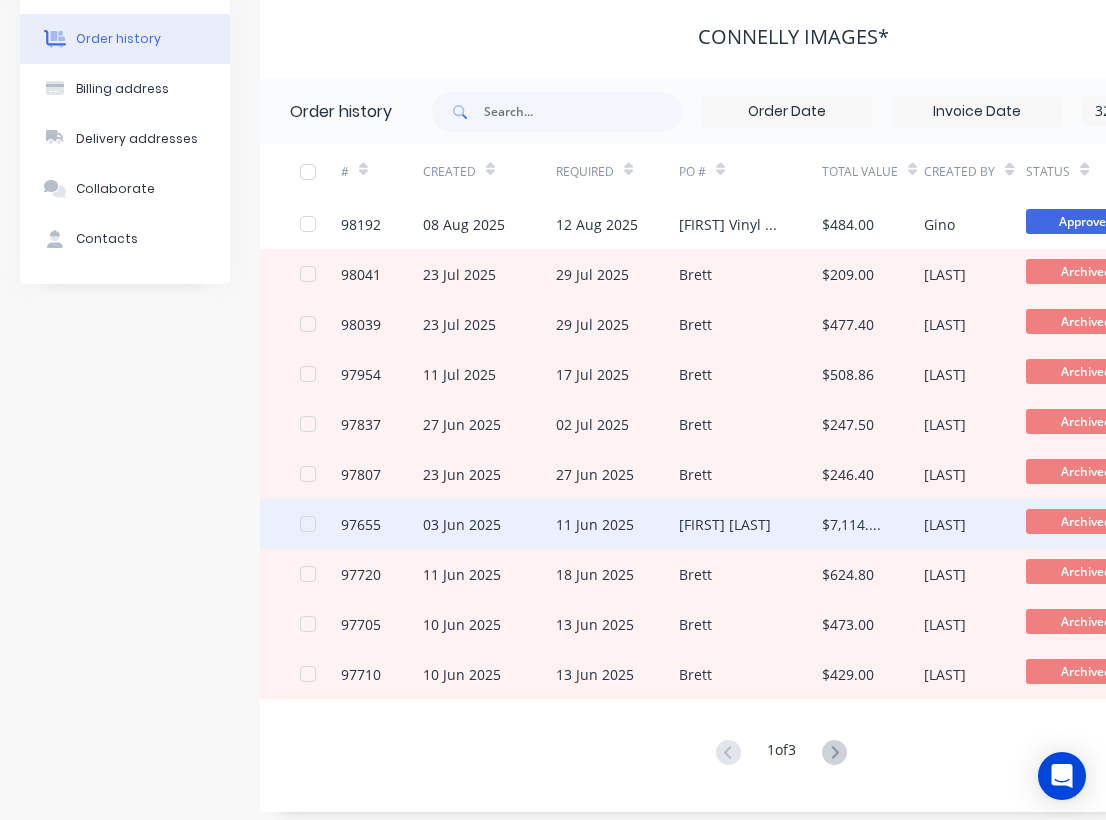 click on "97655" at bounding box center [361, 524] 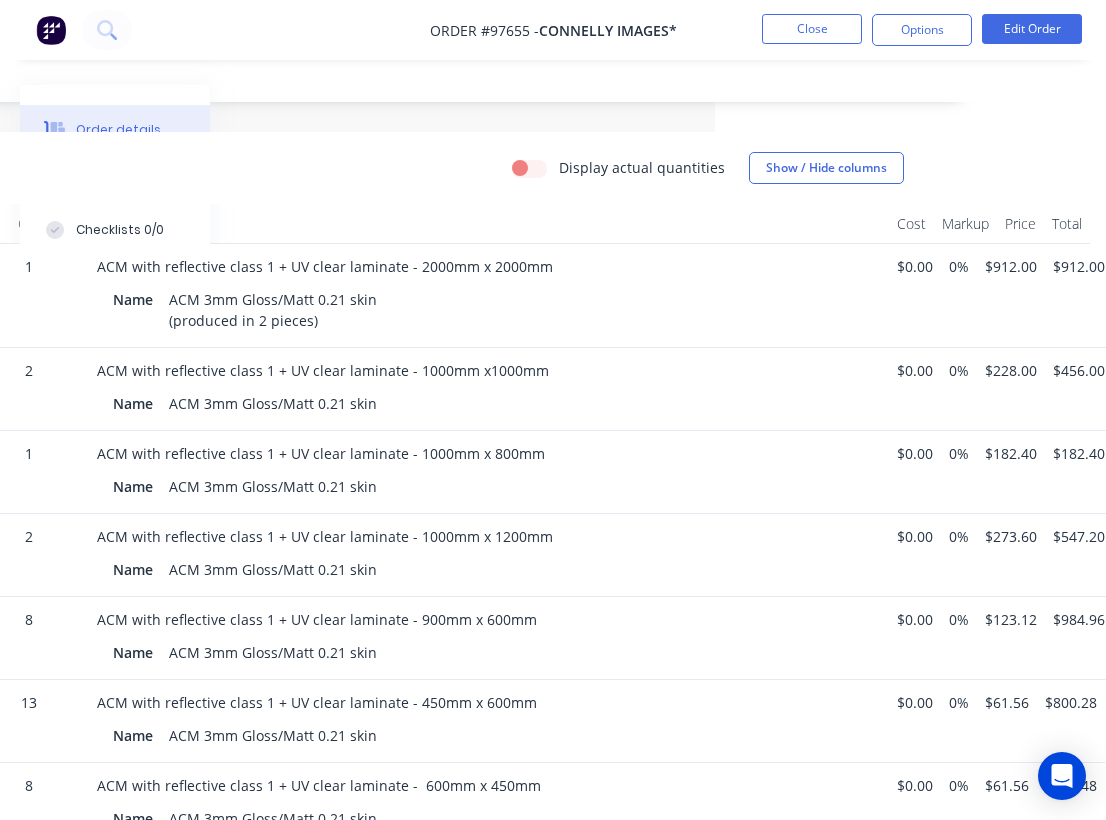 scroll, scrollTop: 483, scrollLeft: 113, axis: both 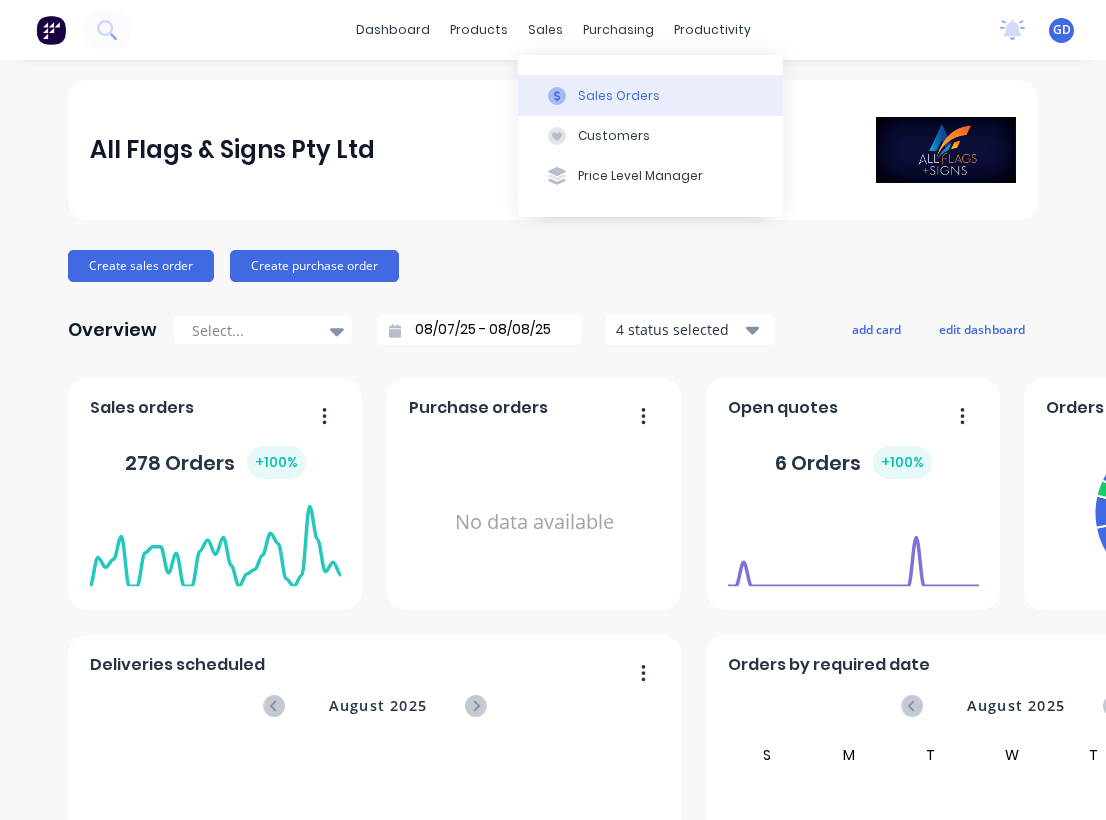 click on "Sales Orders" at bounding box center (650, 95) 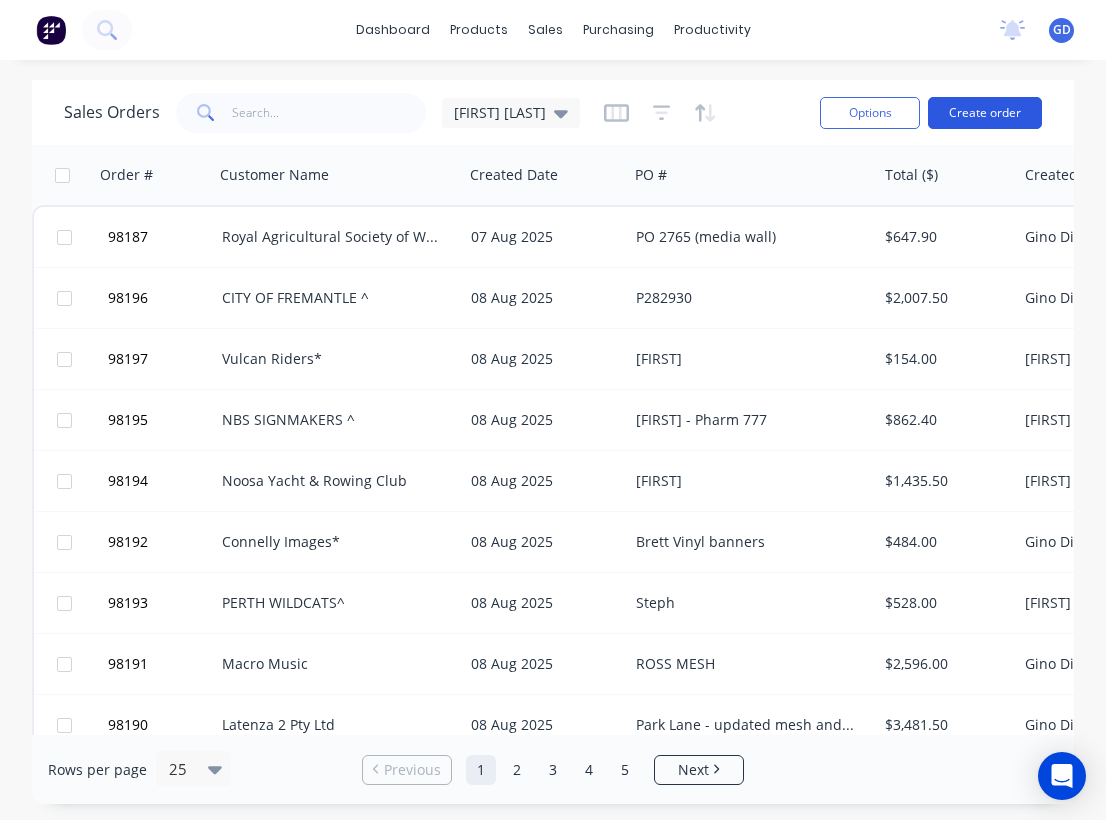 click on "Create order" at bounding box center (985, 113) 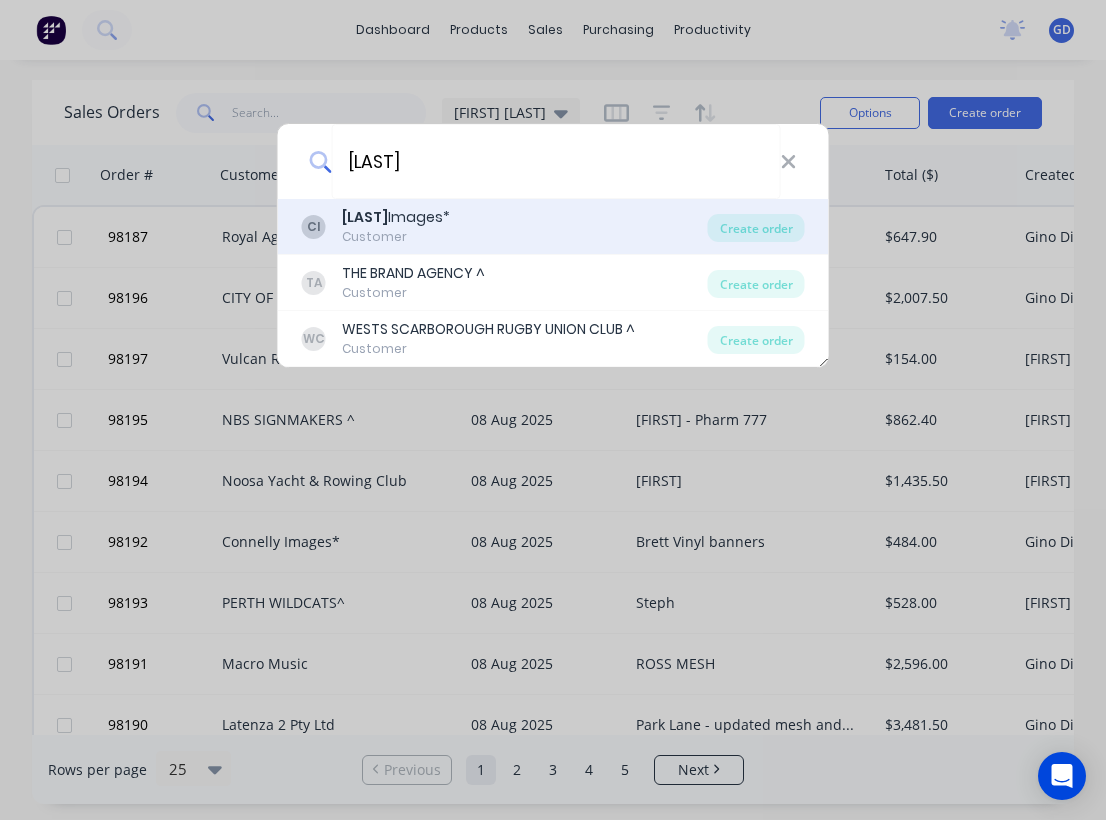 type on "[LAST]" 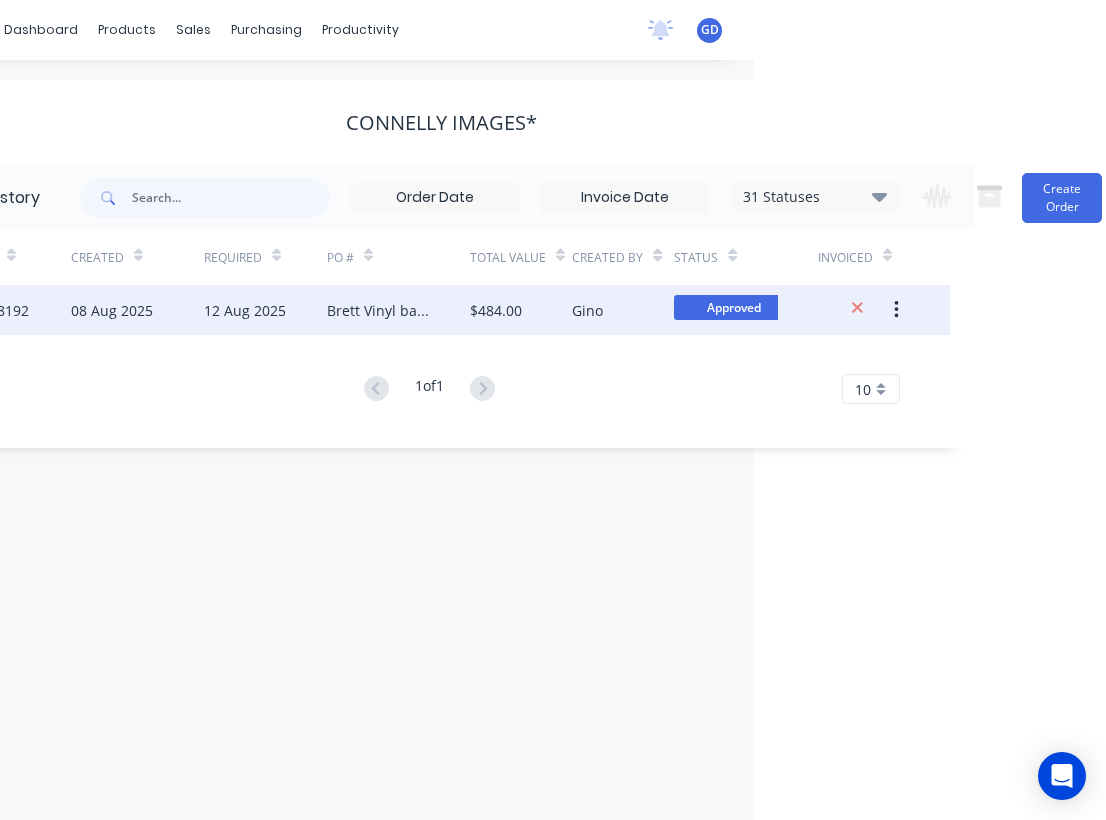 scroll, scrollTop: 0, scrollLeft: 378, axis: horizontal 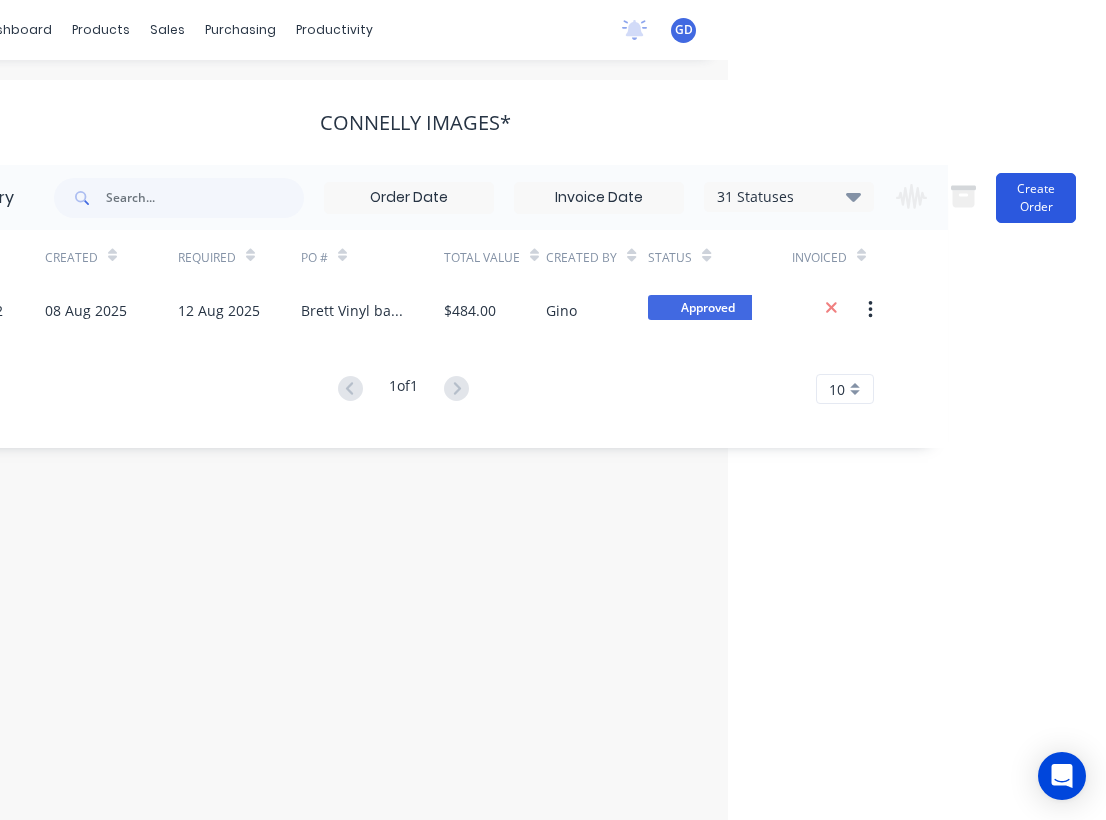 click on "Create Order" at bounding box center (1036, 198) 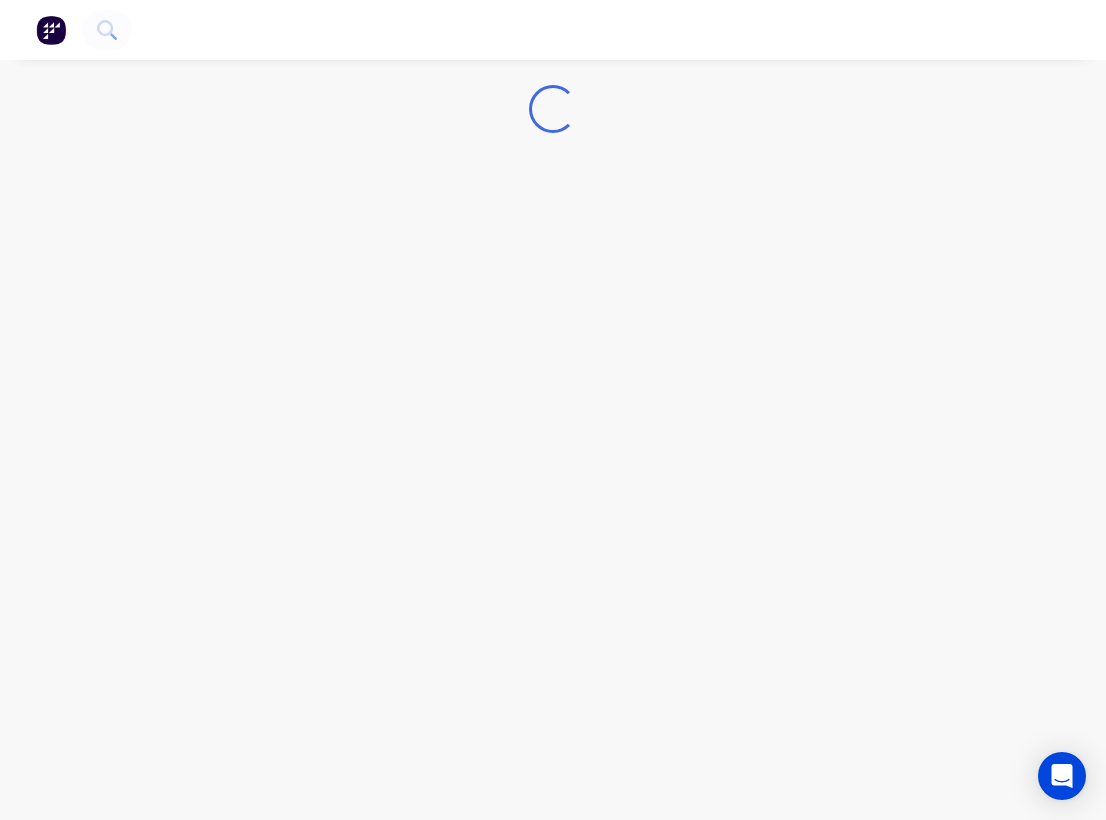 scroll, scrollTop: 0, scrollLeft: 0, axis: both 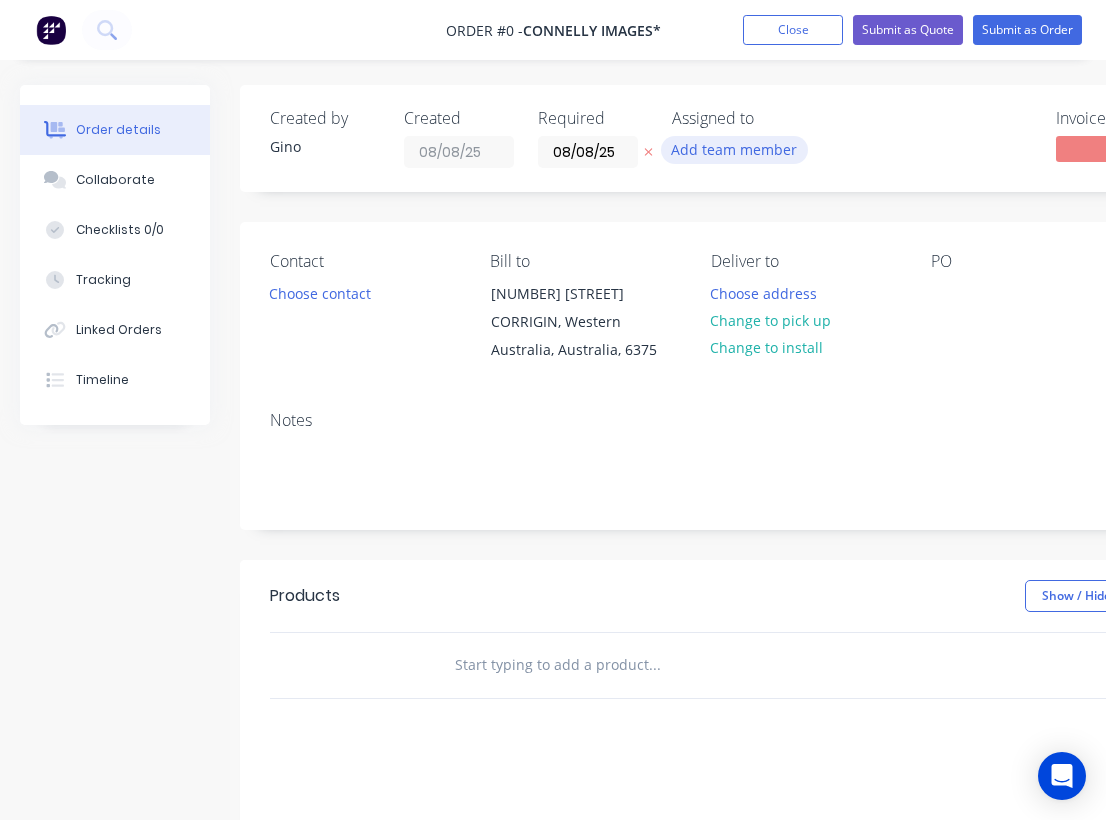 click on "Add team member" at bounding box center (734, 149) 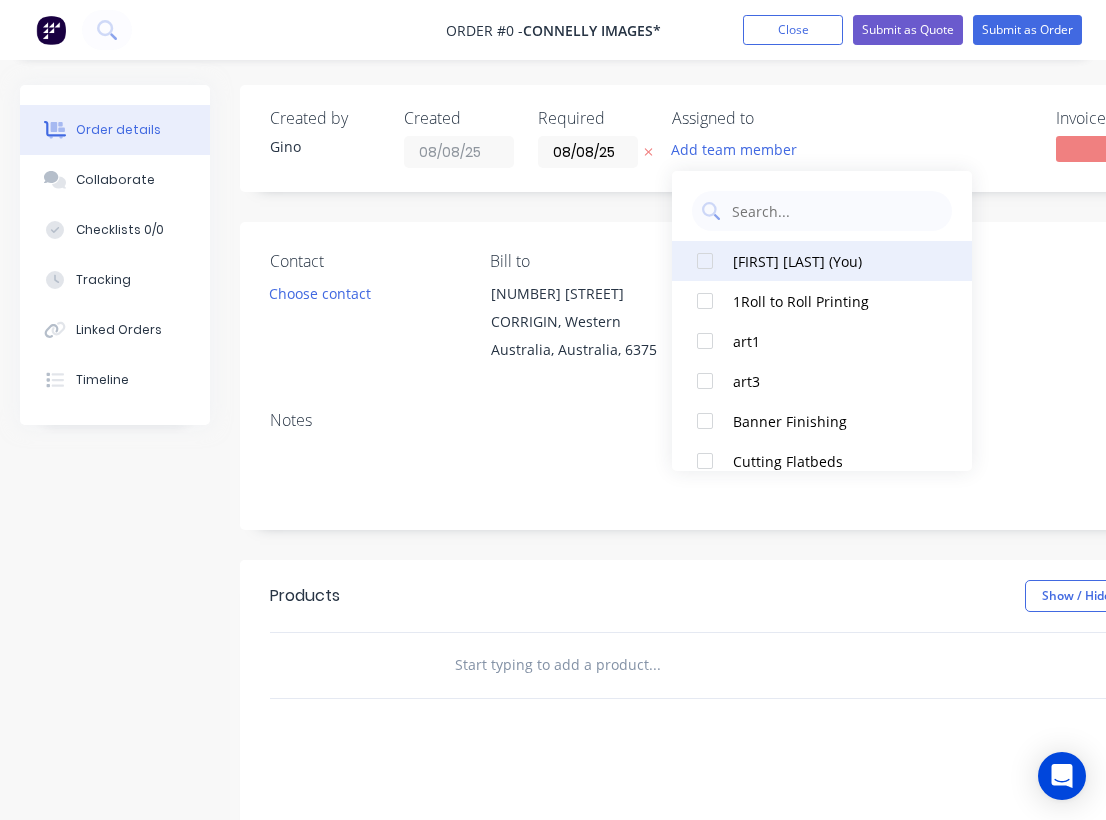 click at bounding box center (705, 261) 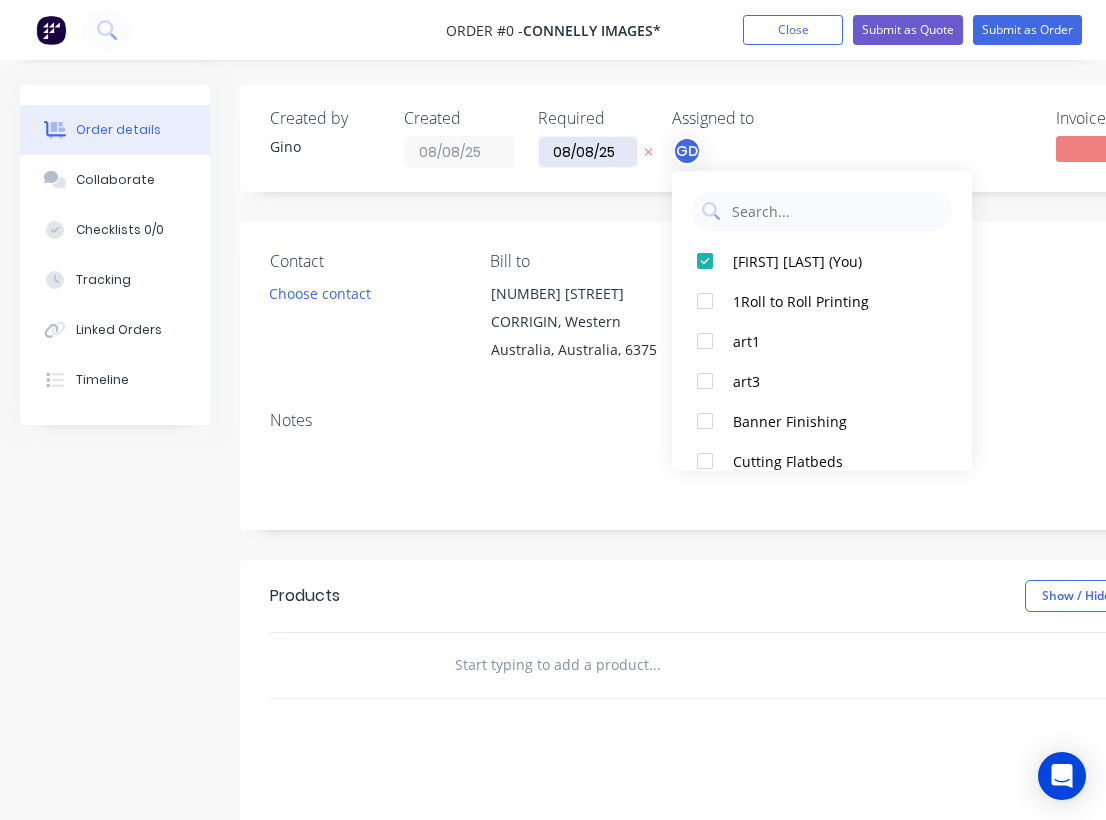 click on "Order details Collaborate Checklists 0/0 Tracking Linked Orders Timeline   Order details   Collaborate   Checklists   Tracking   Linked Orders   Timeline Created by [FIRST] Created 08/08/25 Required 08/08/25 Assigned to GD Invoiced No Status Draft Contact Choose contact Bill to 29 [STREET], [CITY], [STATE], Australia, 6375 Deliver to Choose address Change to pick up Change to install PO Labels Add labels Notes Products Show / Hide columns Add product     add delivery fee add markup add discount Labour $0.00 Sub total $0.00 Margin $0.00  ( 0 %) Tax $0.00 Total $0.00" at bounding box center (695, 647) 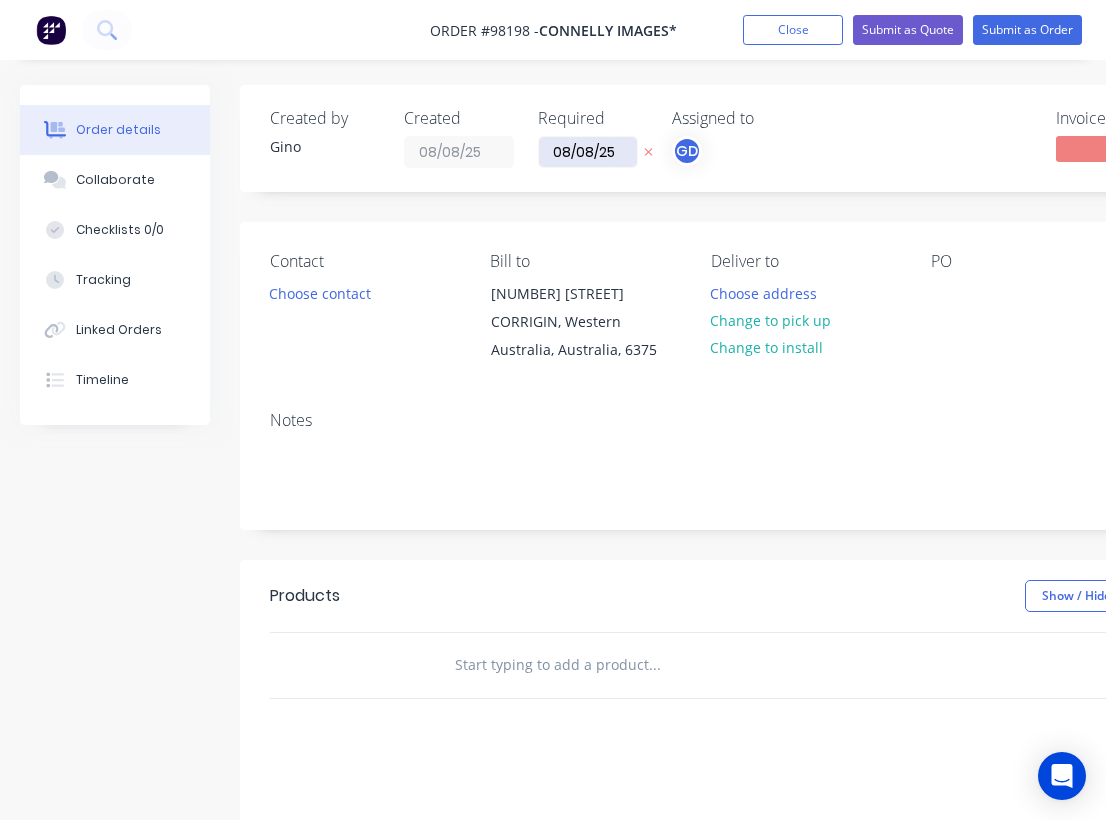 click on "08/08/25" at bounding box center (588, 152) 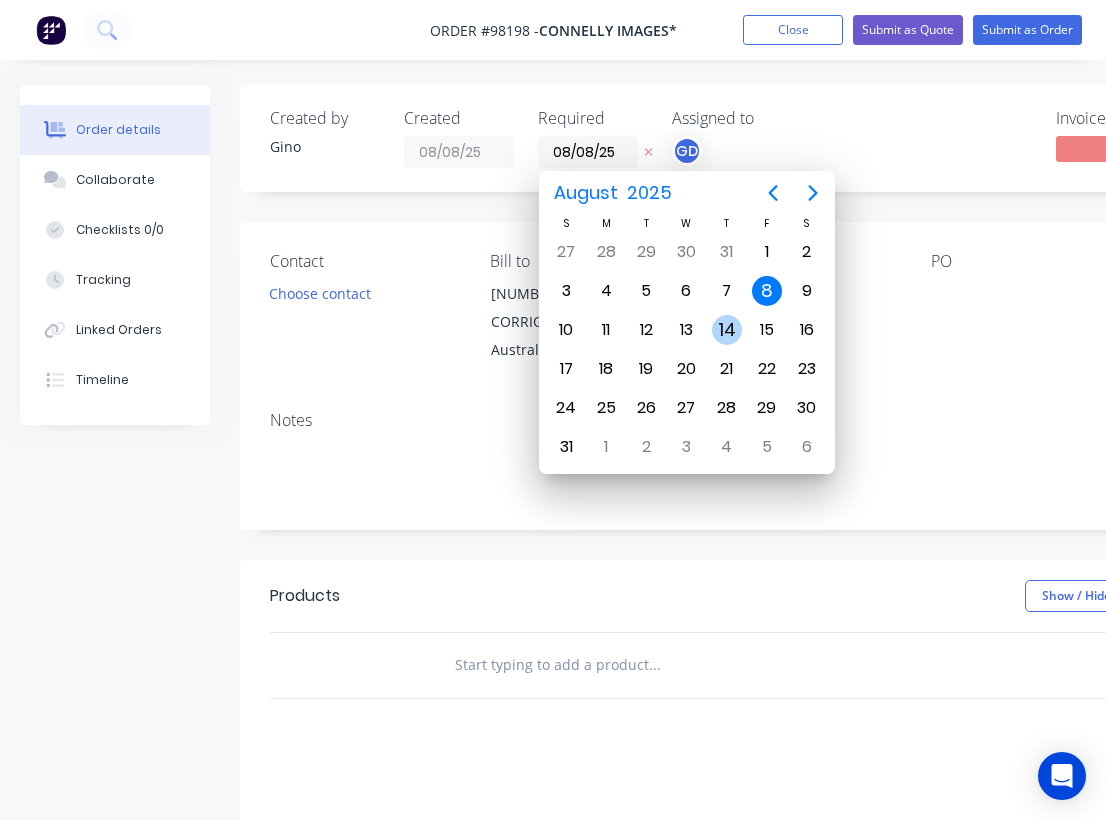 click on "14" at bounding box center [727, 330] 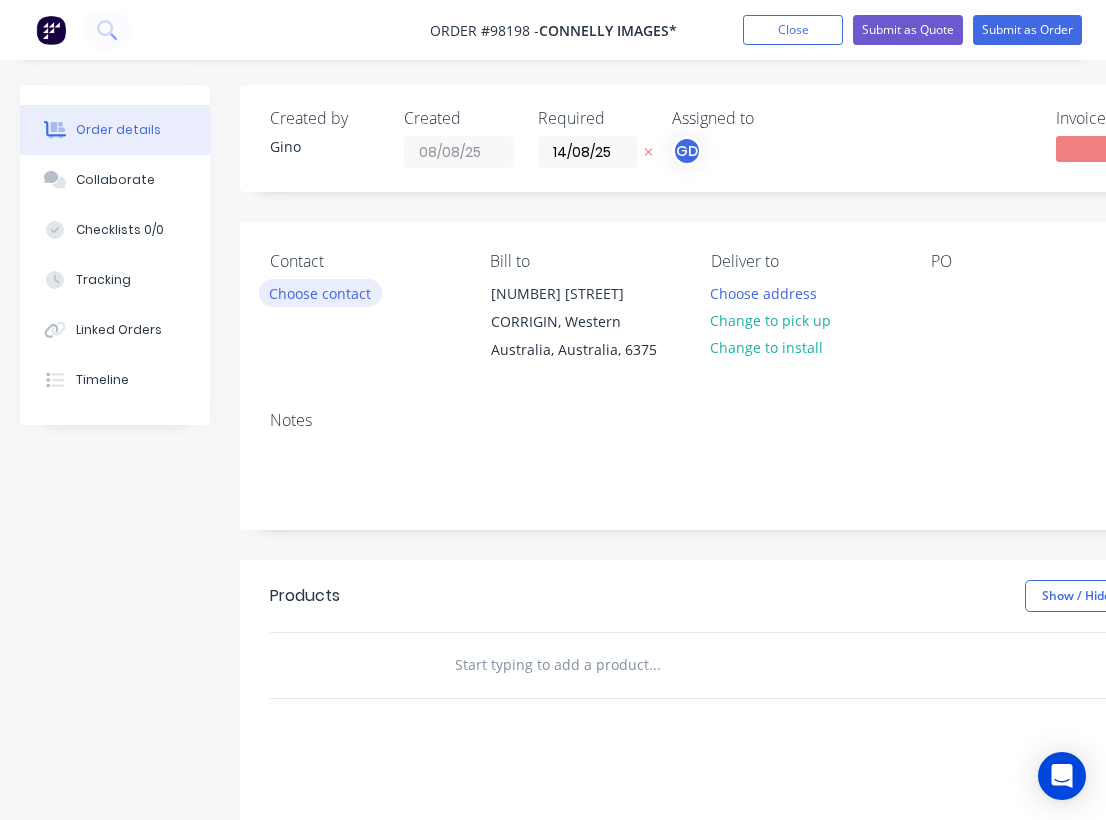 click on "Choose contact" at bounding box center (320, 292) 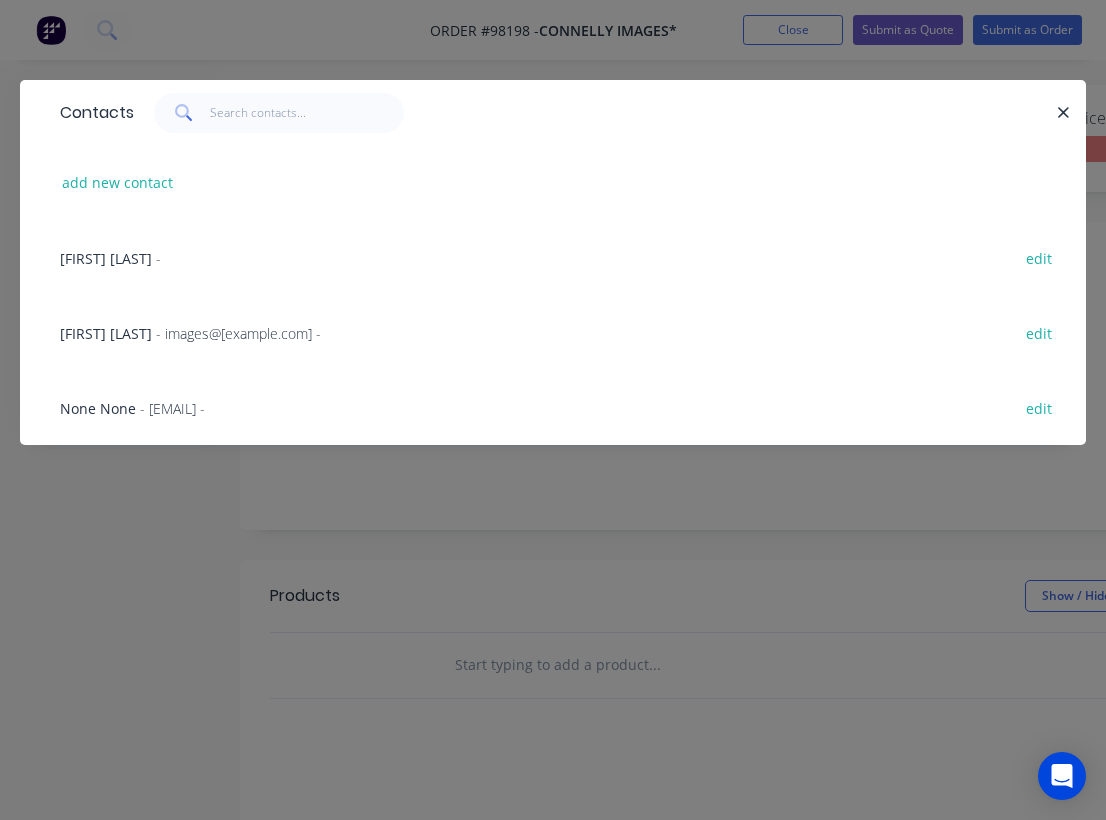 click on "[FIRST] [LAST]" at bounding box center [106, 333] 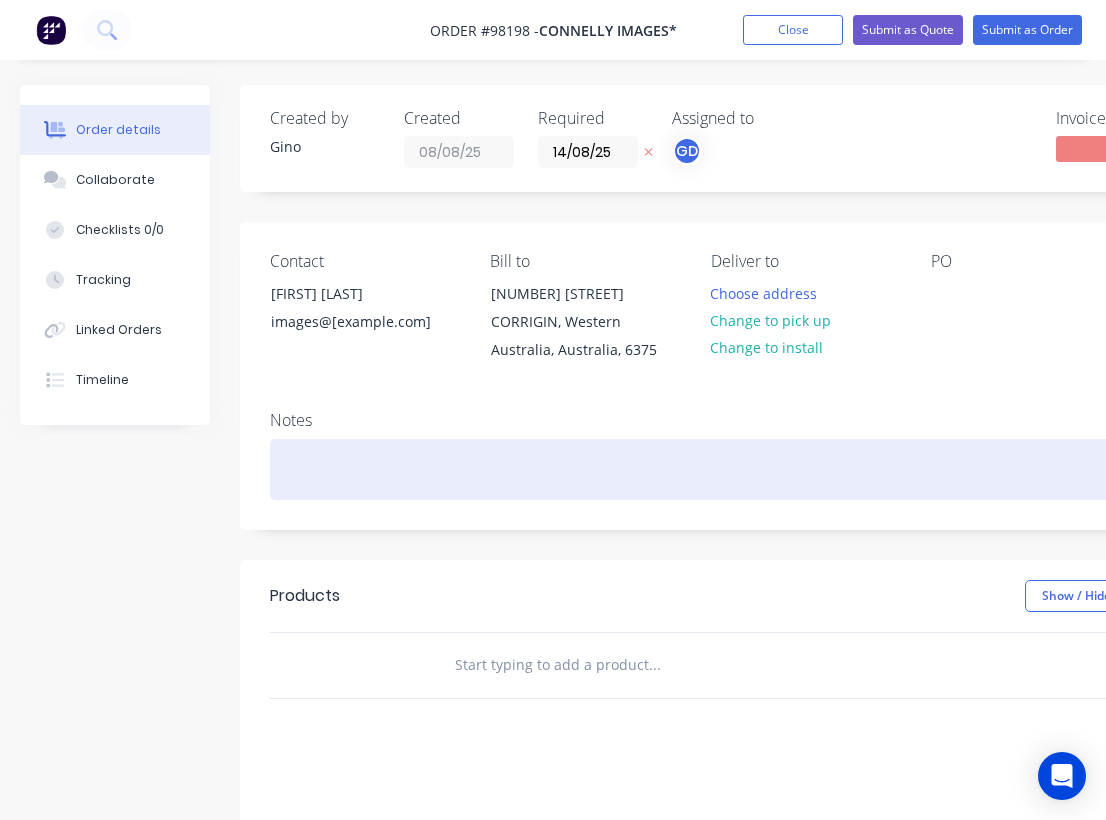 click at bounding box center (805, 469) 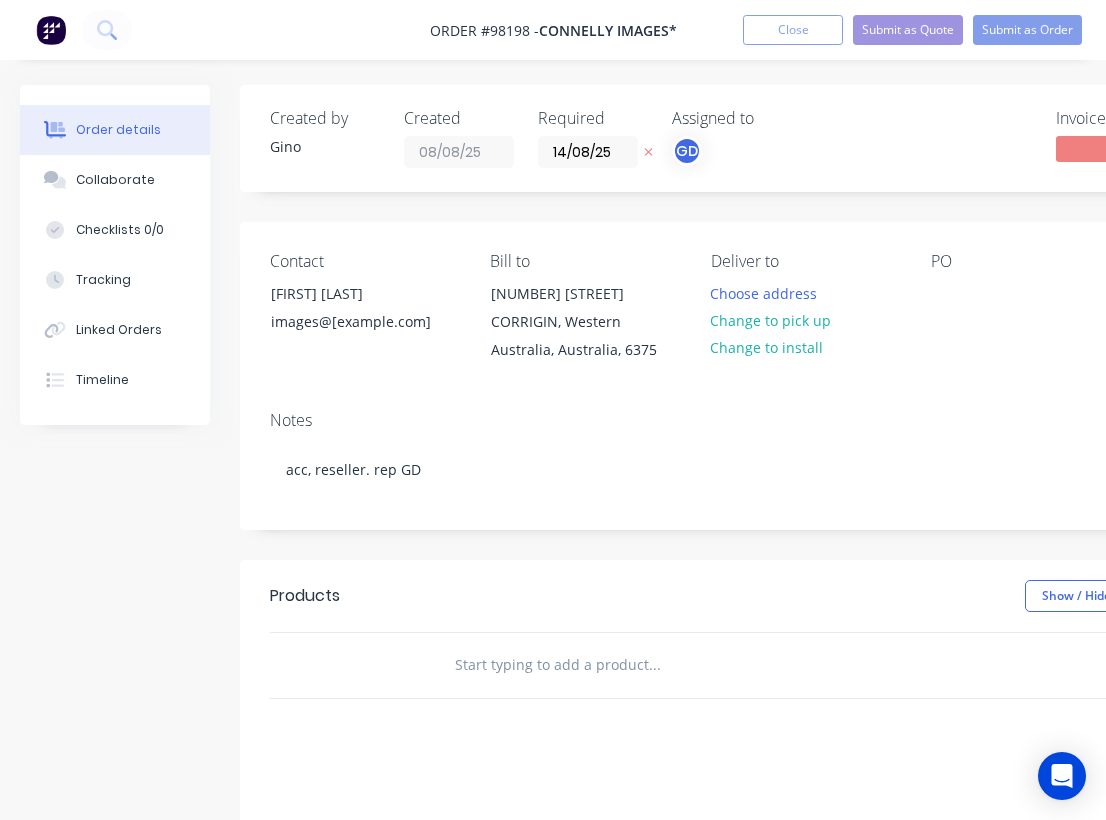 click on "Notes acc, reseller. rep GD" at bounding box center (805, 462) 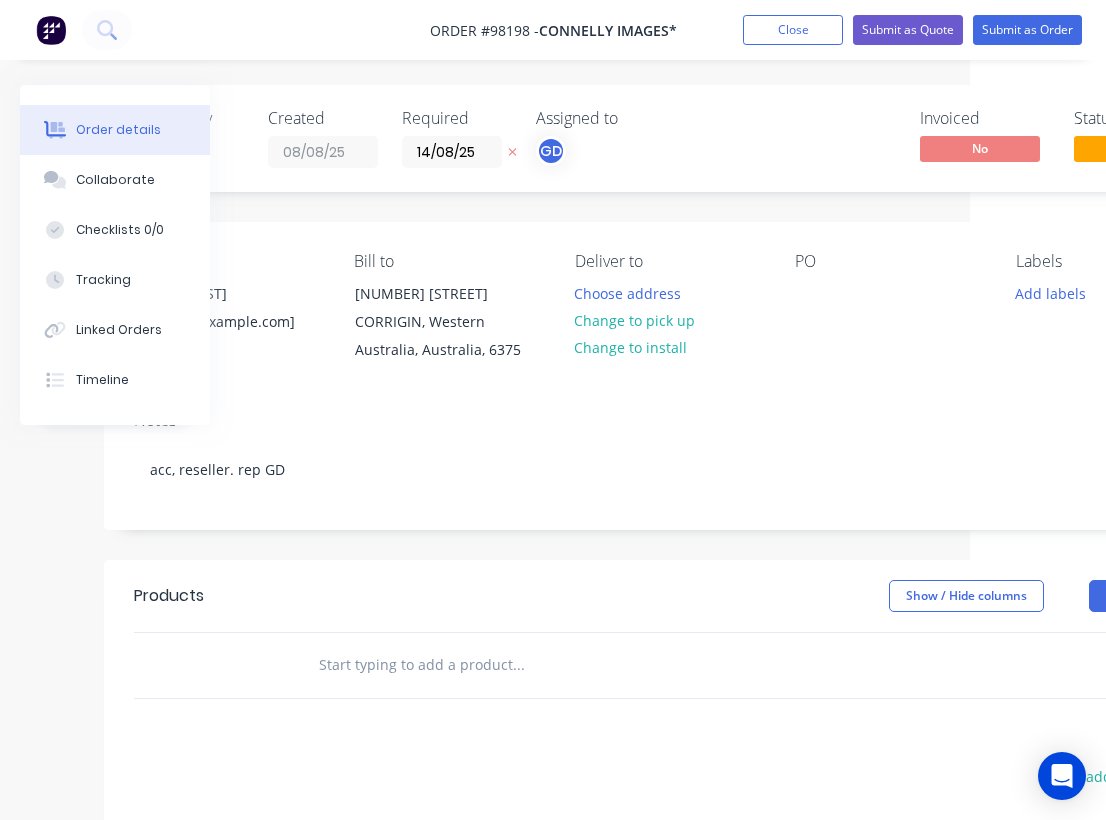 scroll, scrollTop: 0, scrollLeft: 140, axis: horizontal 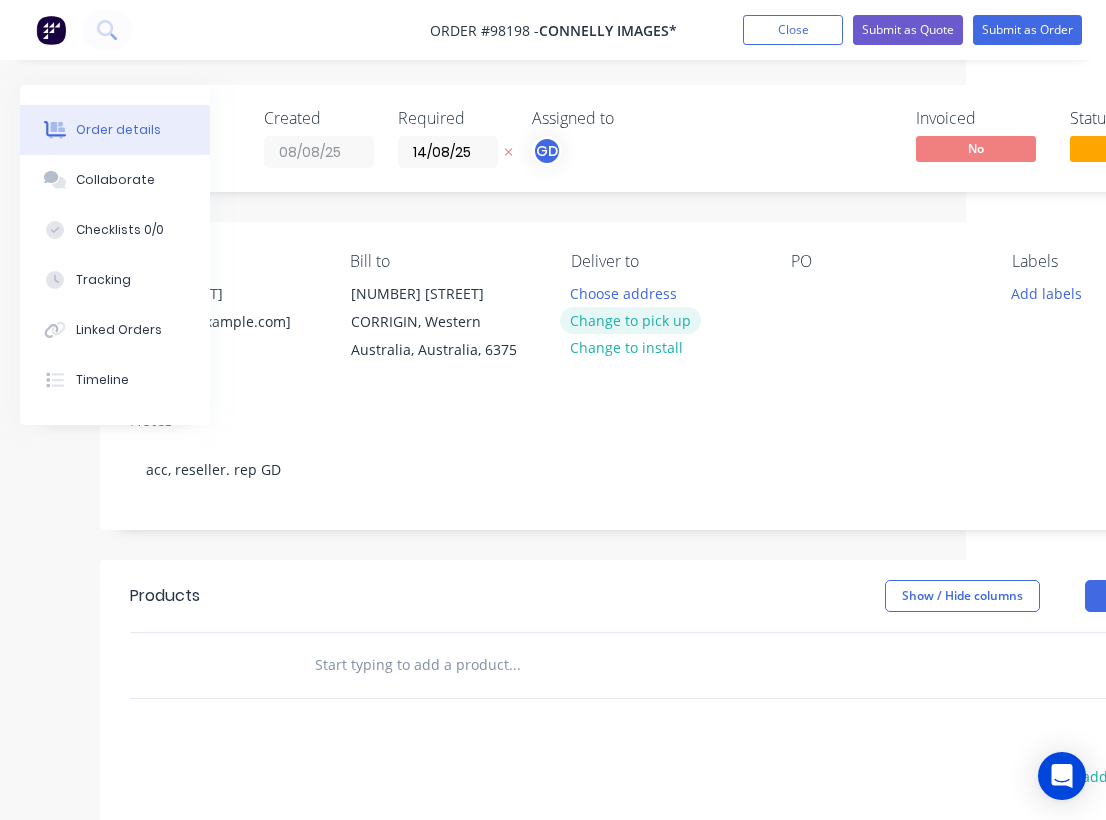 click on "Change to pick up" at bounding box center (631, 320) 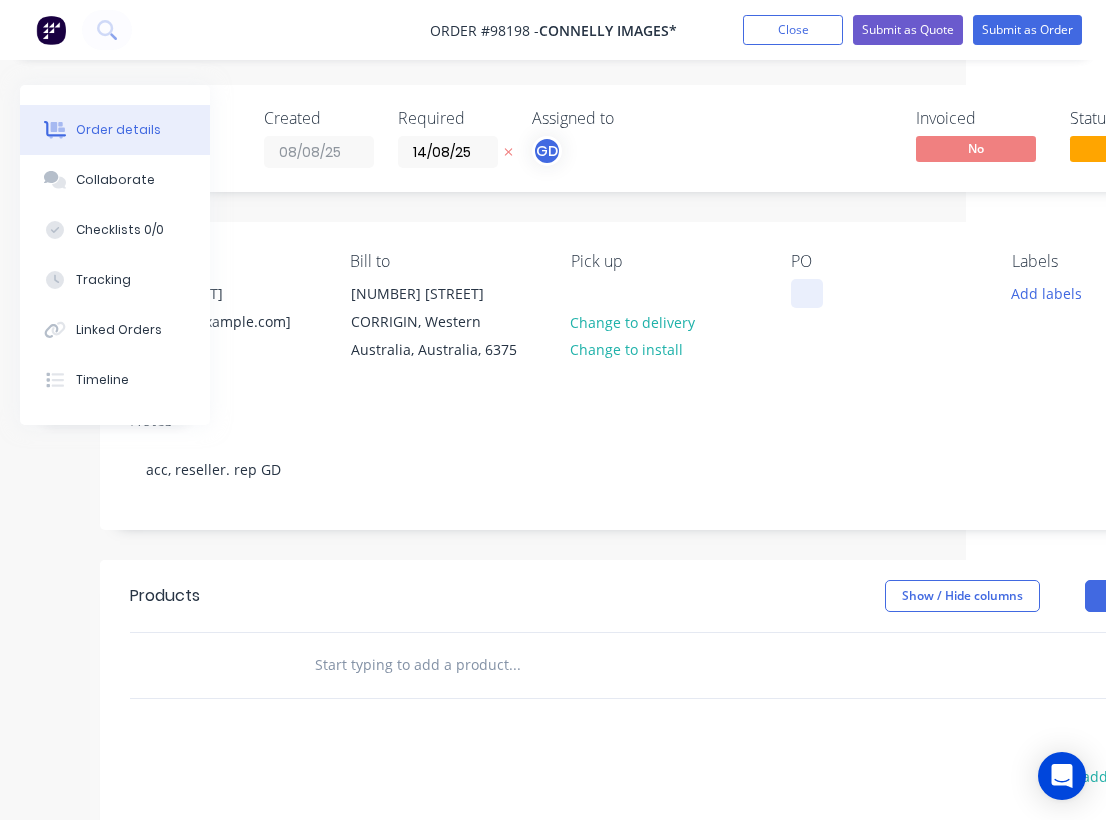 click at bounding box center [807, 293] 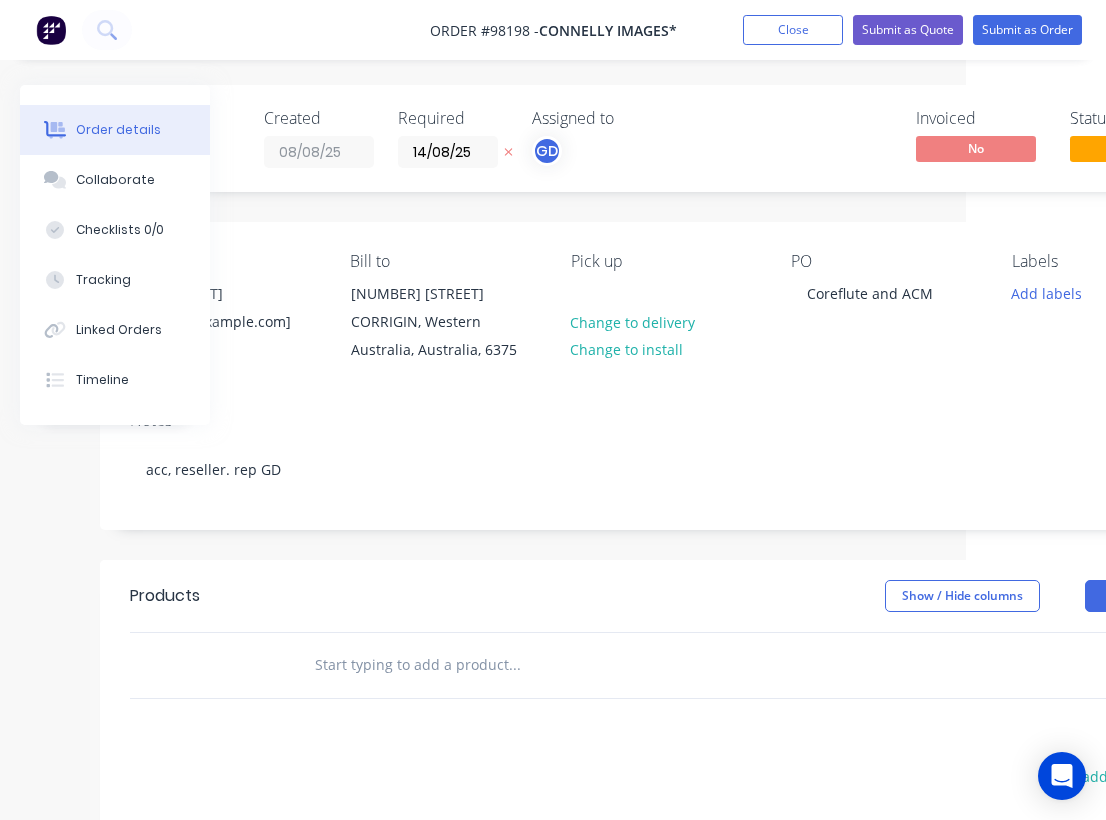 click on "PO Coreflute and ACM" at bounding box center [885, 308] 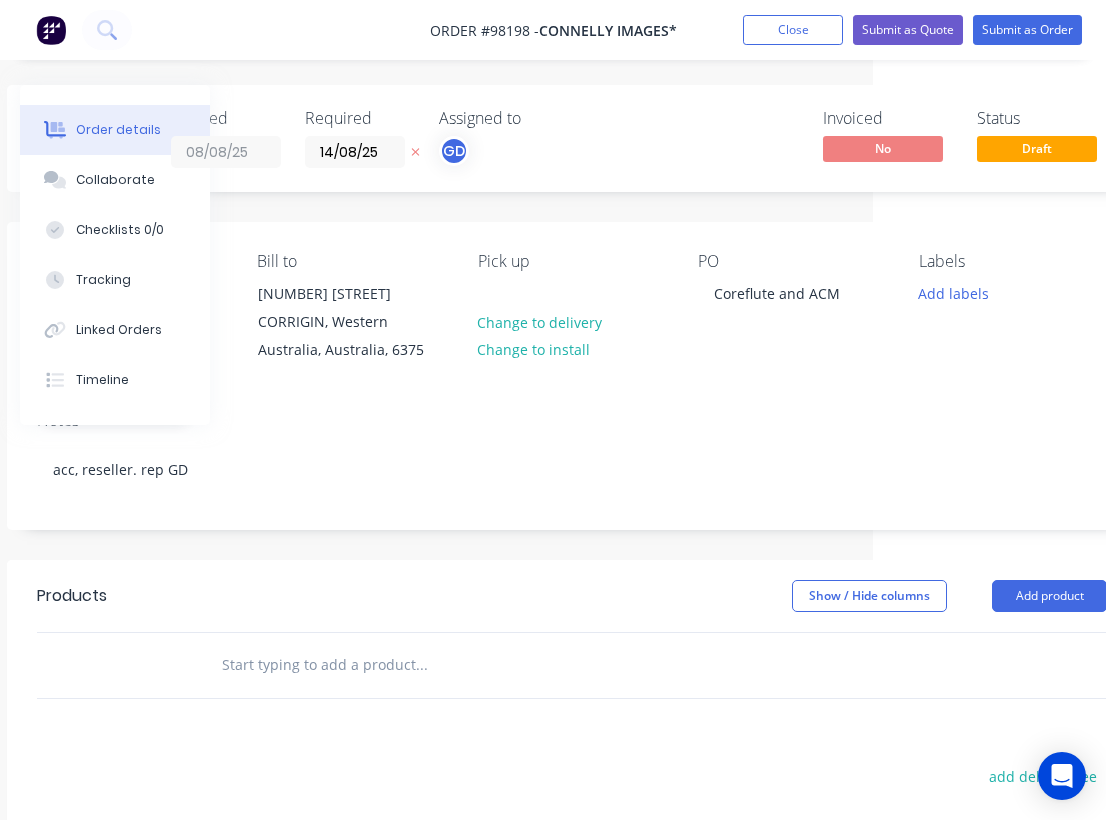 scroll, scrollTop: 0, scrollLeft: 284, axis: horizontal 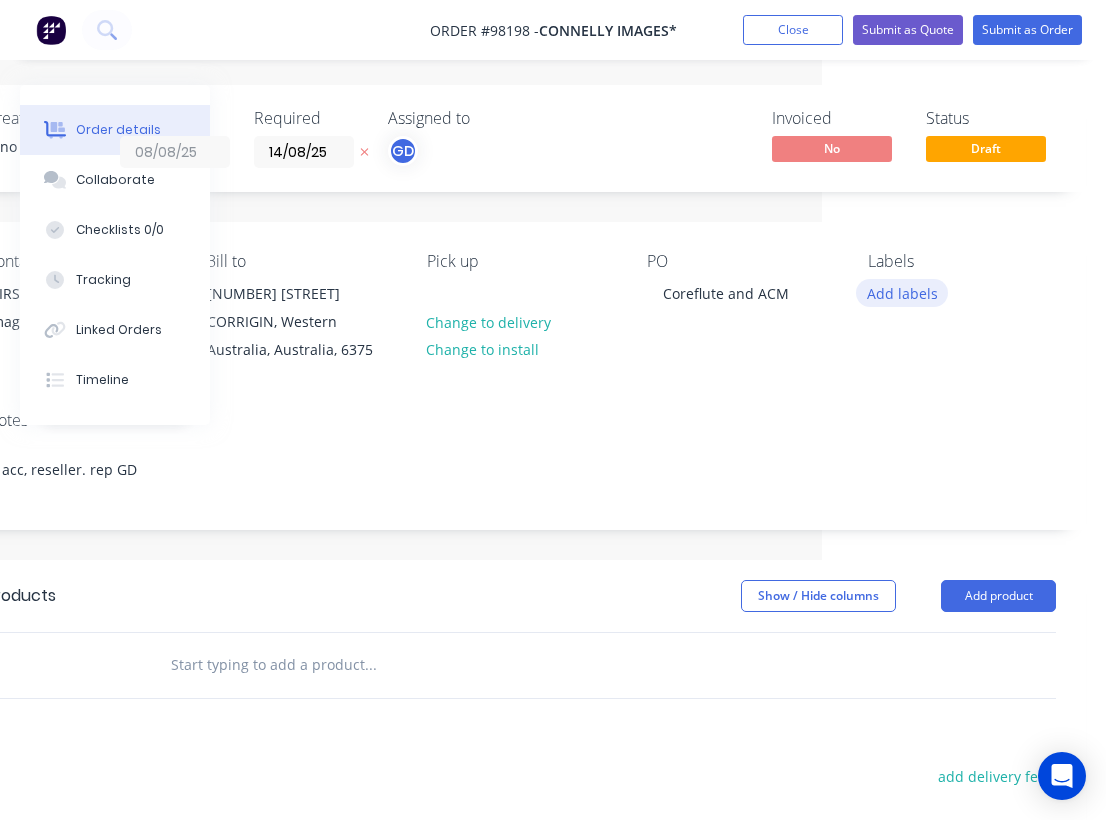 click on "Add labels" at bounding box center (902, 292) 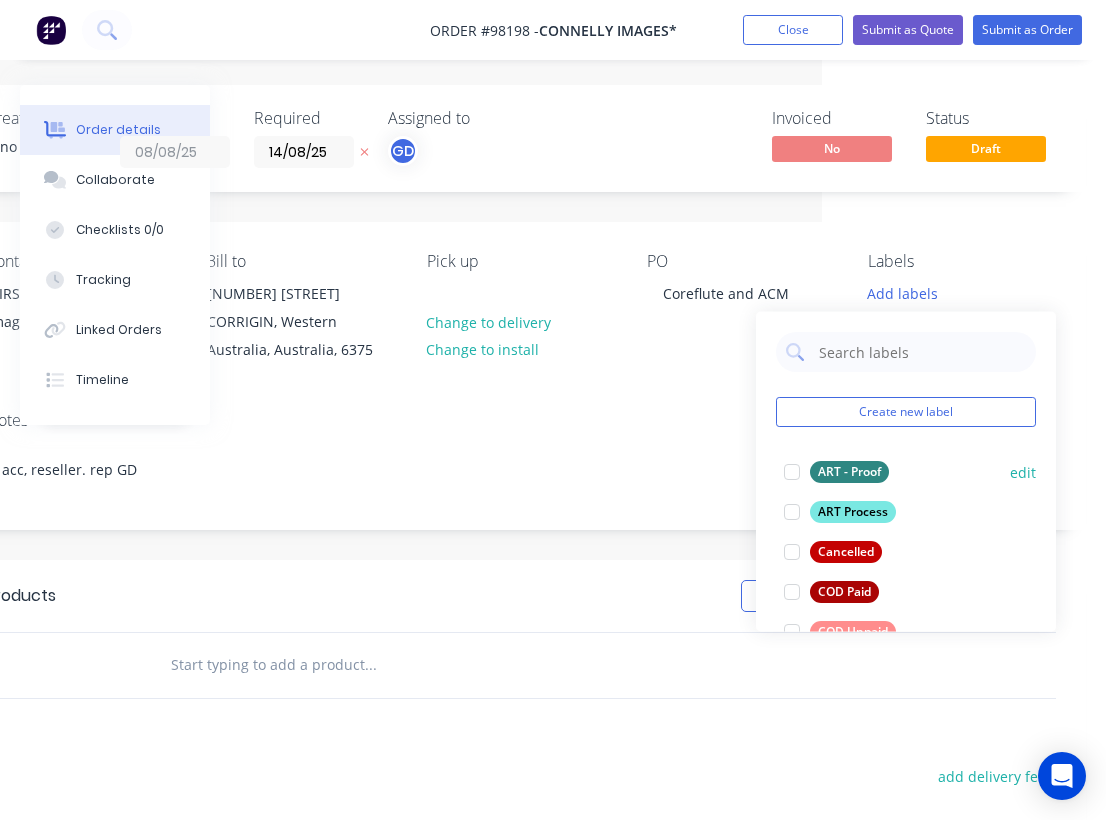 click on "ART - Proof" at bounding box center (849, 472) 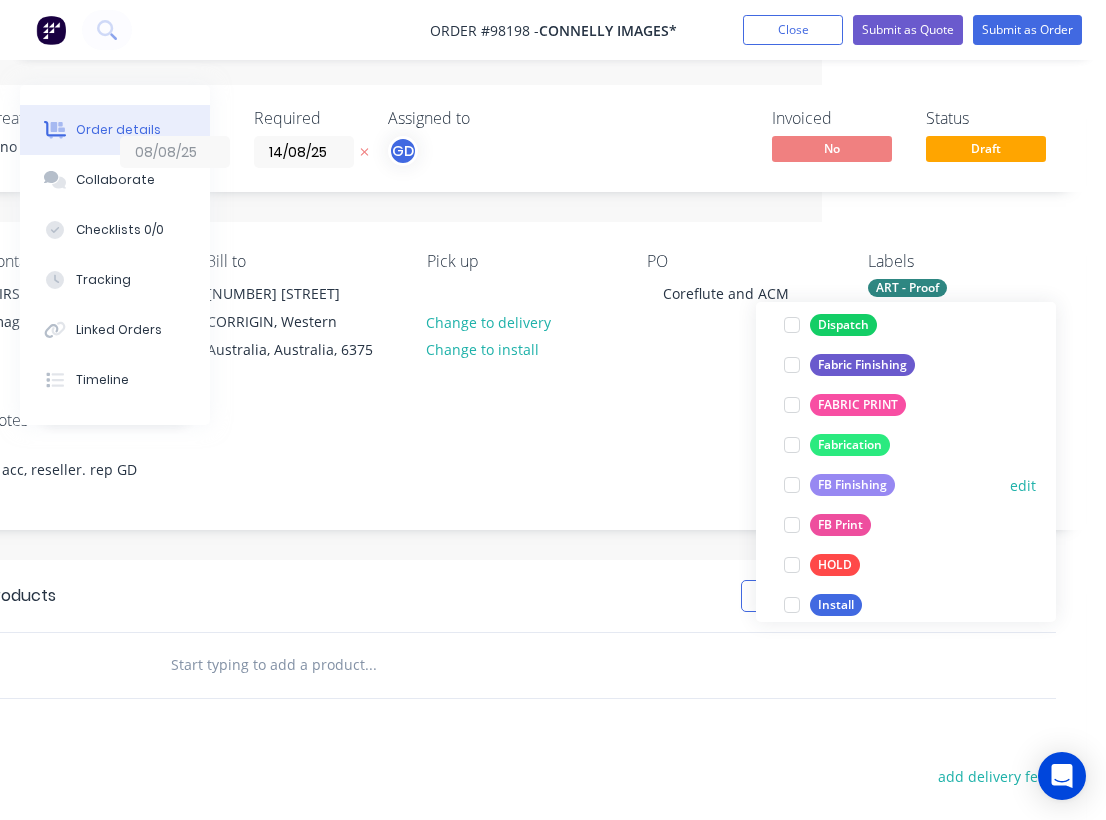 scroll, scrollTop: 384, scrollLeft: 0, axis: vertical 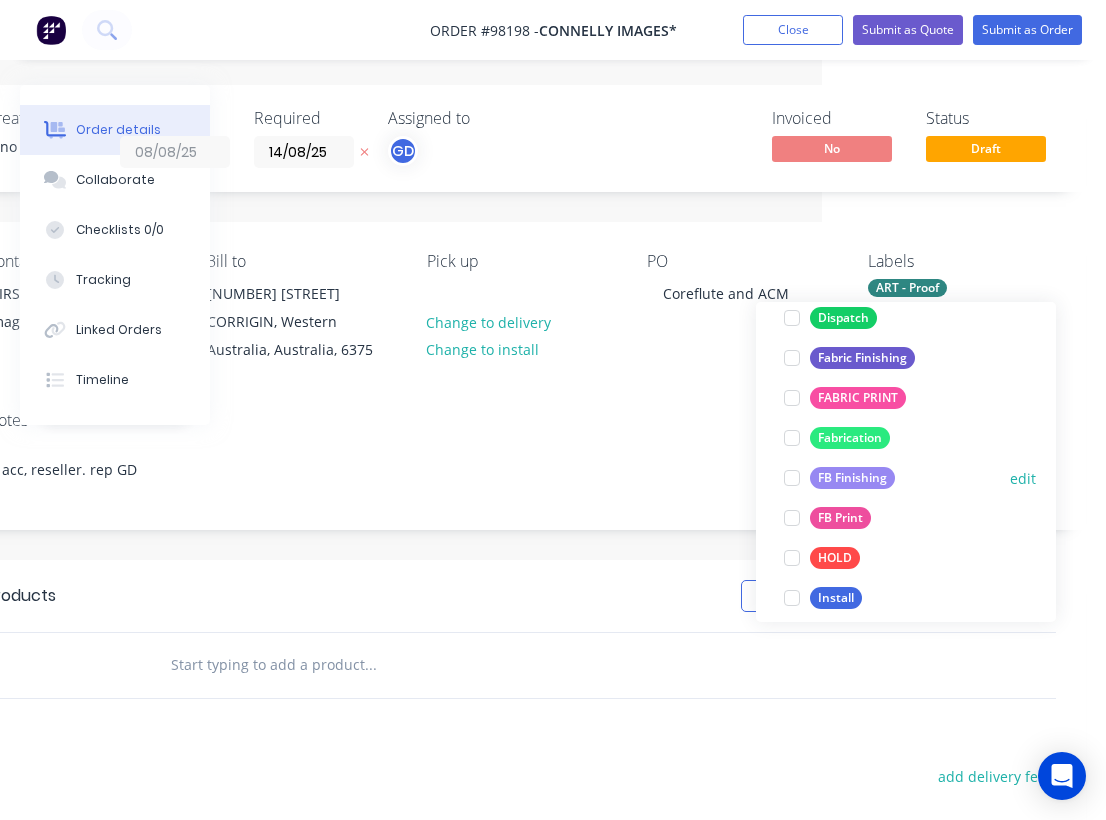 click on "FB Finishing" at bounding box center [852, 478] 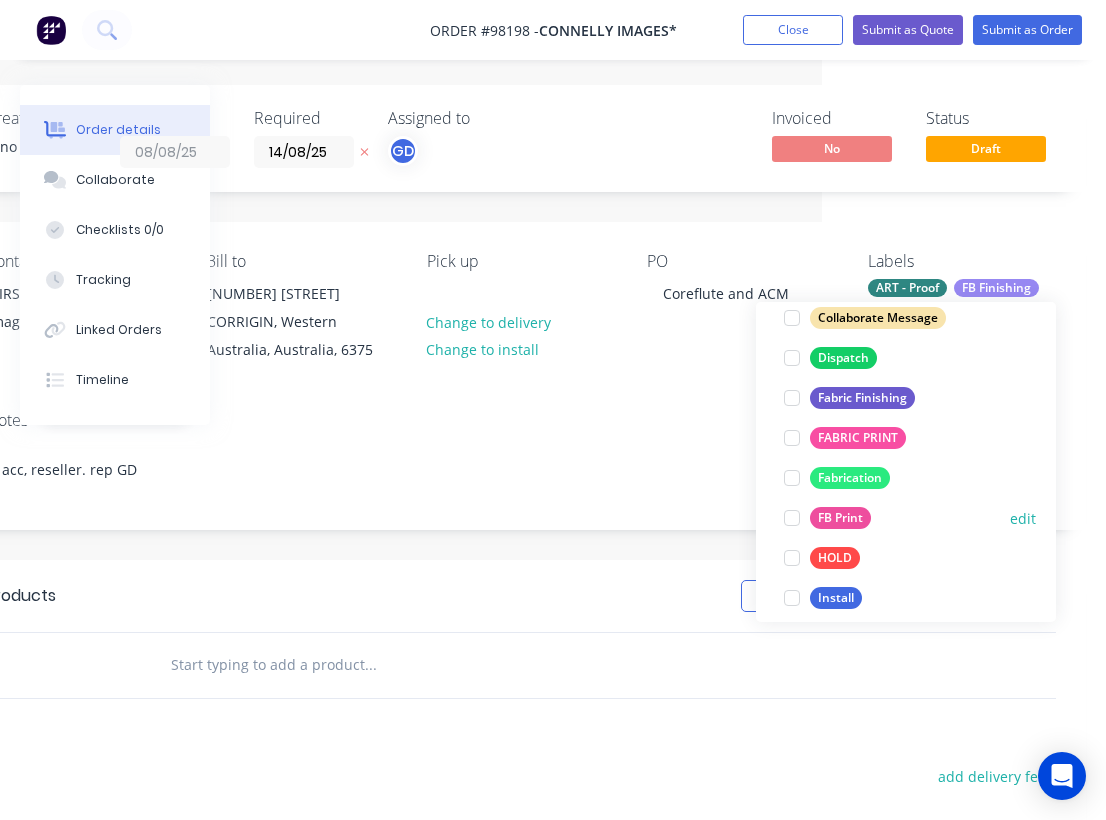 click on "FB Print" at bounding box center (840, 518) 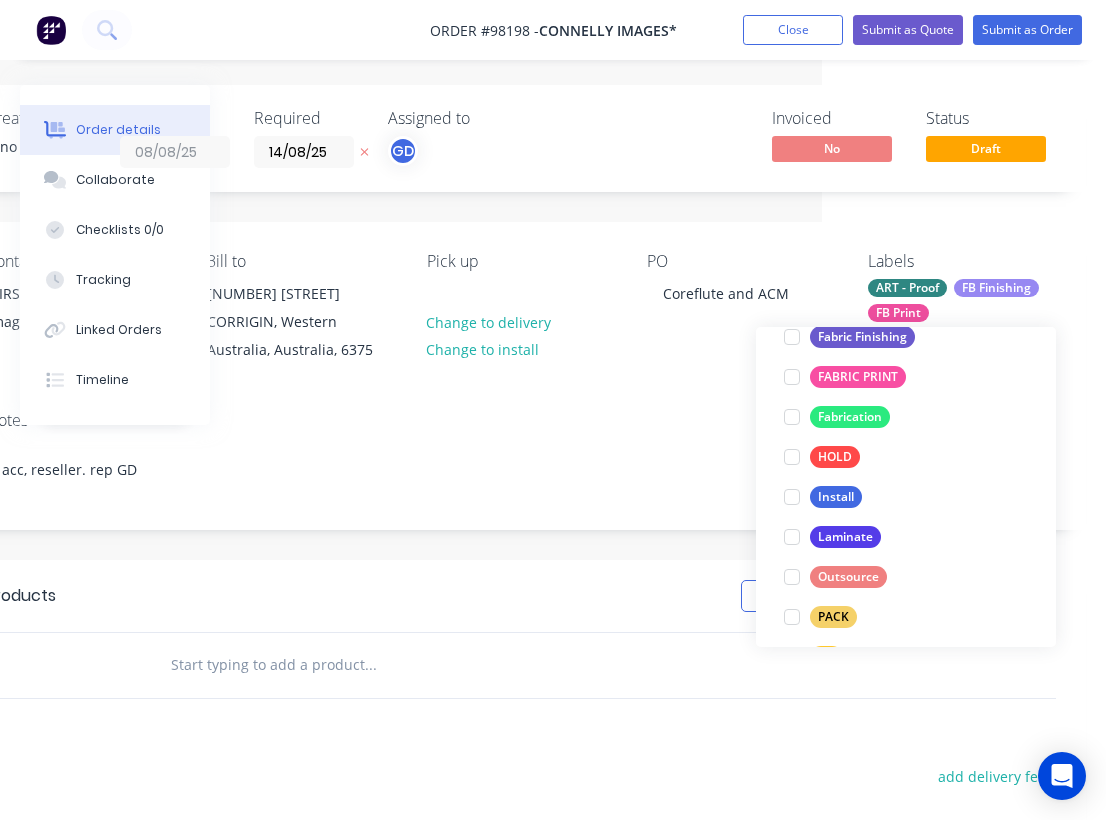 scroll, scrollTop: 527, scrollLeft: 0, axis: vertical 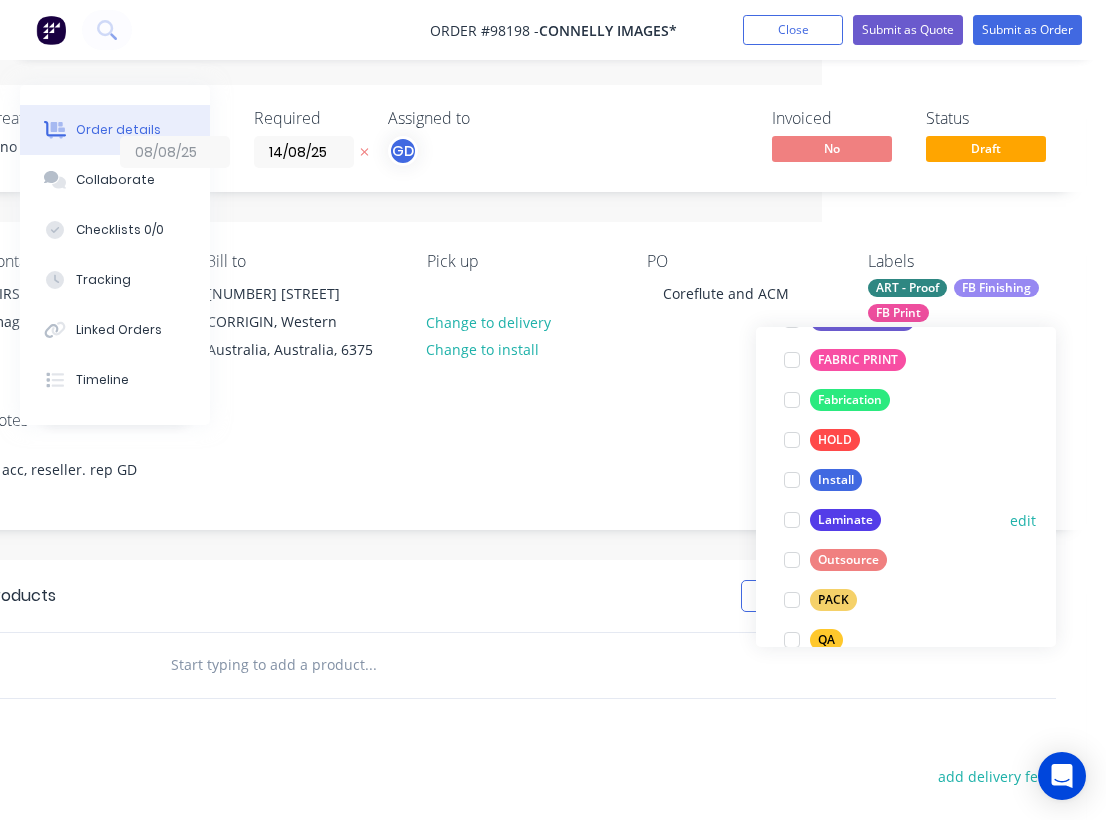 click on "Laminate" at bounding box center (845, 520) 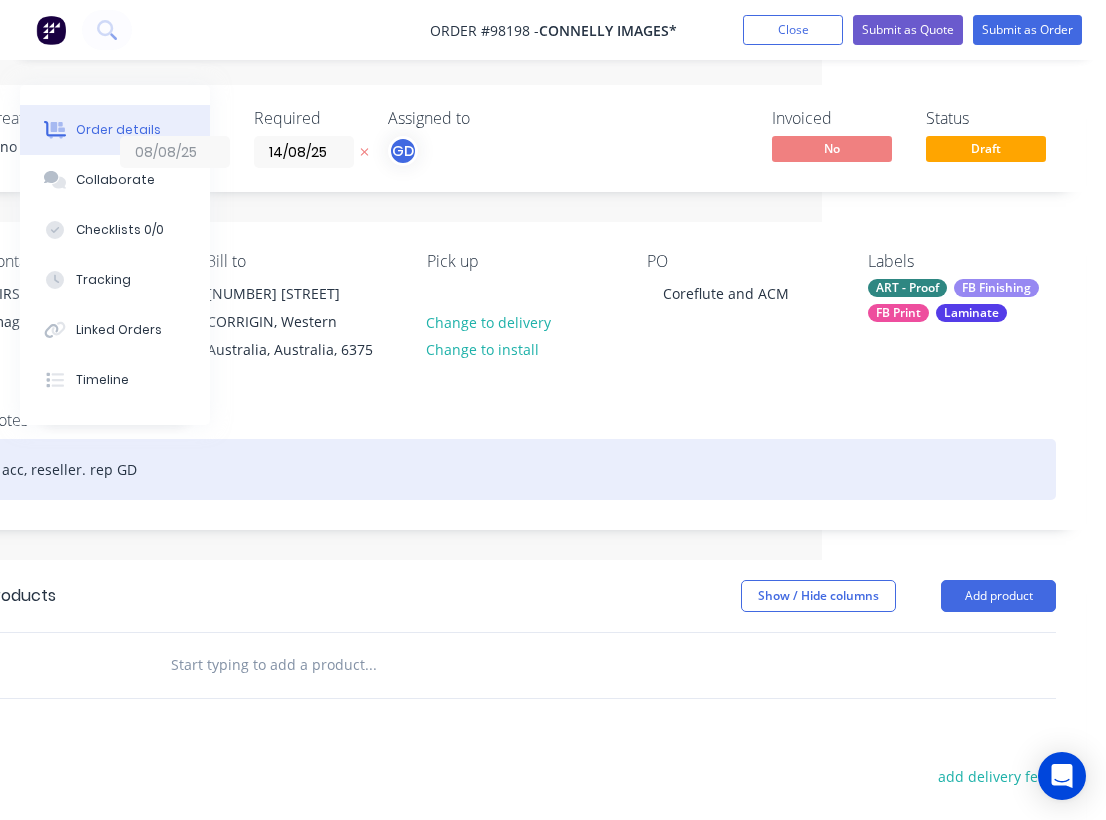 click on "acc, reseller. rep GD" at bounding box center [521, 469] 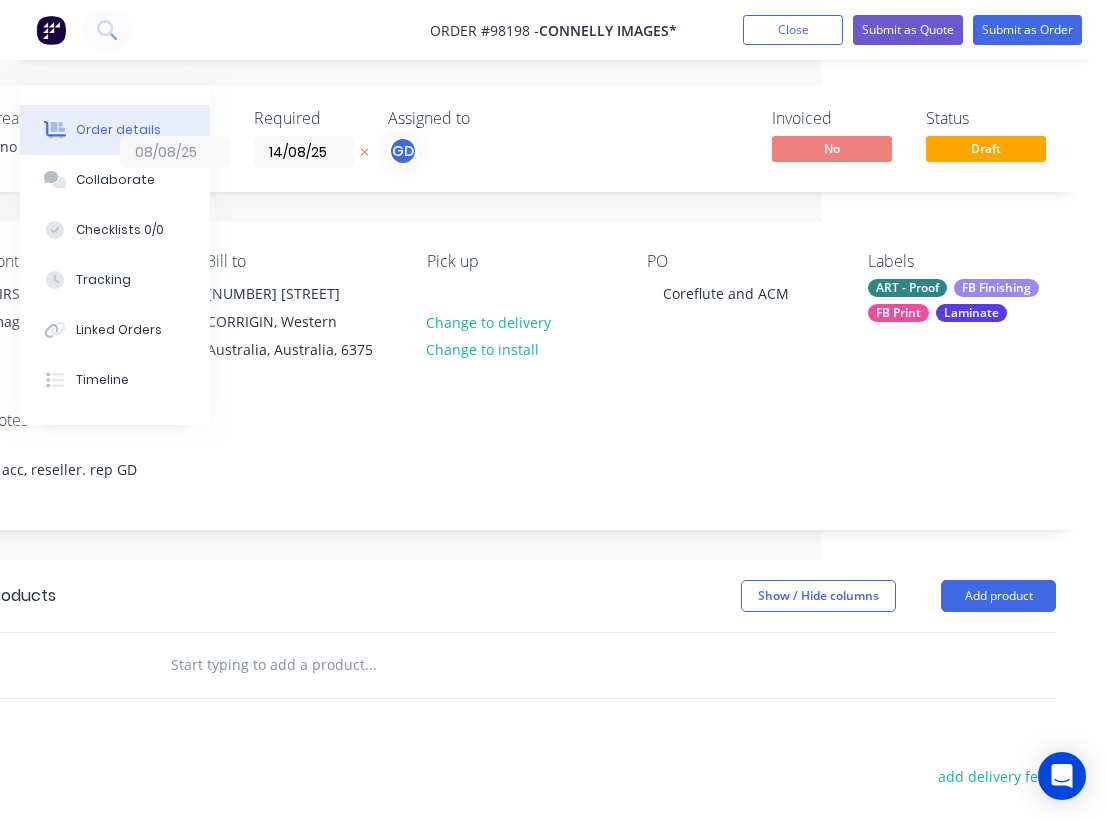 click at bounding box center [370, 665] 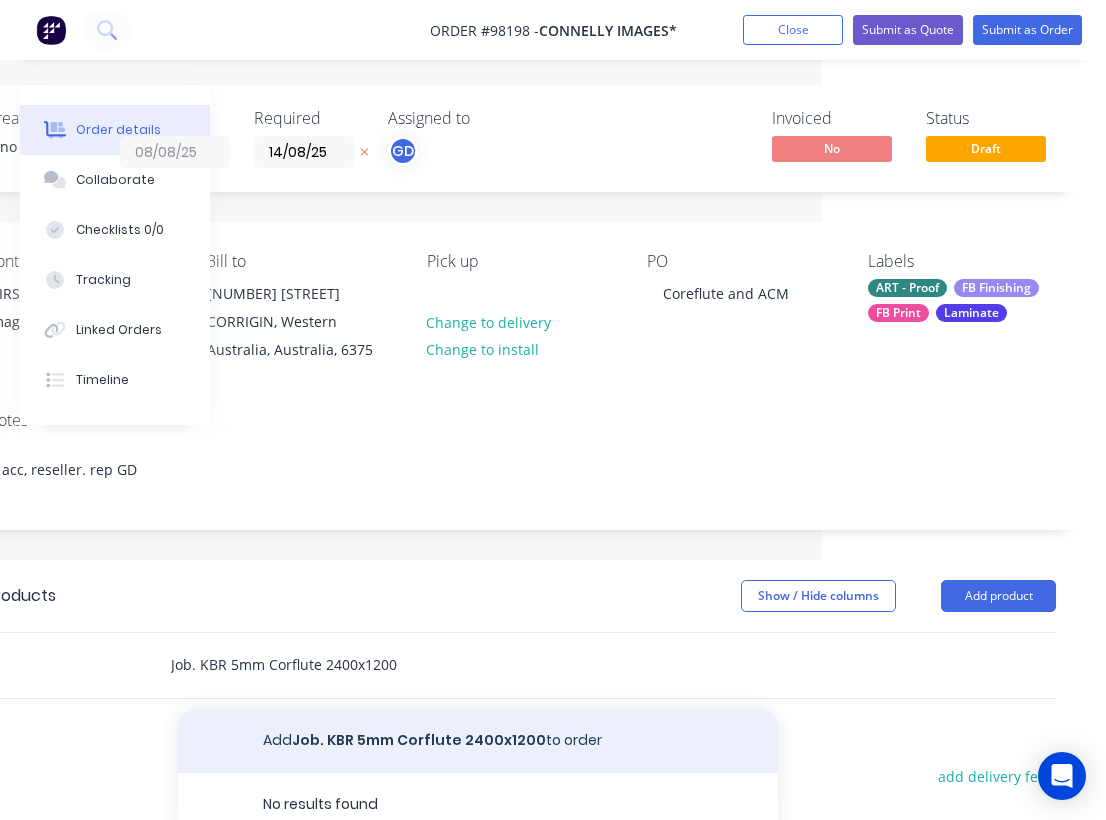 type on "Job. KBR 5mm Corflute 2400x1200" 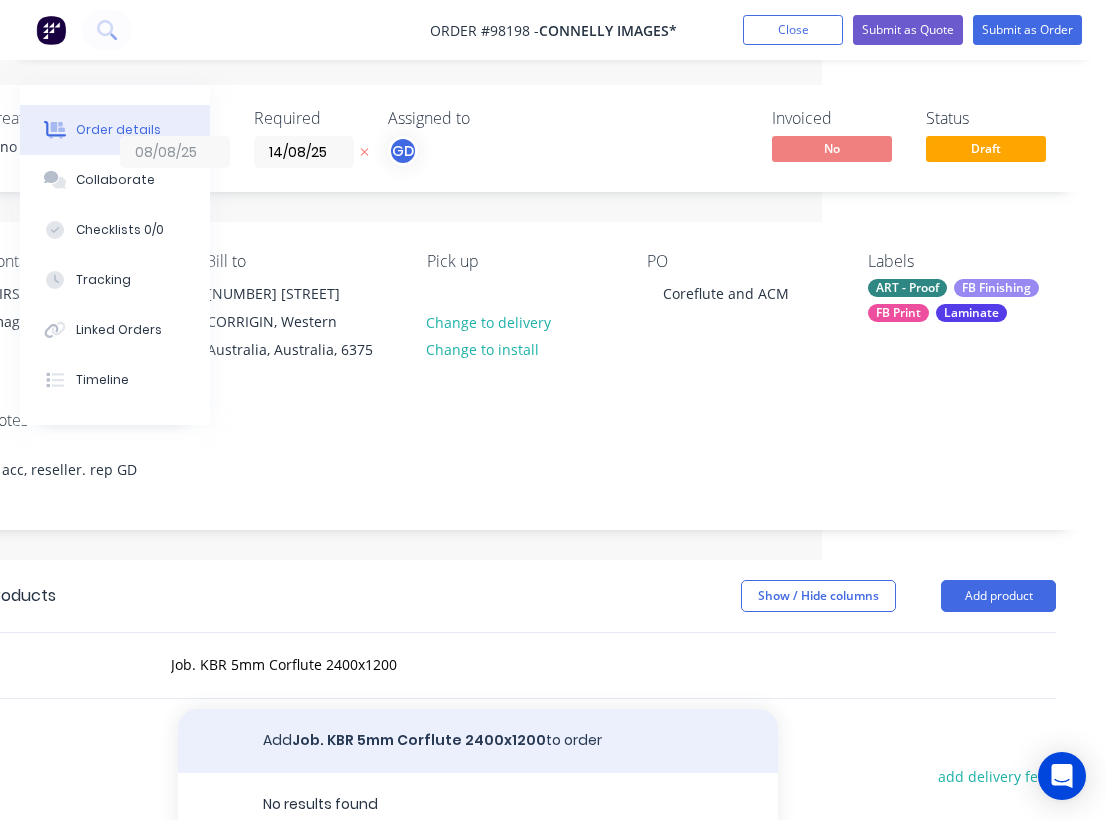 click on "Add  Job. KBR 5mm Corflute 2400x1200  to order" at bounding box center (478, 741) 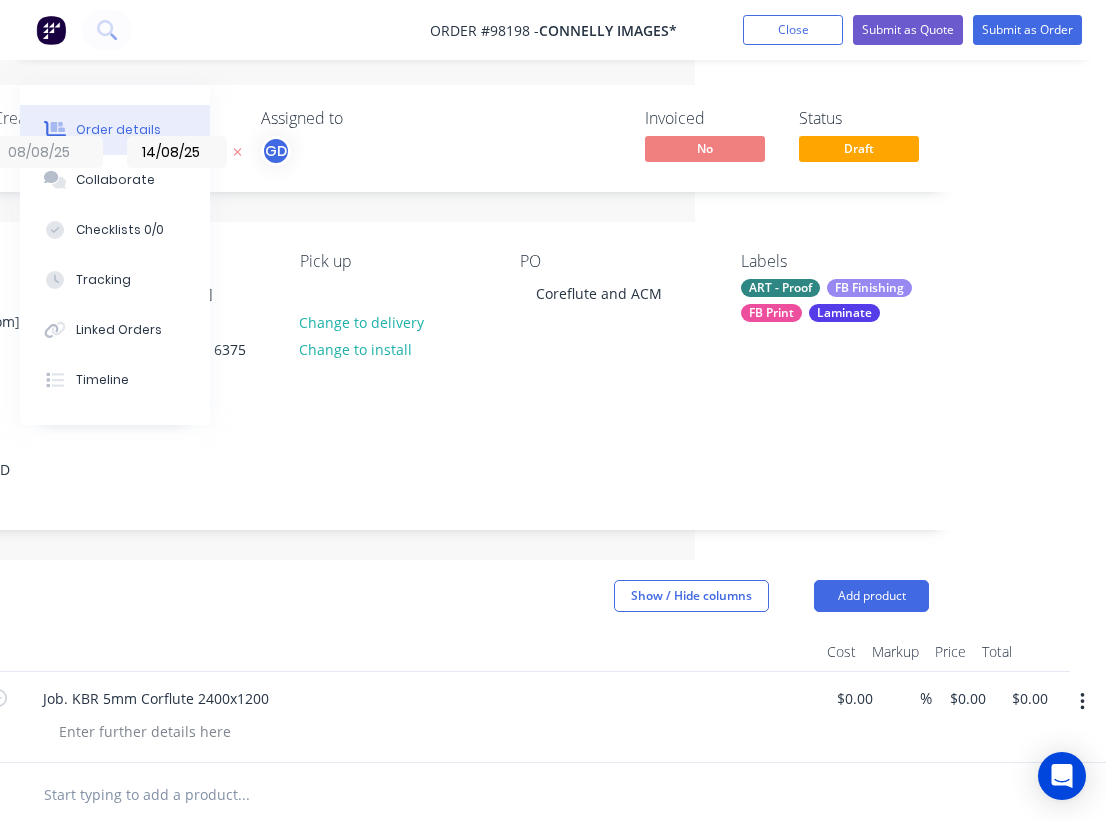 scroll, scrollTop: 0, scrollLeft: 411, axis: horizontal 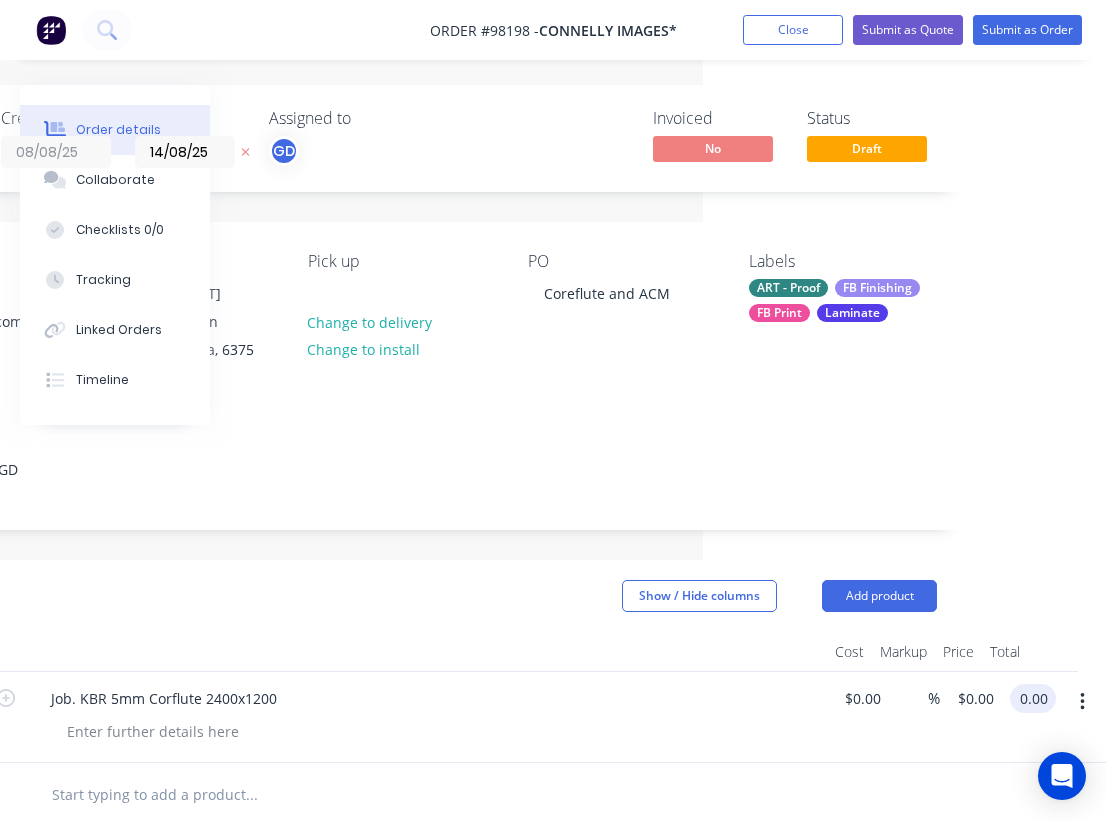 click on "0.00" at bounding box center (1037, 698) 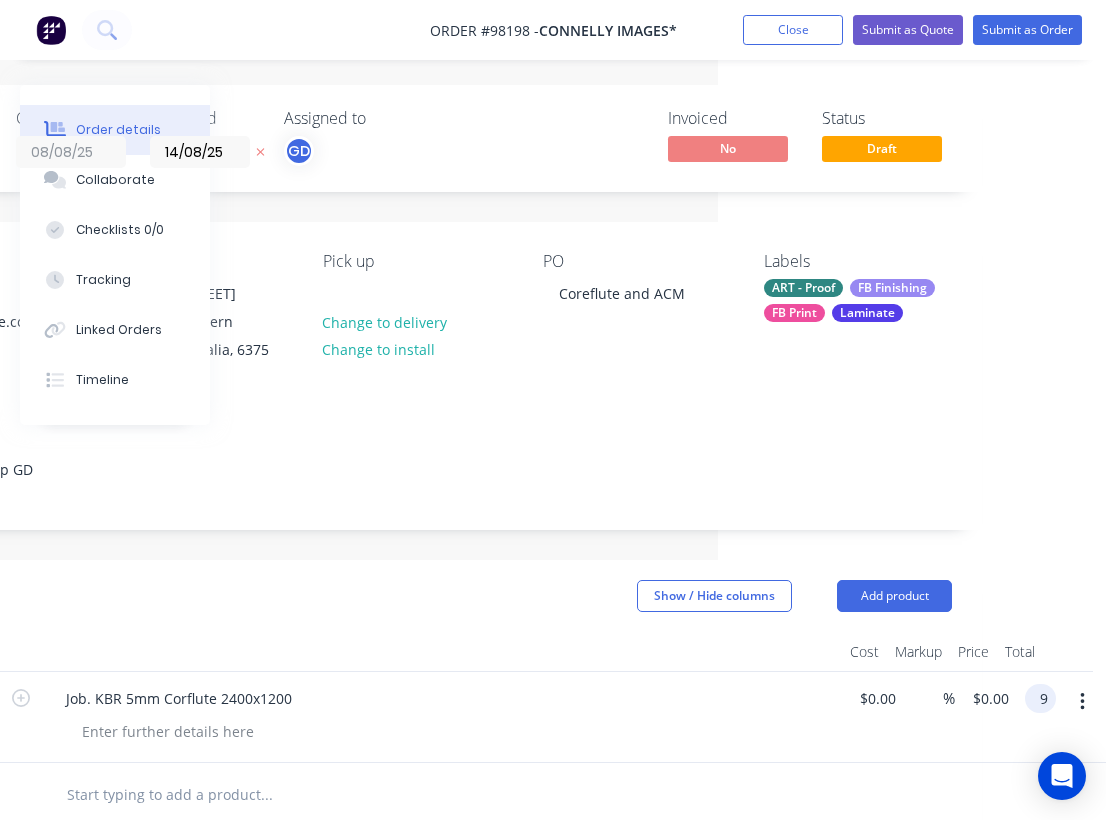 scroll, scrollTop: 0, scrollLeft: 388, axis: horizontal 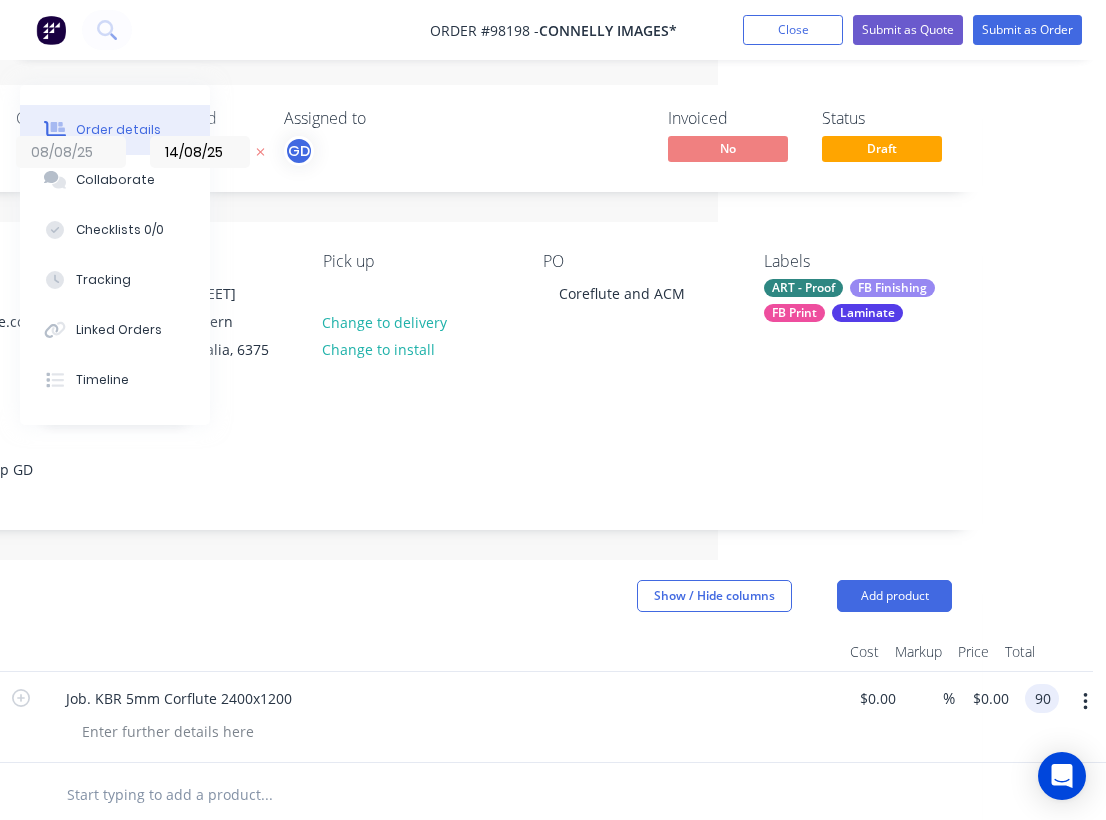 type on "9" 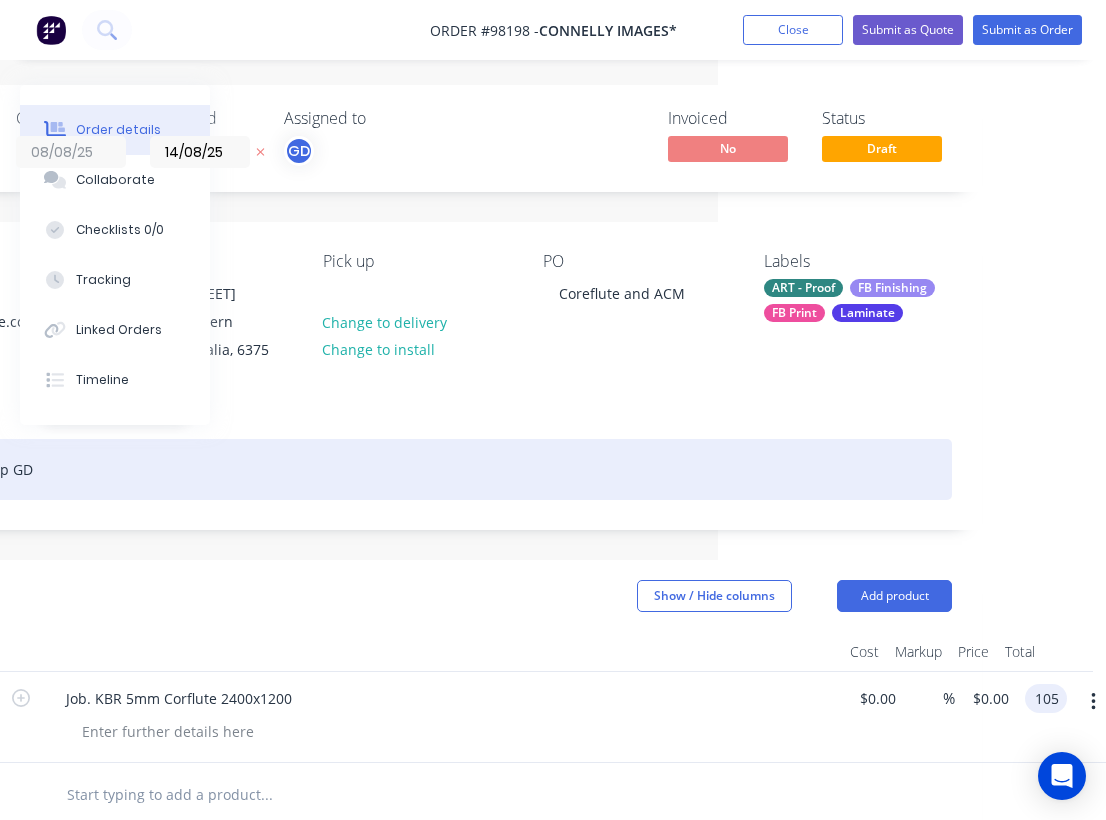 type on "$105.00" 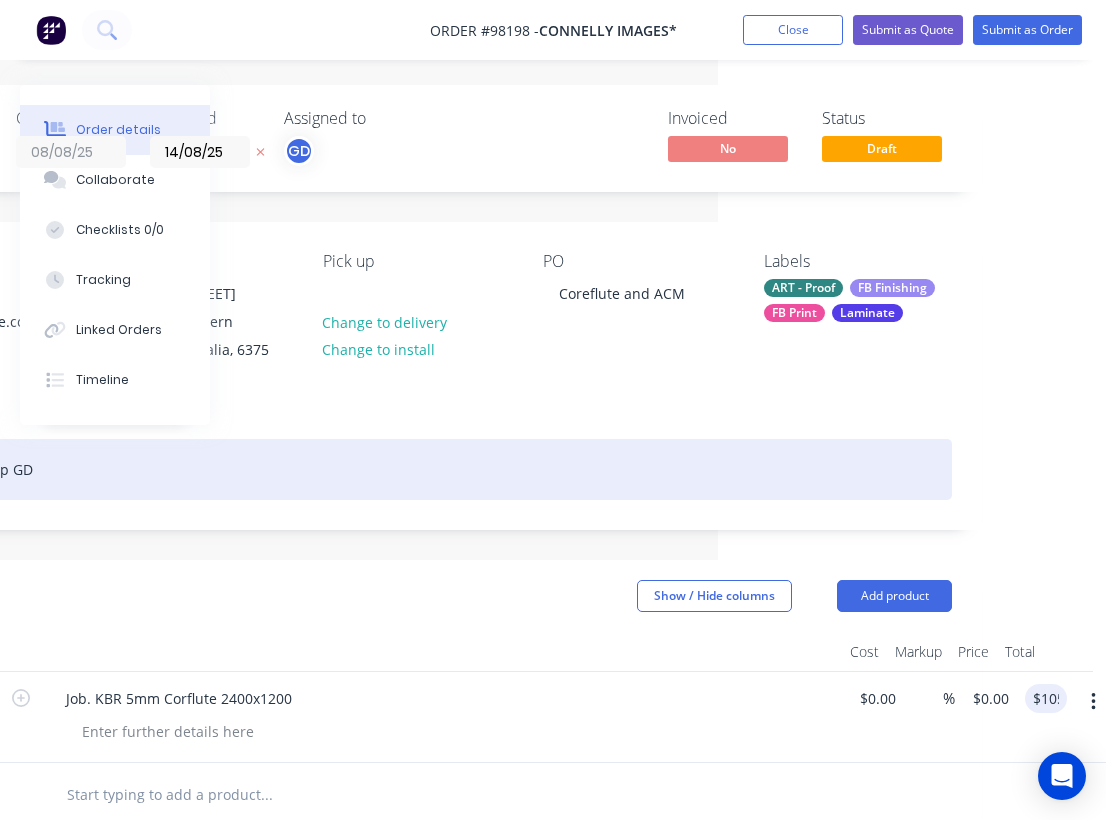 type on "$105.00" 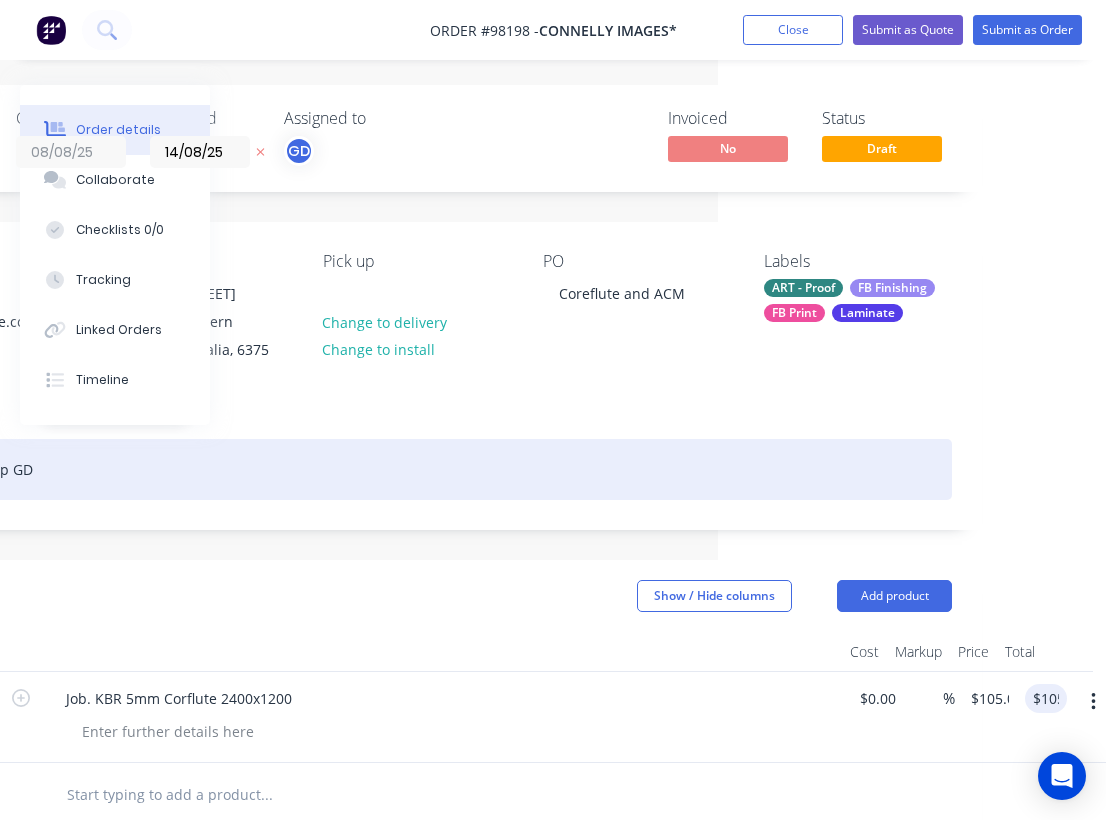 click on "acc, reseller. rep GD" at bounding box center (417, 469) 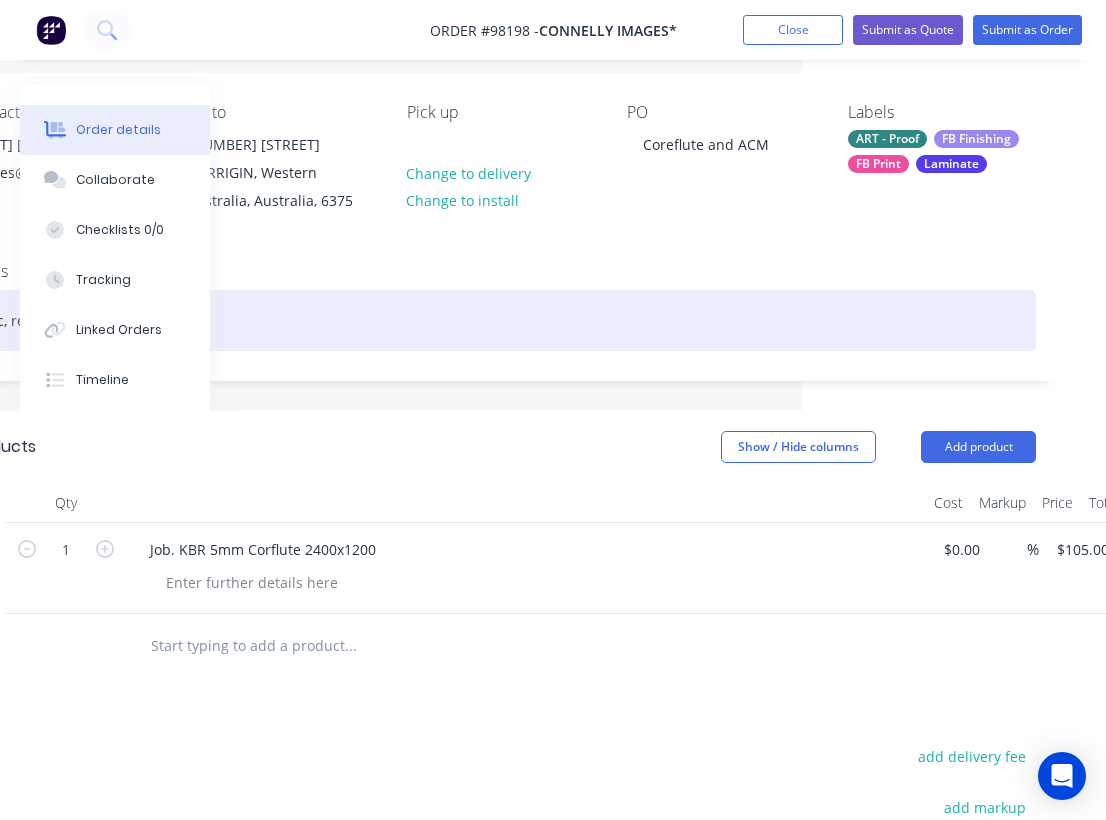 scroll, scrollTop: 152, scrollLeft: 304, axis: both 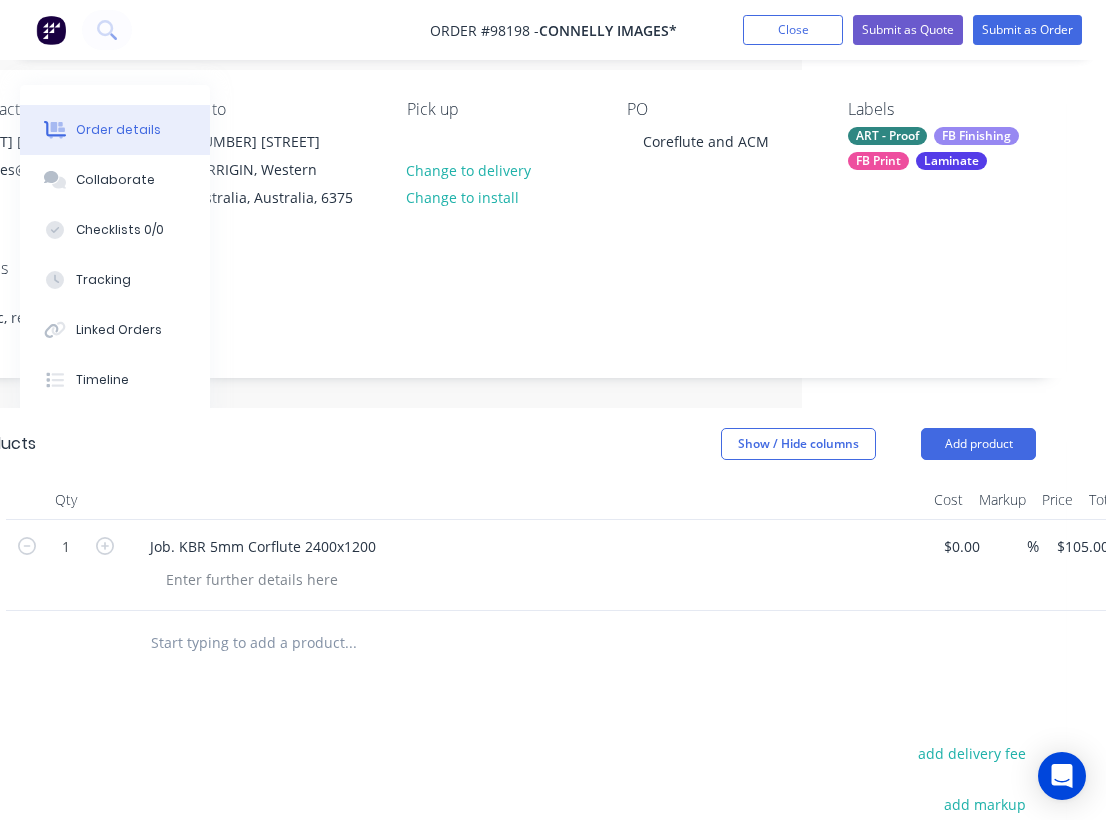 click at bounding box center (350, 643) 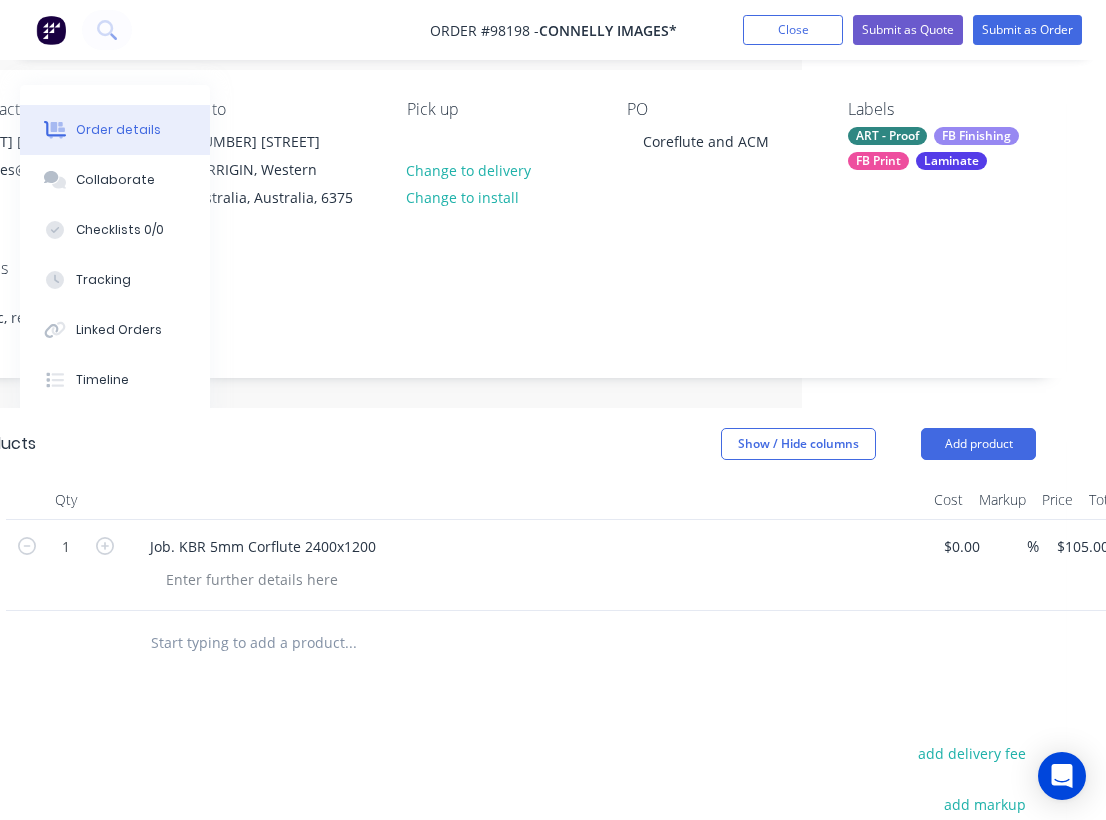 paste on "job: McKenzie Concrete 3mm ACM Long life UV matt laminate Main sign 2400x1200" 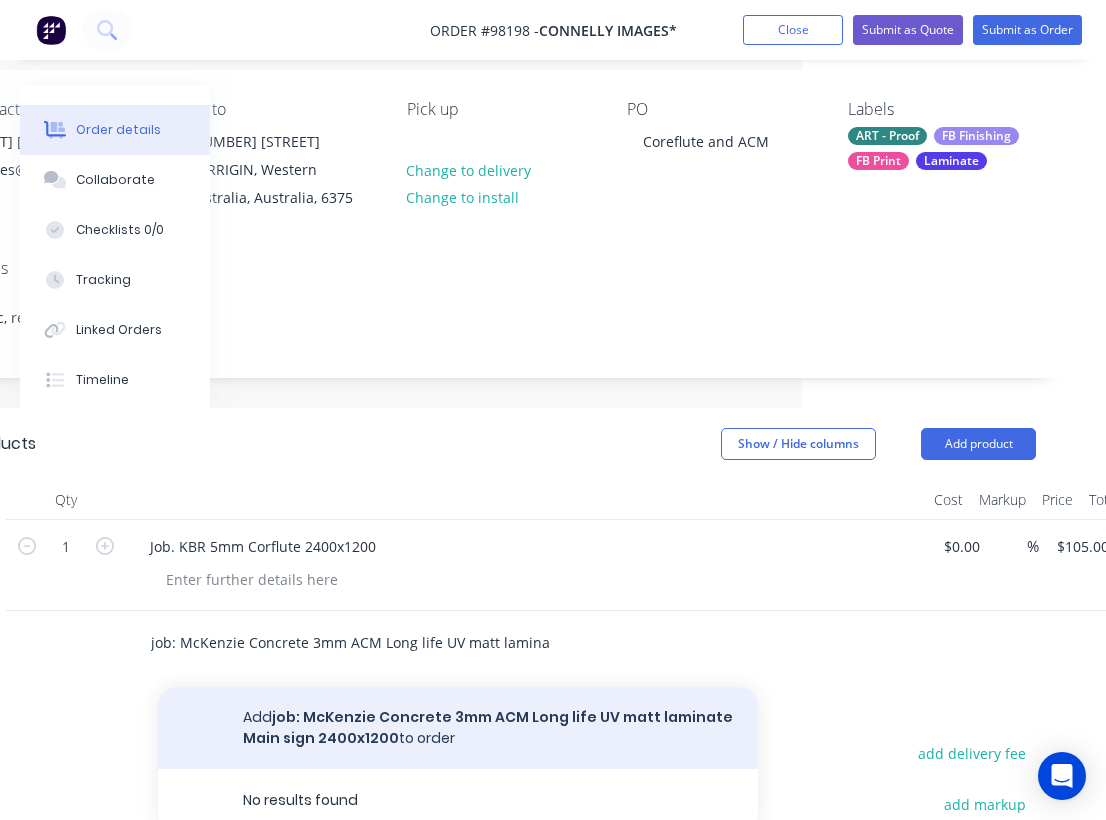 type on "job: McKenzie Concrete 3mm ACM Long life UV matt laminate Main sign 2400x1200" 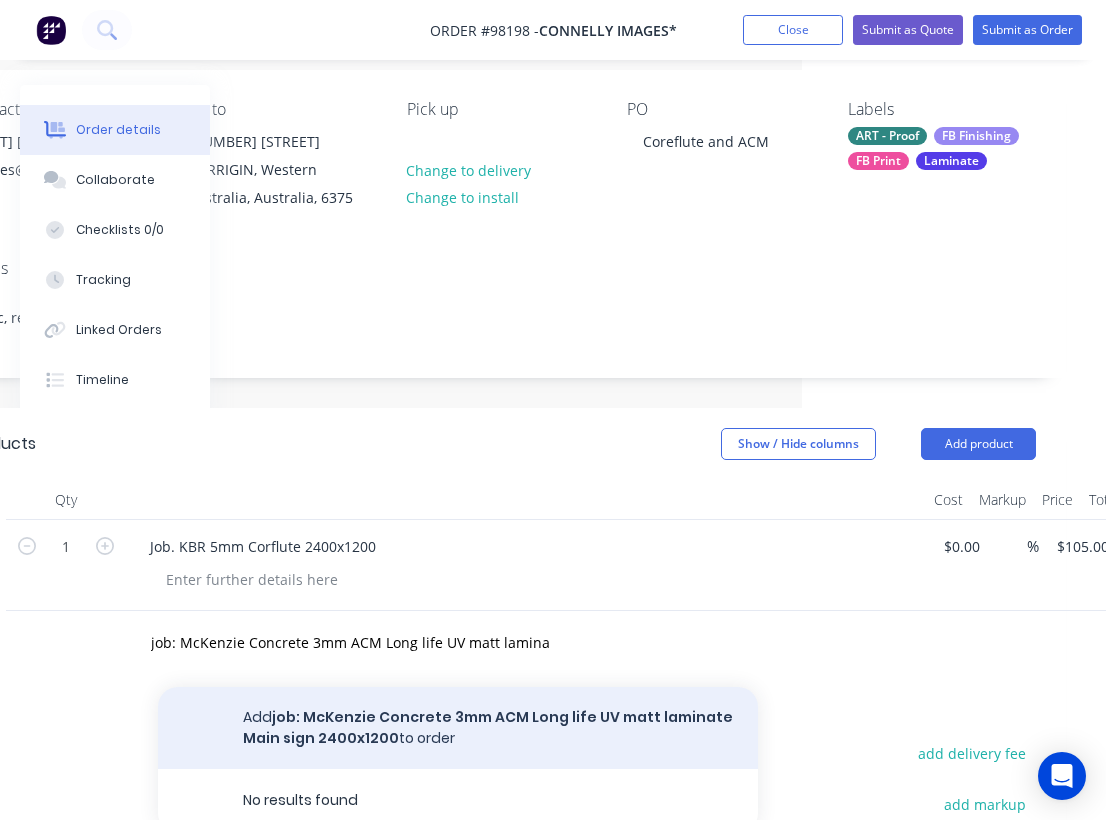 click on "Add  job: McKenzie Concrete 3mm ACM Long life UV matt laminate Main sign 2400x1200  to order" at bounding box center (458, 728) 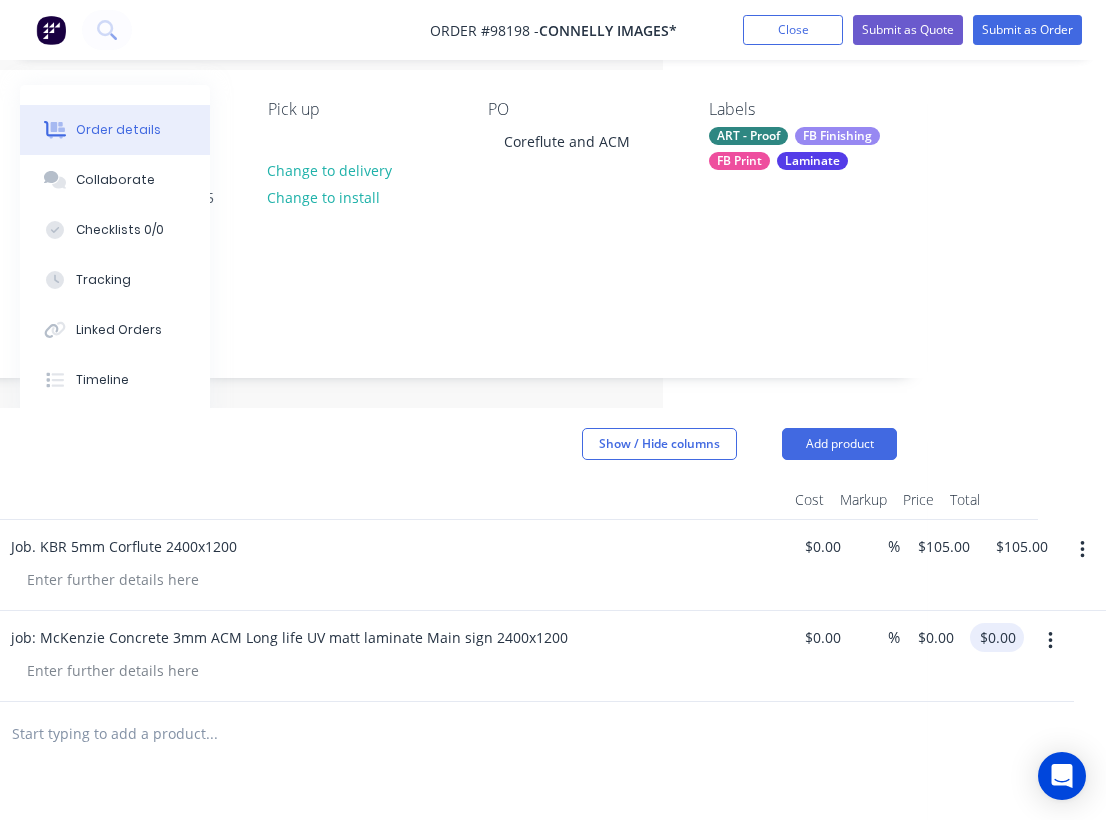 scroll, scrollTop: 152, scrollLeft: 443, axis: both 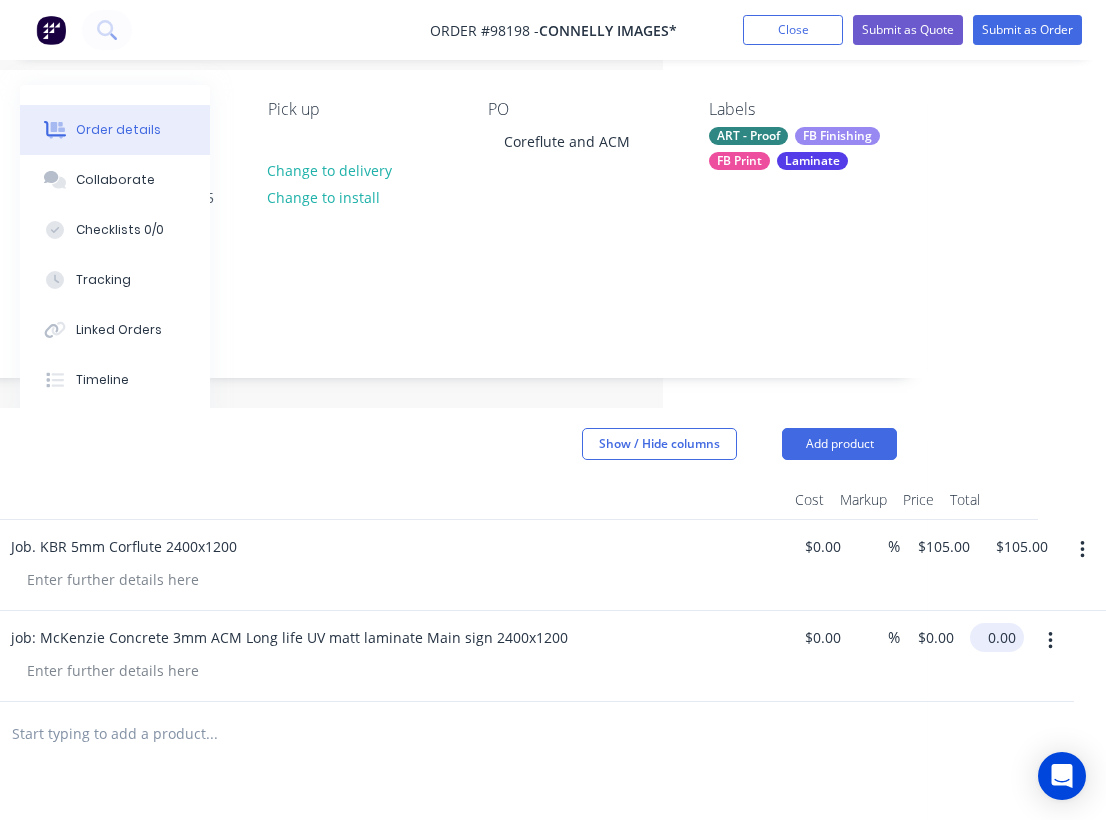 click on "0.00" at bounding box center [1001, 637] 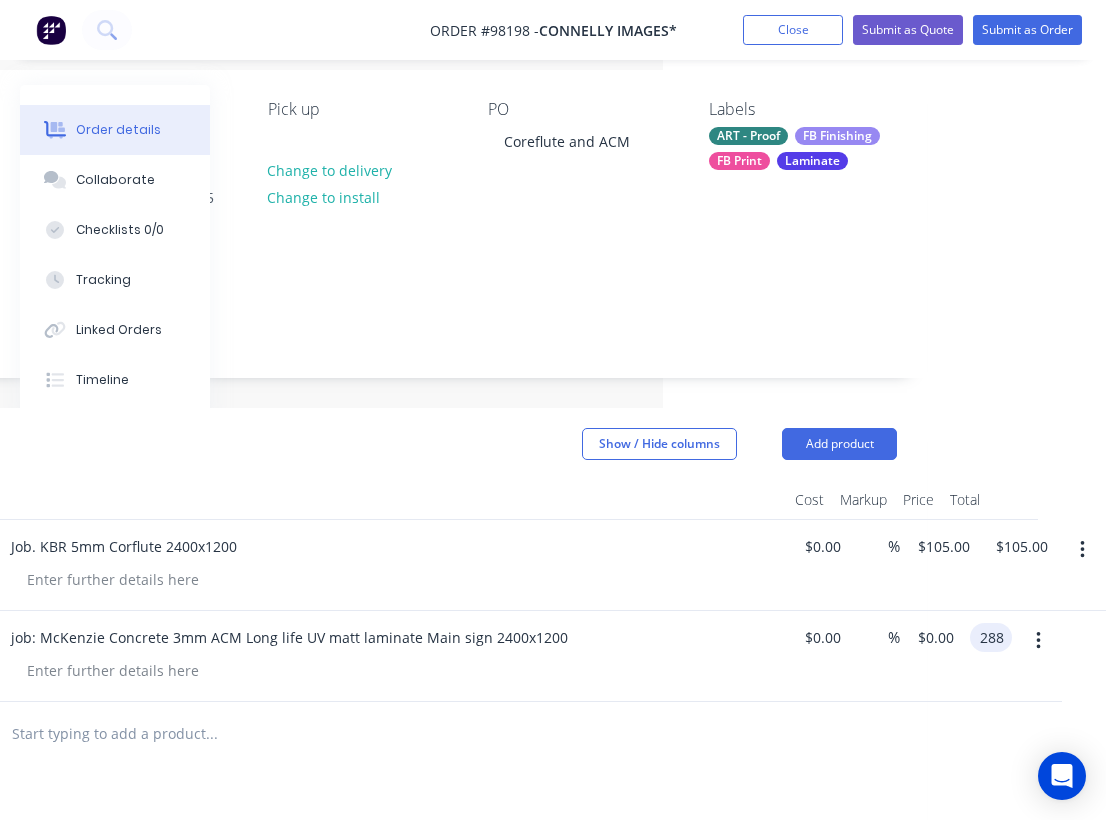 type on "$288.00" 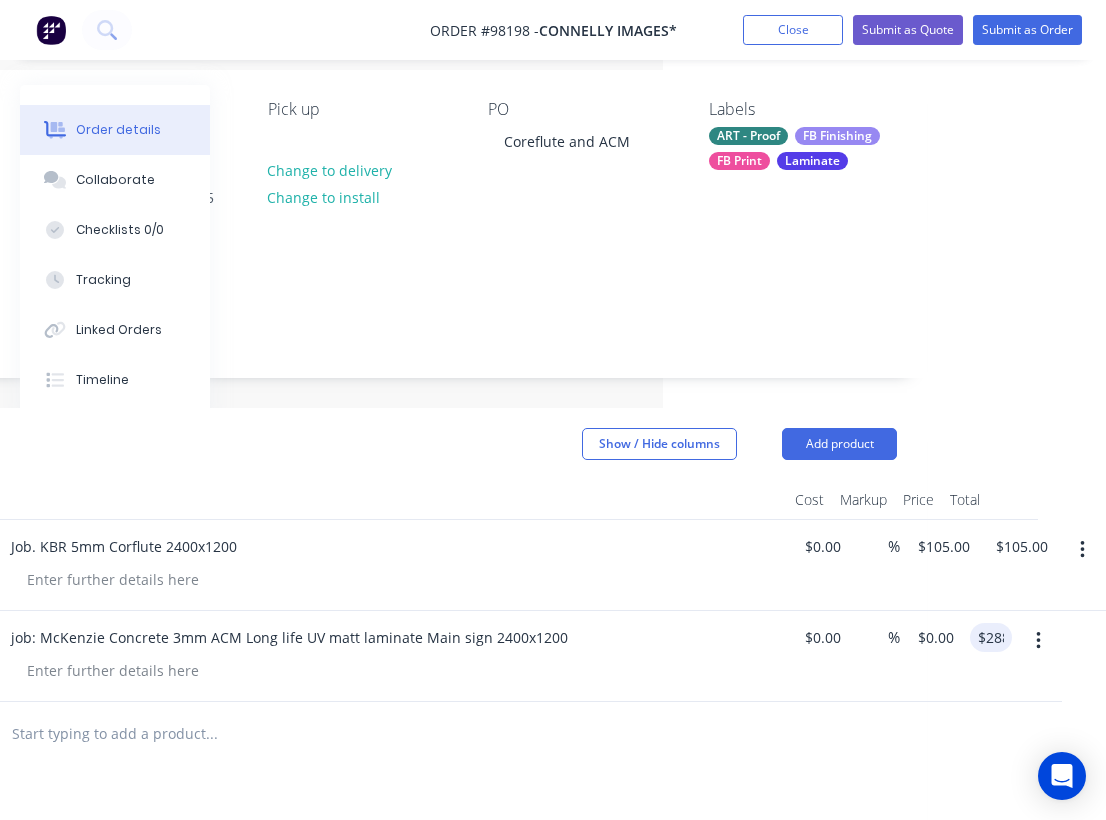 type on "$288.00" 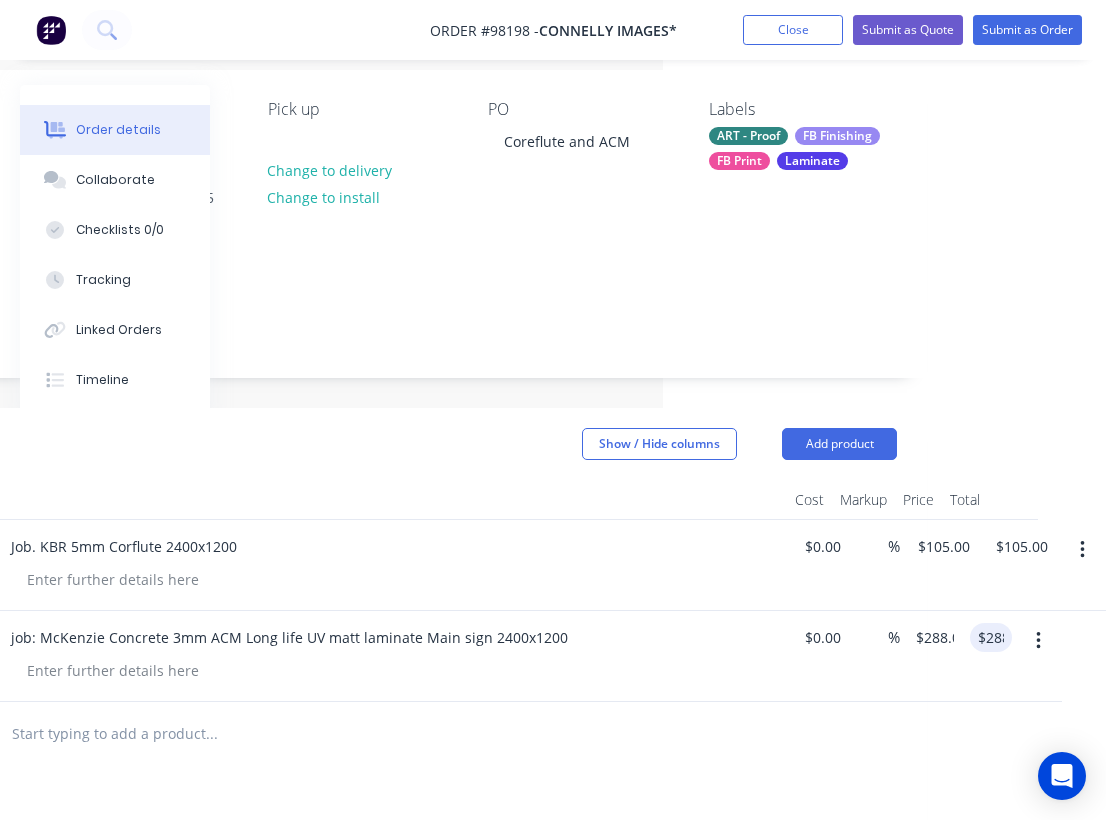 click at bounding box center [395, 579] 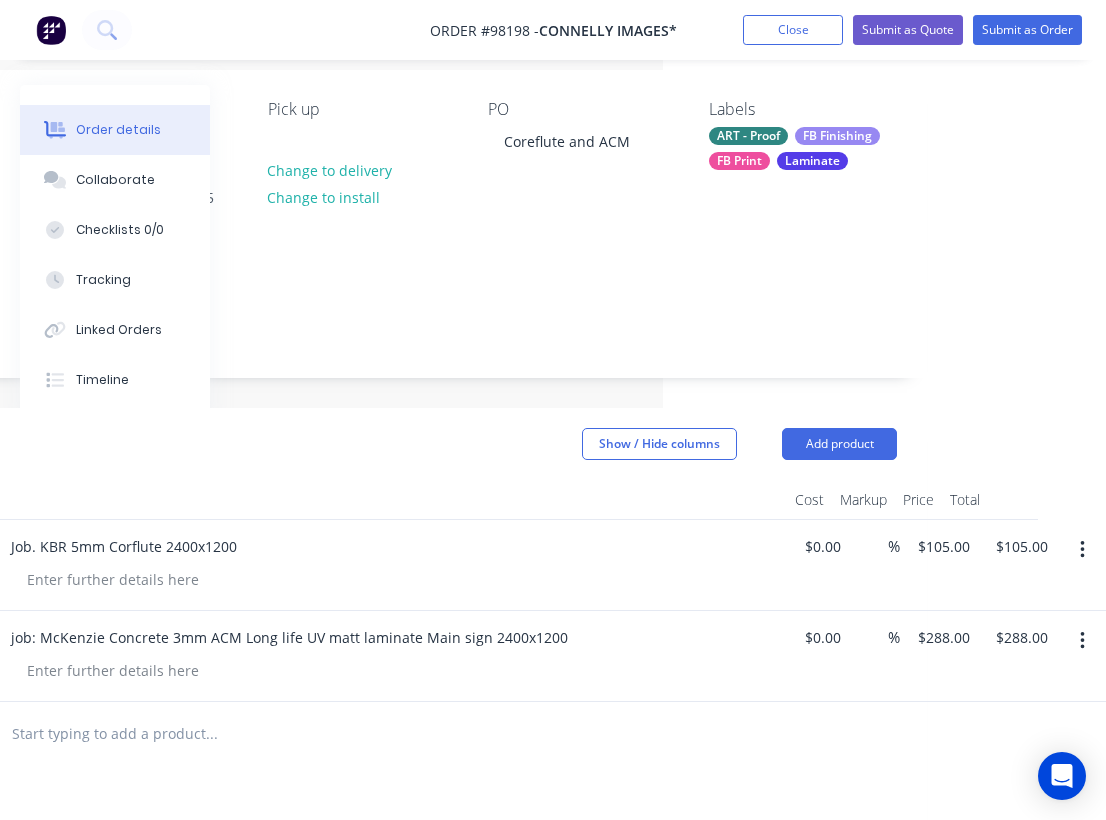click at bounding box center [211, 734] 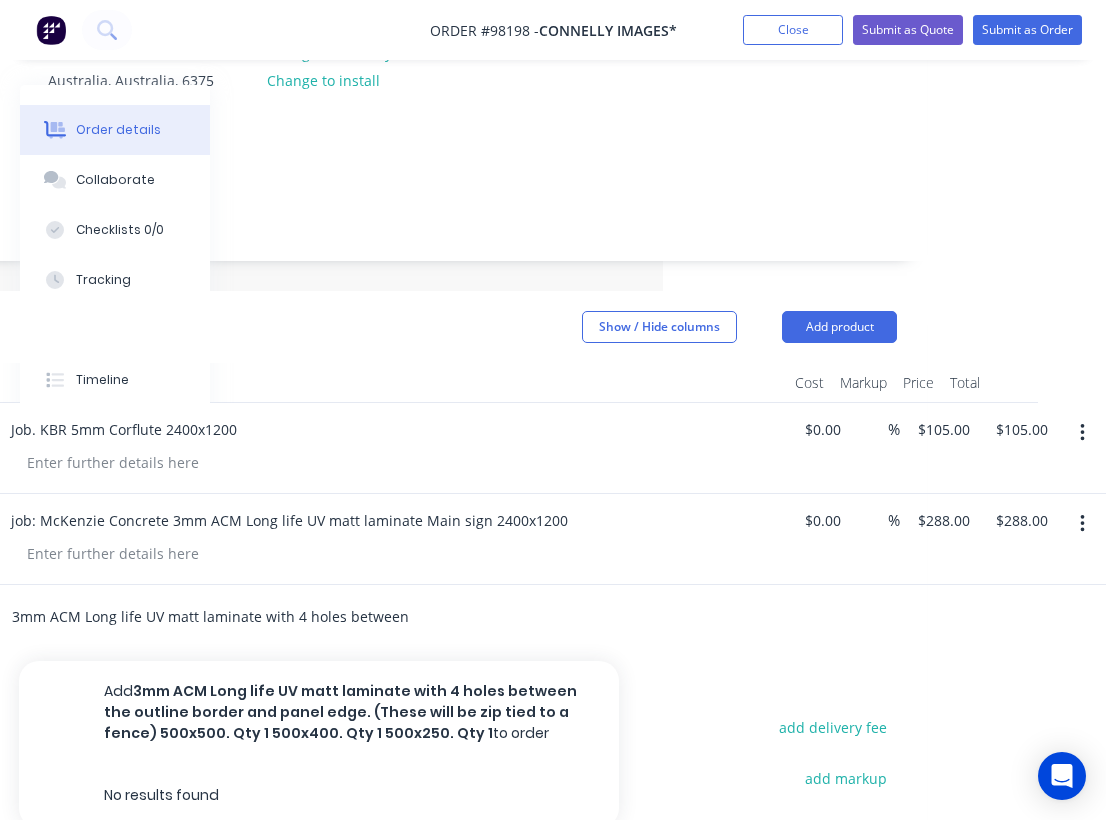 scroll, scrollTop: 276, scrollLeft: 443, axis: both 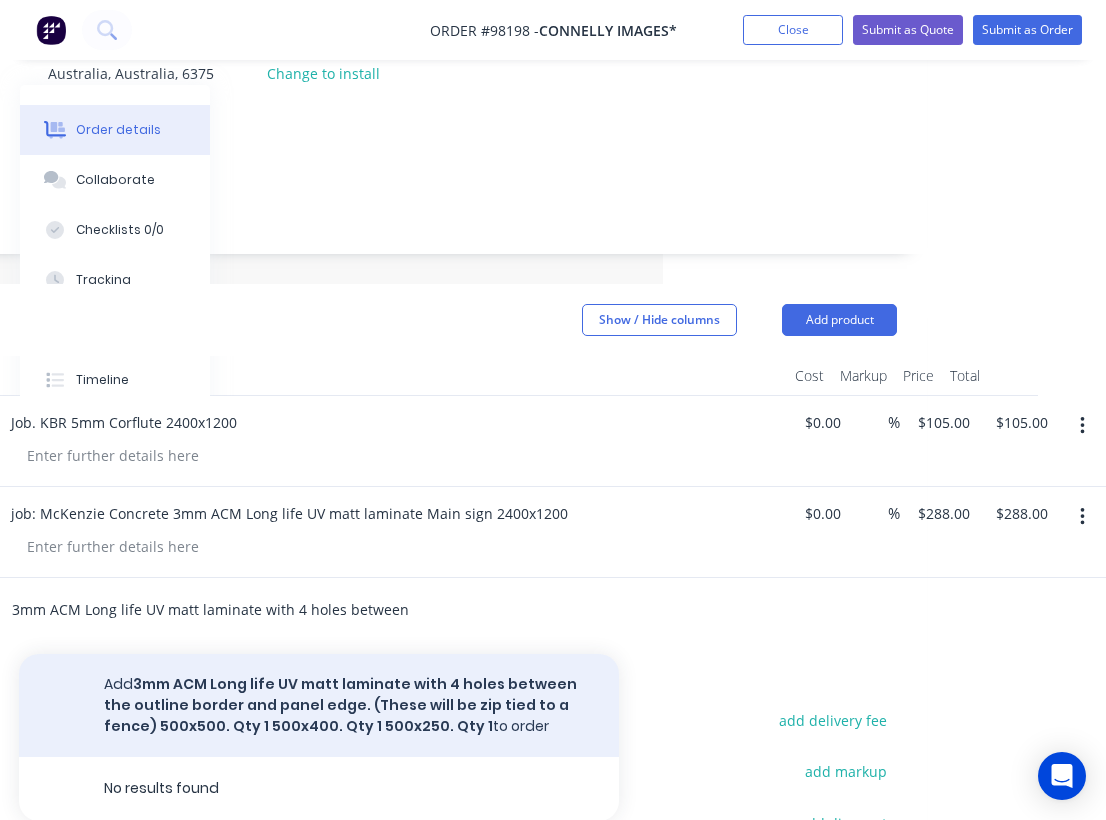 type on "3mm ACM Long life UV matt laminate with 4 holes between the outline border and panel edge. (These will be zip tied to a fence) 500x500. Qty 1 500x400. Qty 1 500x250. Qty 1" 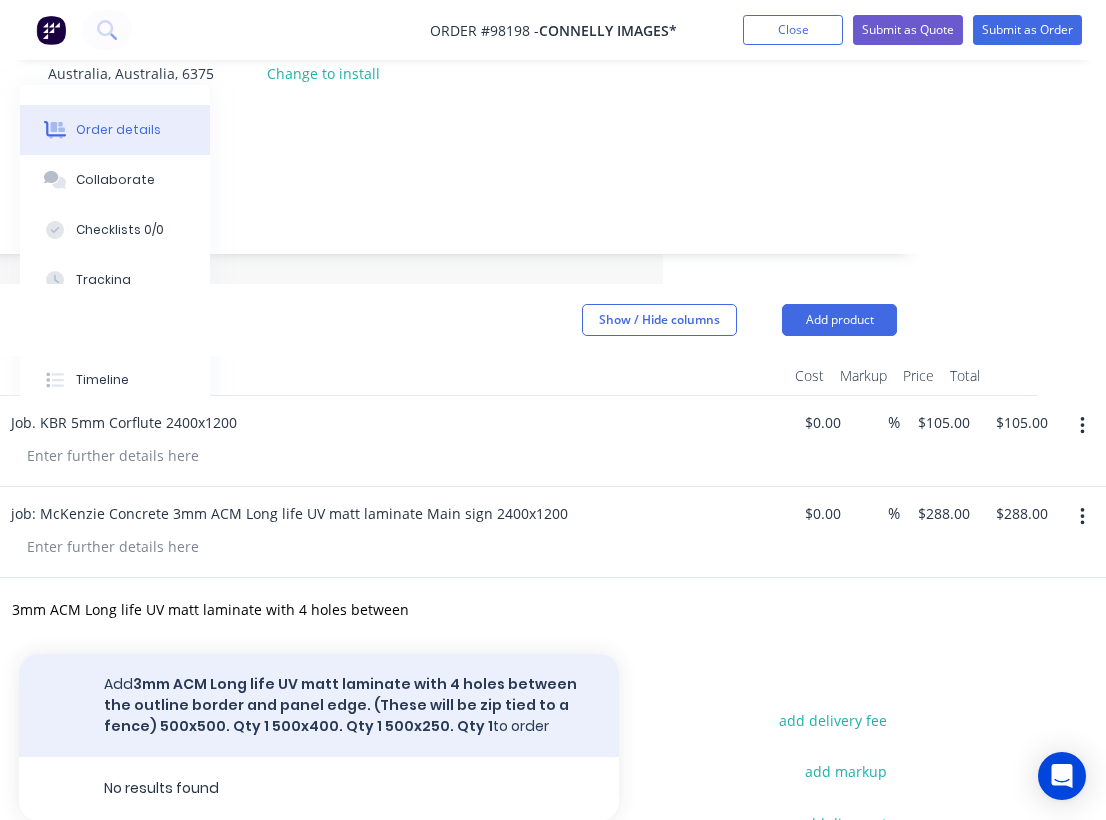 click on "Add  3mm ACM Long life UV matt laminate with 4 holes between the outline border and panel edge. (These will be zip tied to a fence 500x500. Qty 1 500x400. Qty 1 500x250. Qty 1  to order" at bounding box center (319, 705) 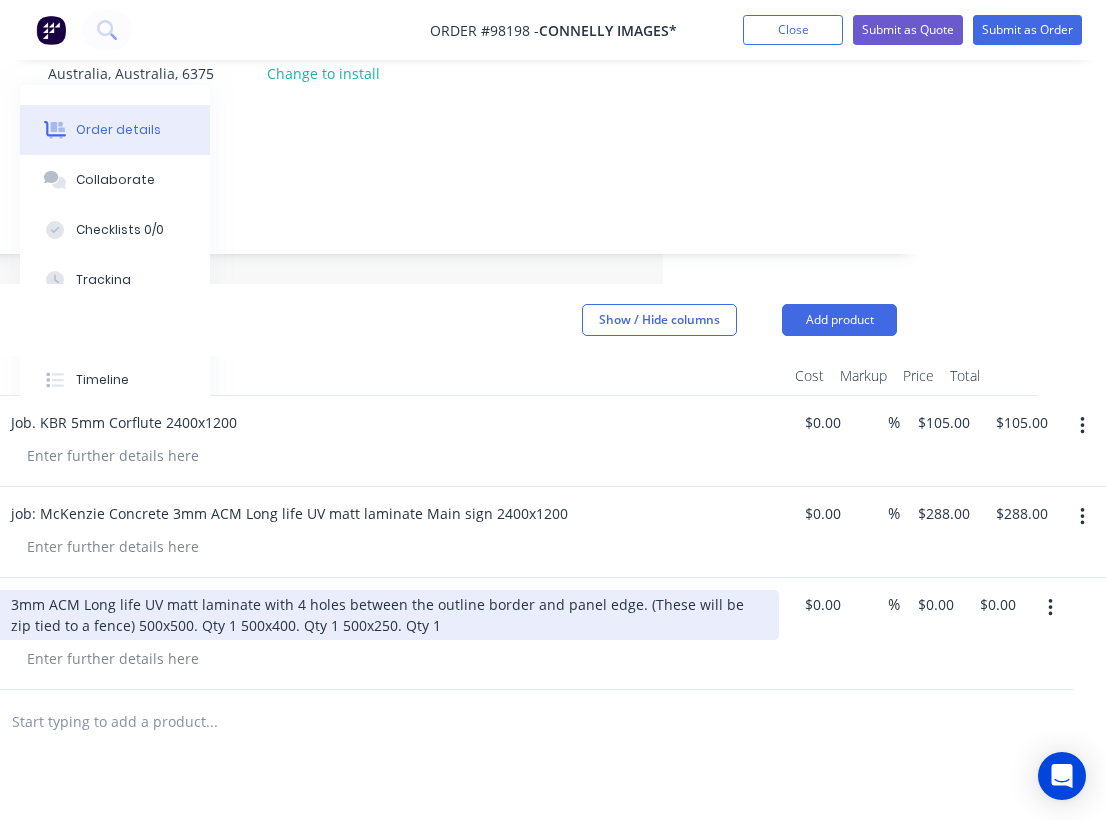 click on "3mm ACM Long life UV matt laminate with 4 holes between the outline border and panel edge. (These will be zip tied to a fence) 500x500. Qty 1 500x400. Qty 1 500x250. Qty 1" at bounding box center [387, 615] 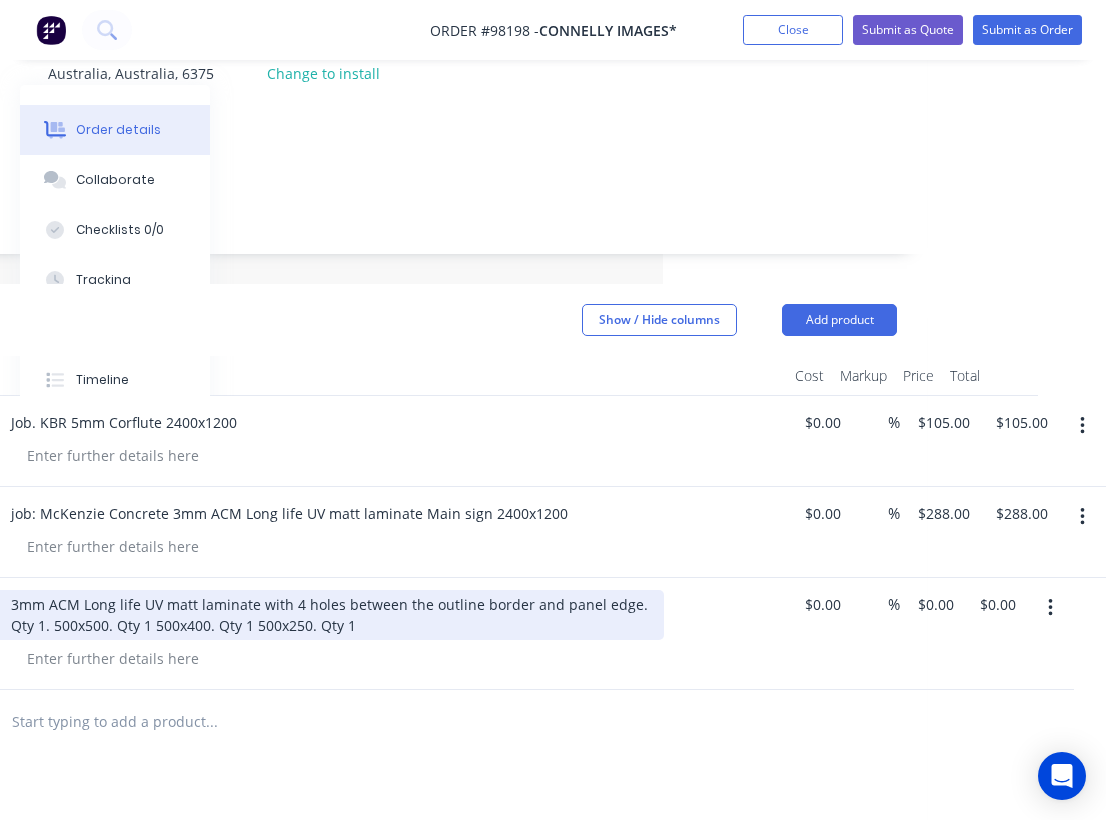 click on "3mm ACM Long life UV matt laminate with 4 holes between the outline border and panel edge.
Qty 1. 500x500. Qty 1 500x400. Qty 1 500x250. Qty 1" at bounding box center (329, 615) 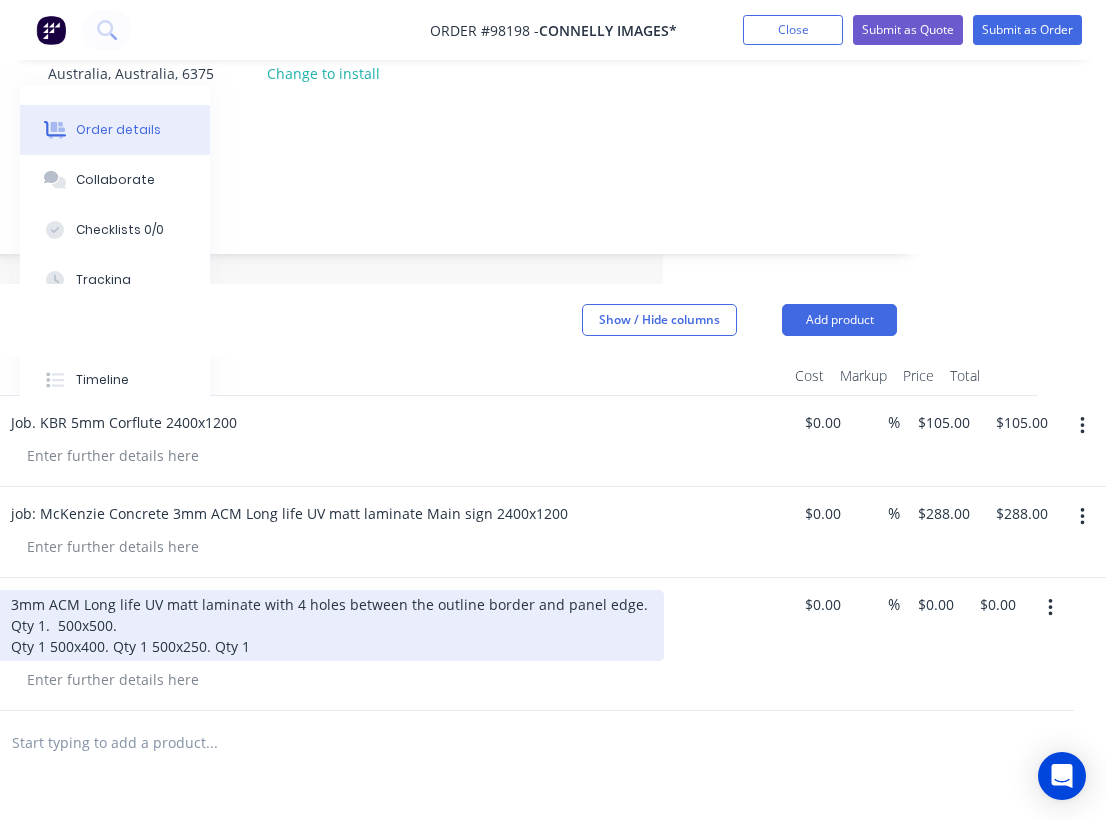click on "3mm ACM Long life UV matt laminate with 4 holes between the outline border and panel edge.
Qty 1. 500x500.
Qty 1 500x400. Qty 1 500x250. Qty 1" at bounding box center (329, 625) 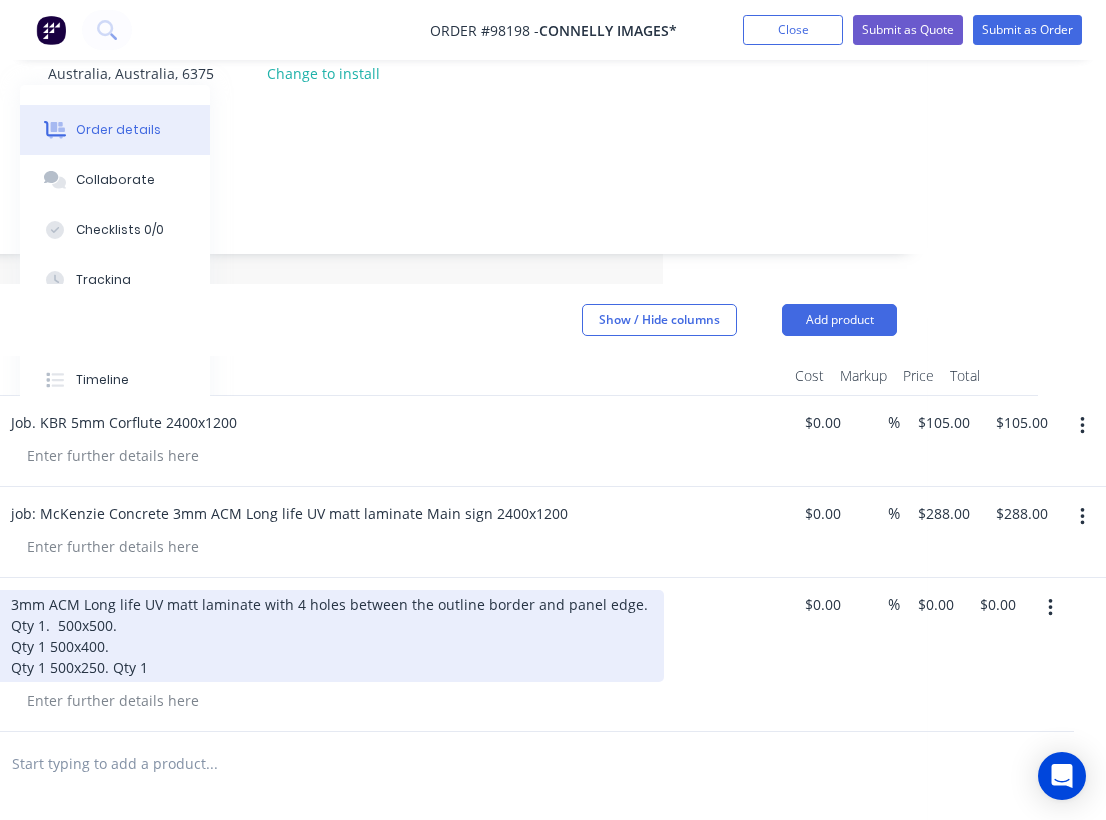 click on "3mm ACM Long life UV matt laminate with 4 holes between the outline border and panel edge.
Qty 1. 500x500.
Qty 1 500x400.
Qty 1 500x250. Qty 1" at bounding box center [329, 636] 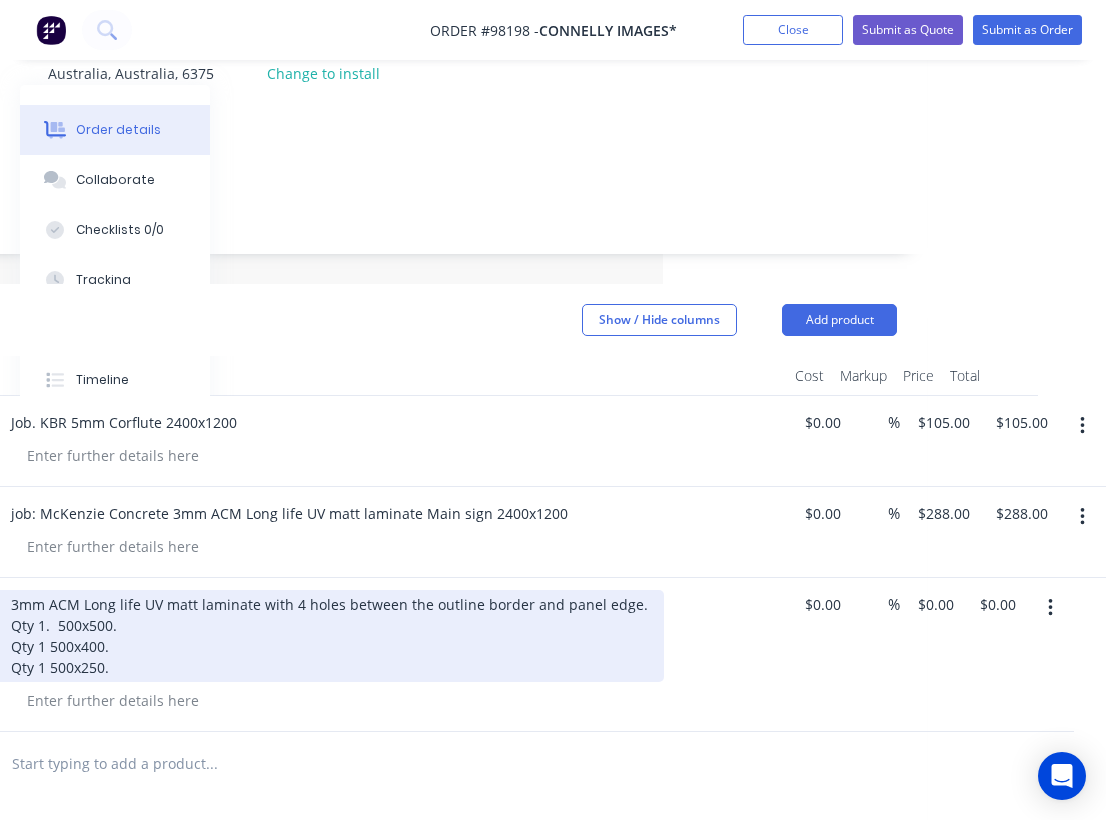 click on "3mm ACM Long life UV matt laminate with 4 holes between the outline border and panel edge.
Qty 1. 500x500.
Qty 1 500x400.
Qty 1 500x250." at bounding box center [329, 636] 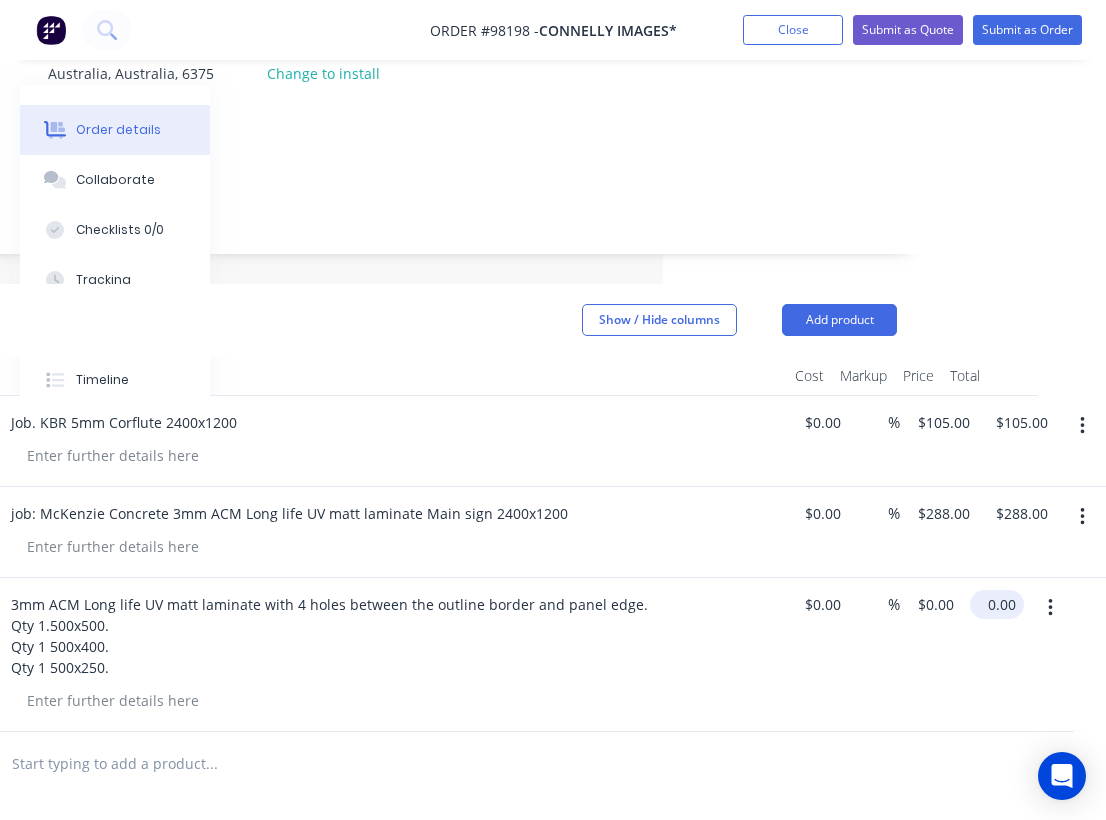 click on "0.00" at bounding box center [1001, 604] 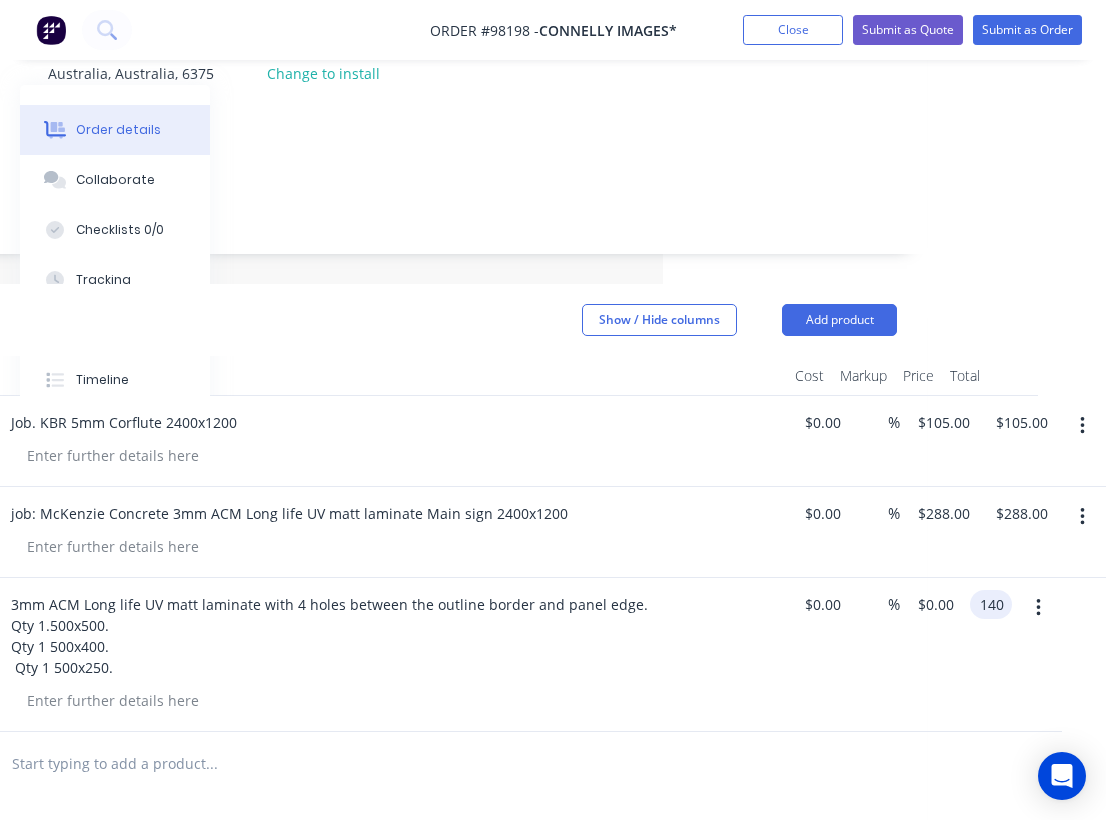 type on "140" 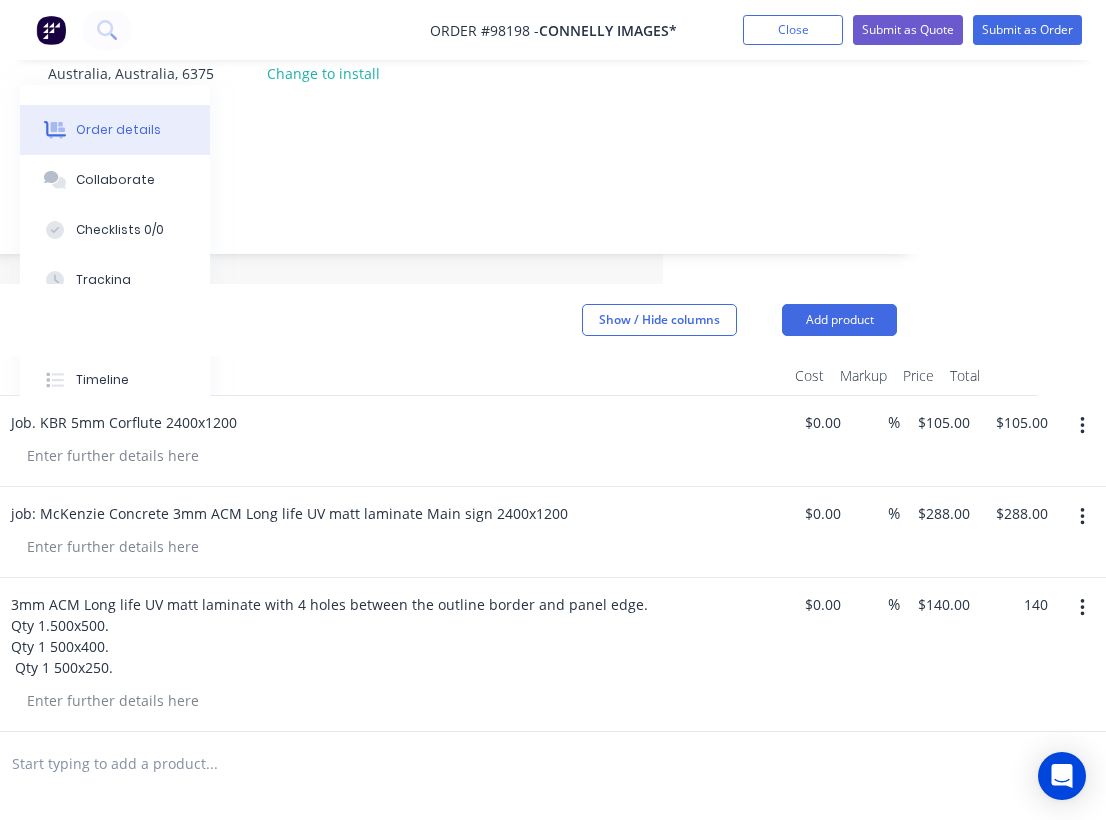 type on "$140.00" 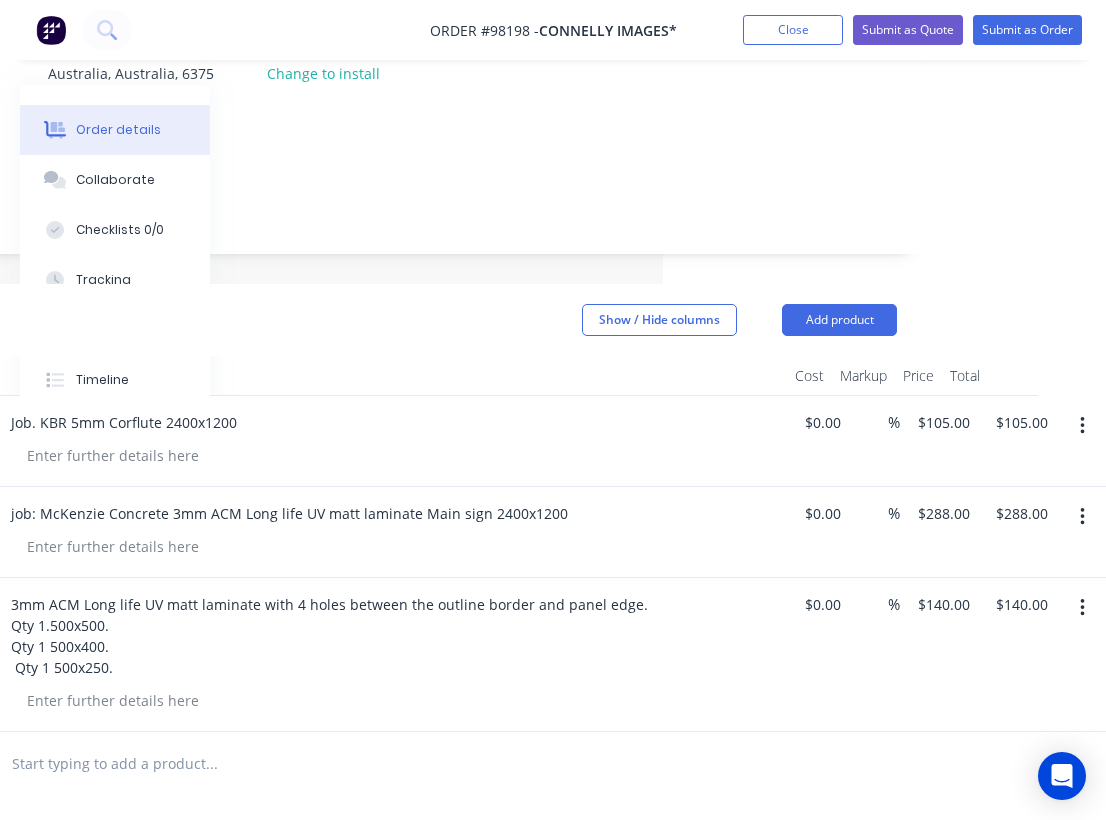 click on "$0.00 $0.00" at bounding box center [818, 655] 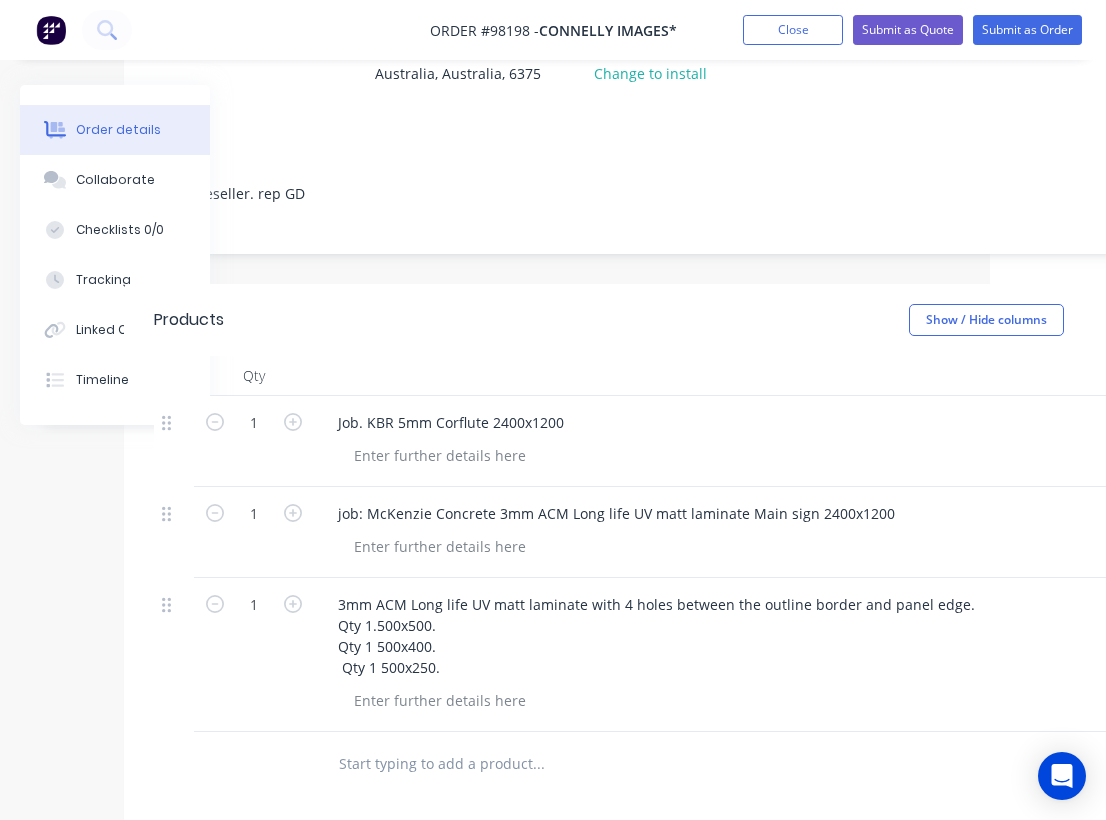 scroll, scrollTop: 276, scrollLeft: 0, axis: vertical 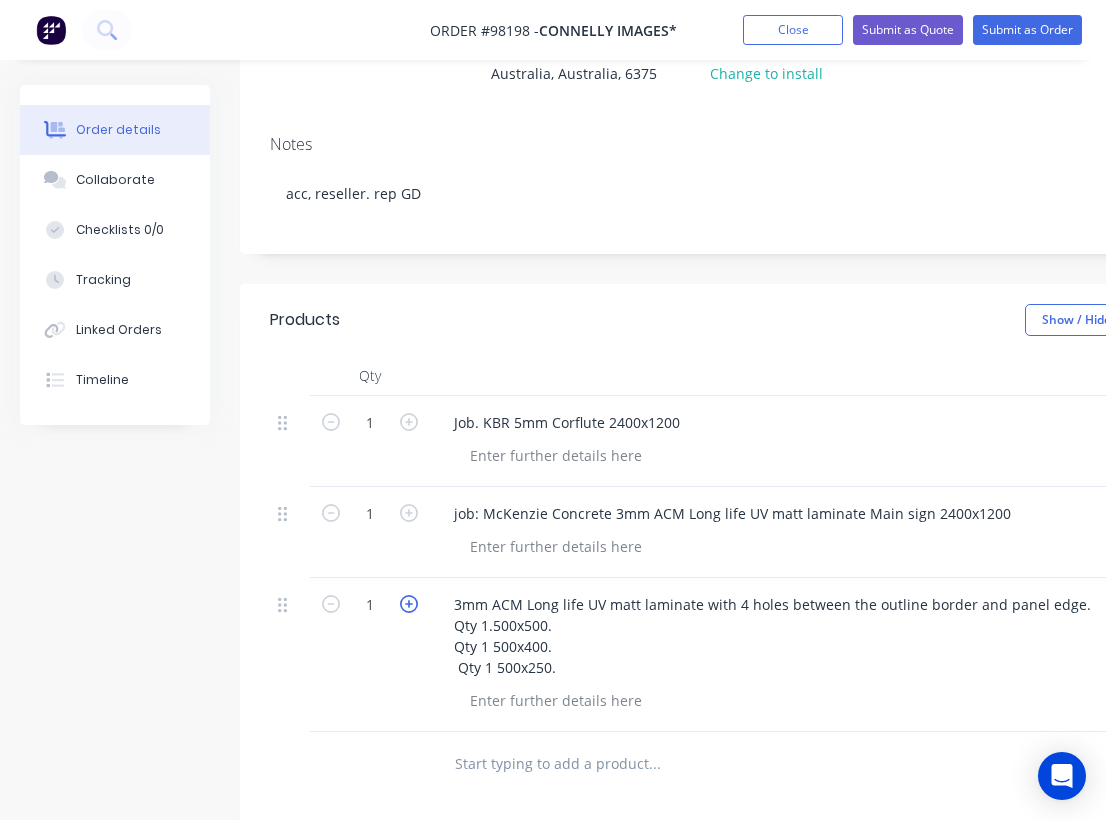 click 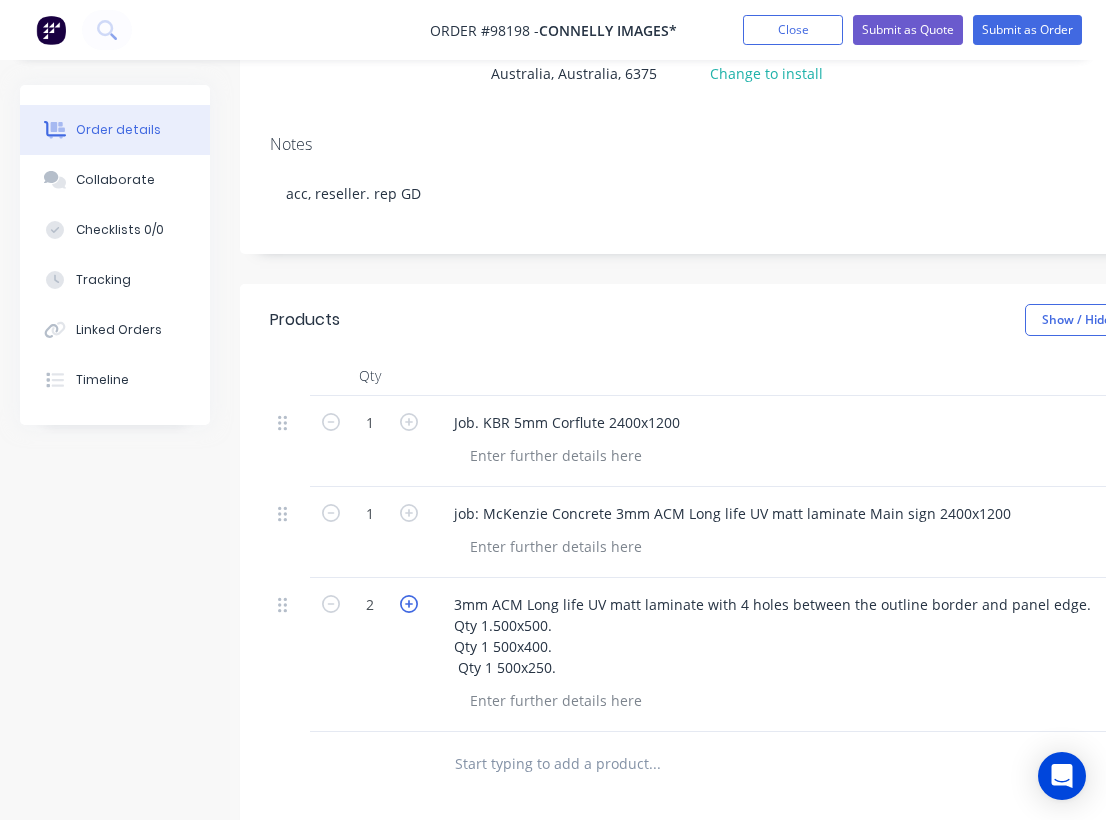 type on "$280.00" 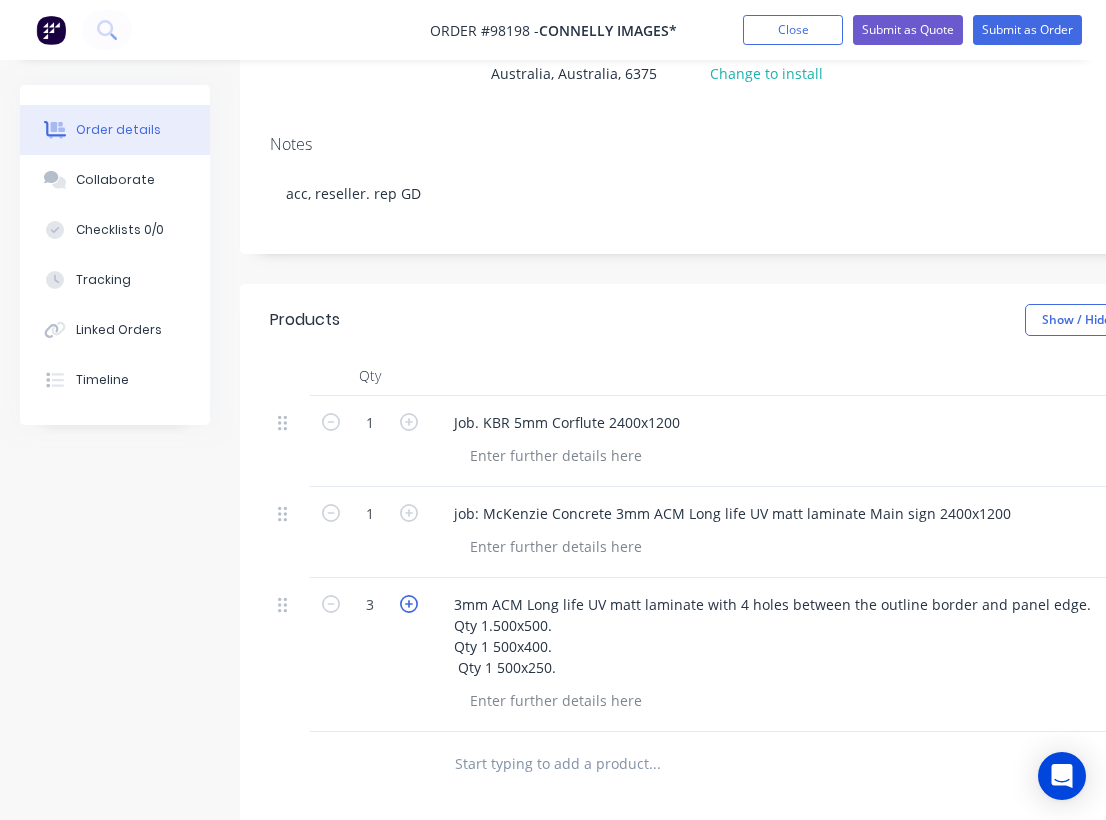 type on "$420.00" 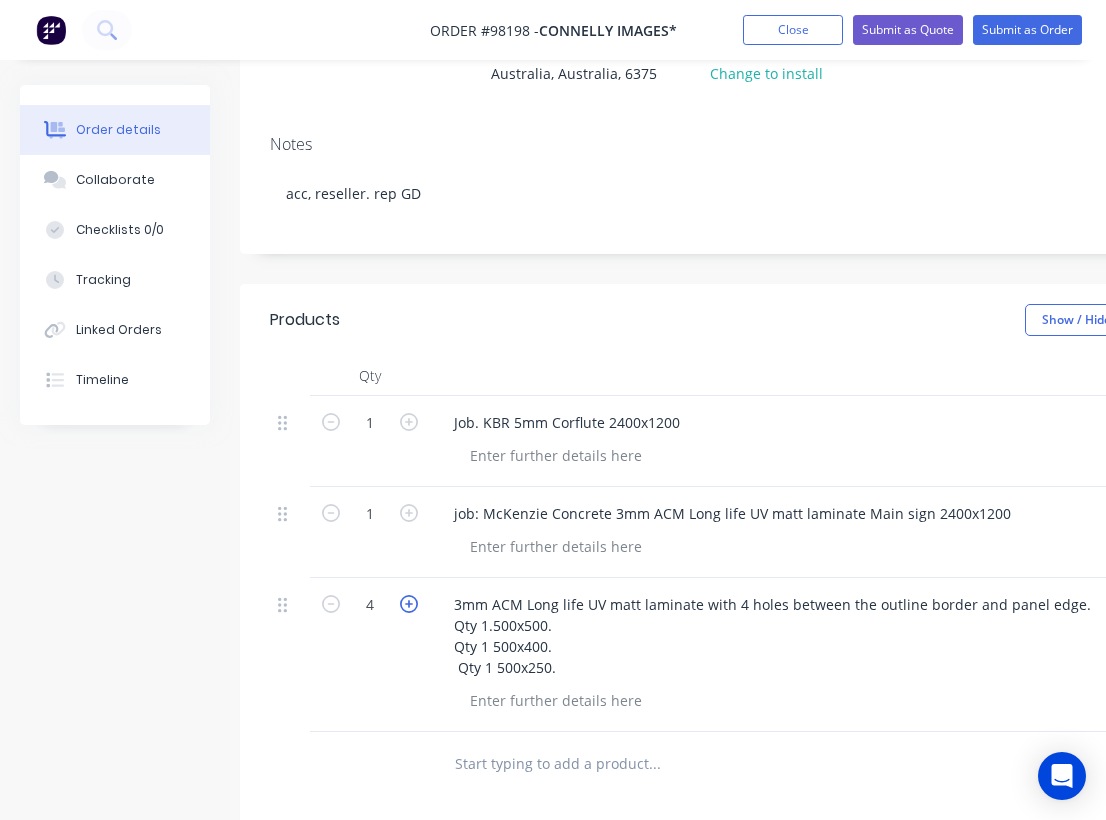 type on "$560.00" 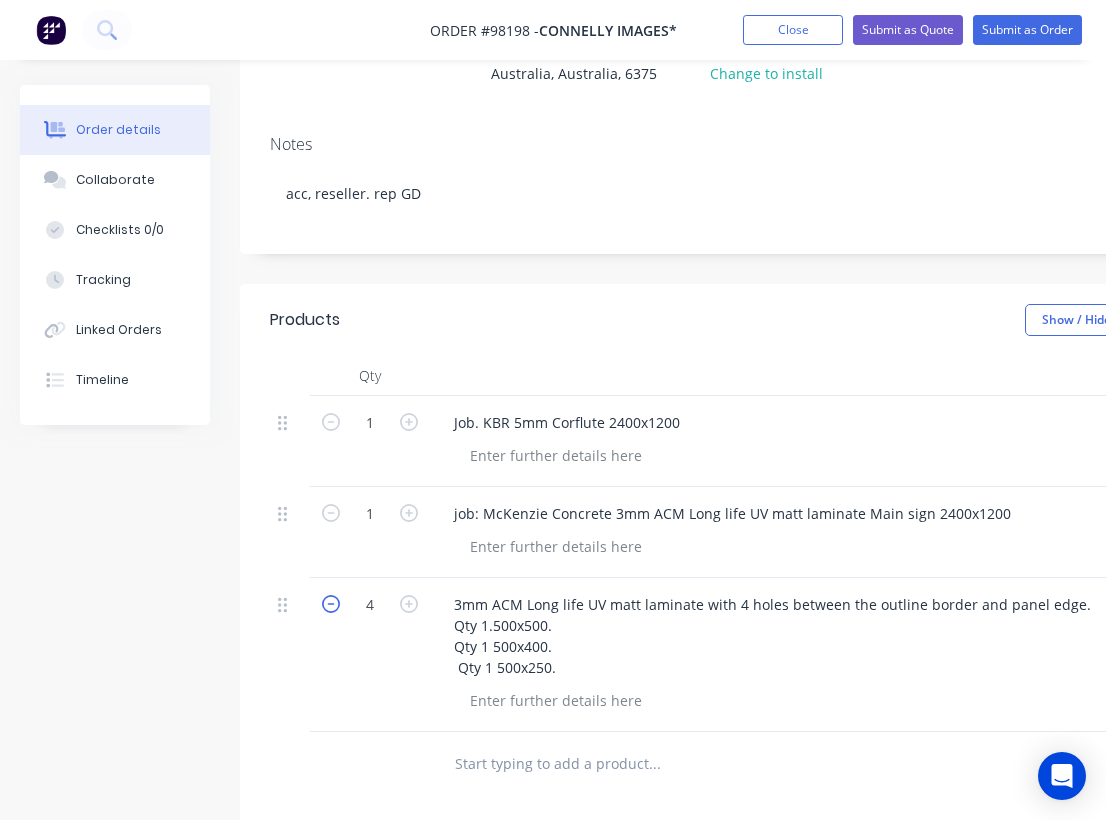 click 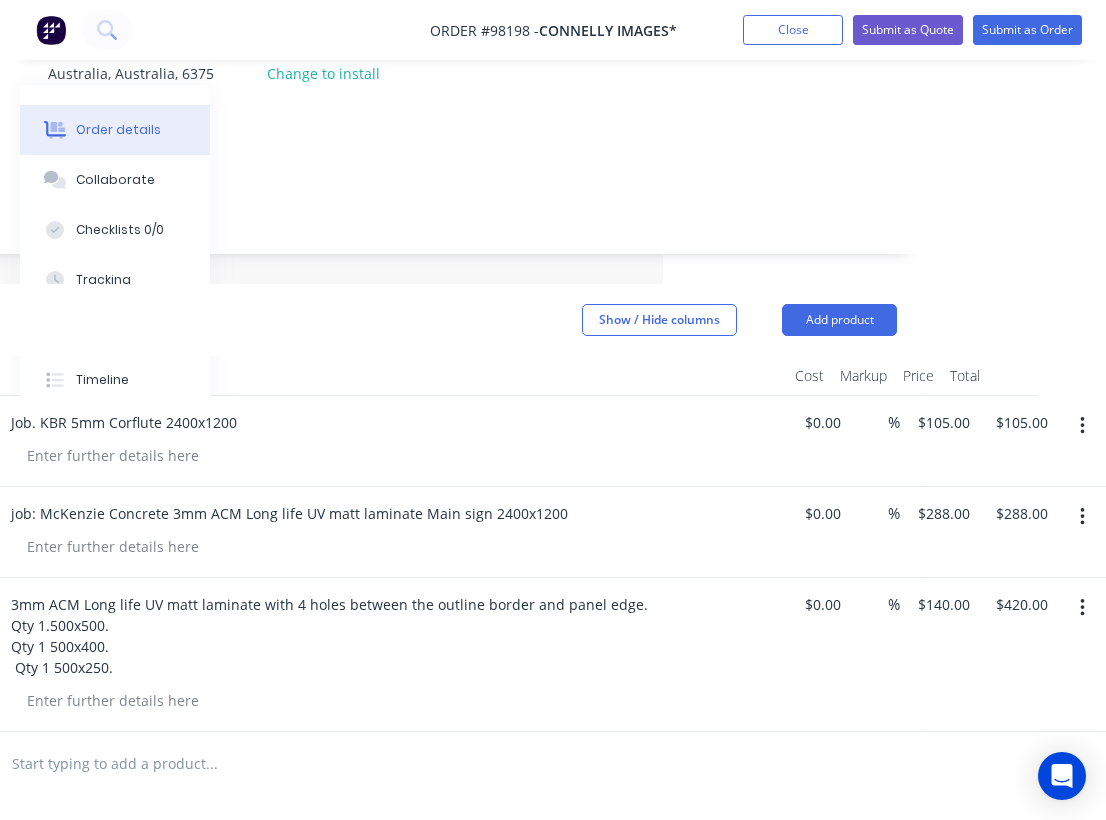 scroll, scrollTop: 276, scrollLeft: 443, axis: both 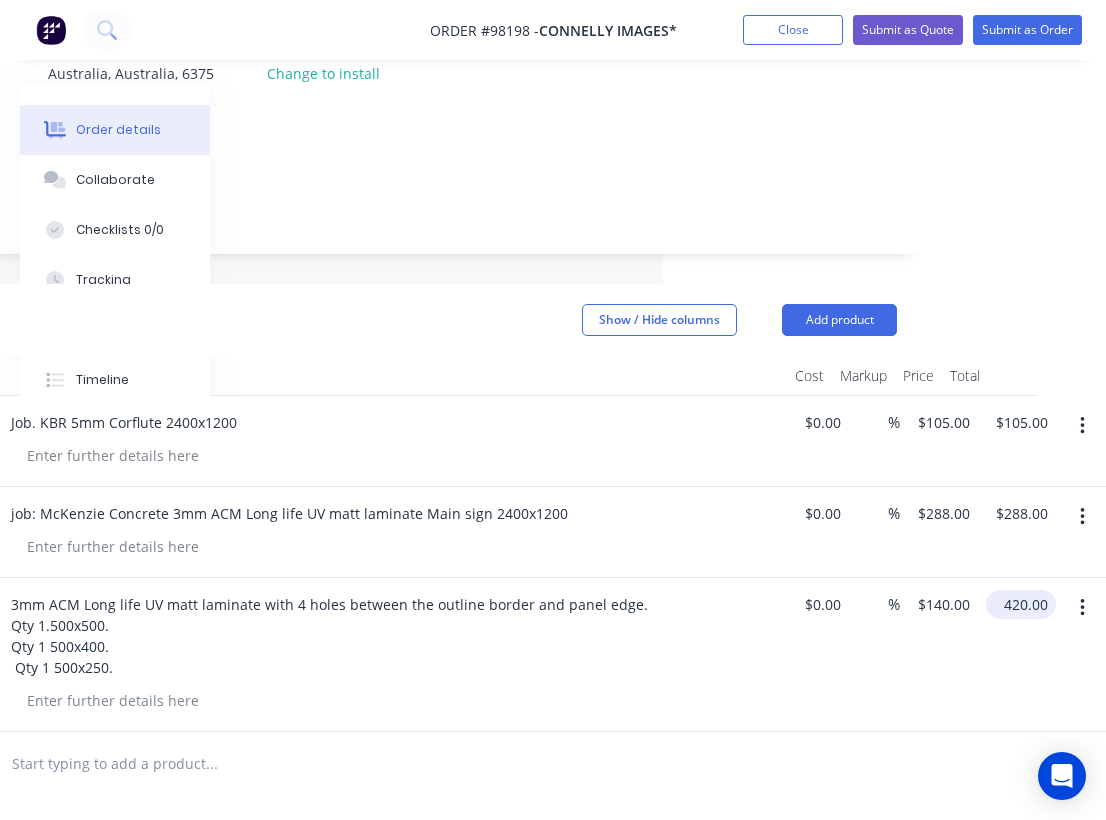 click on "420.00" at bounding box center (1025, 604) 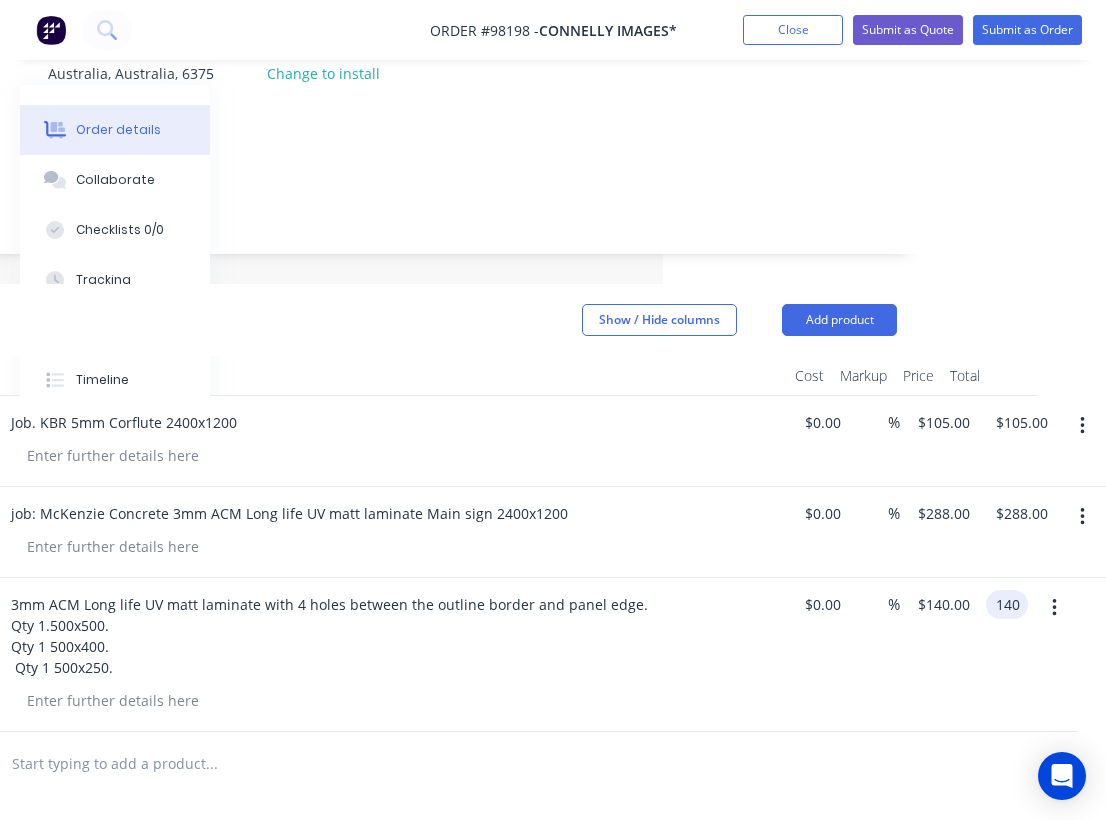 type on "$140.00" 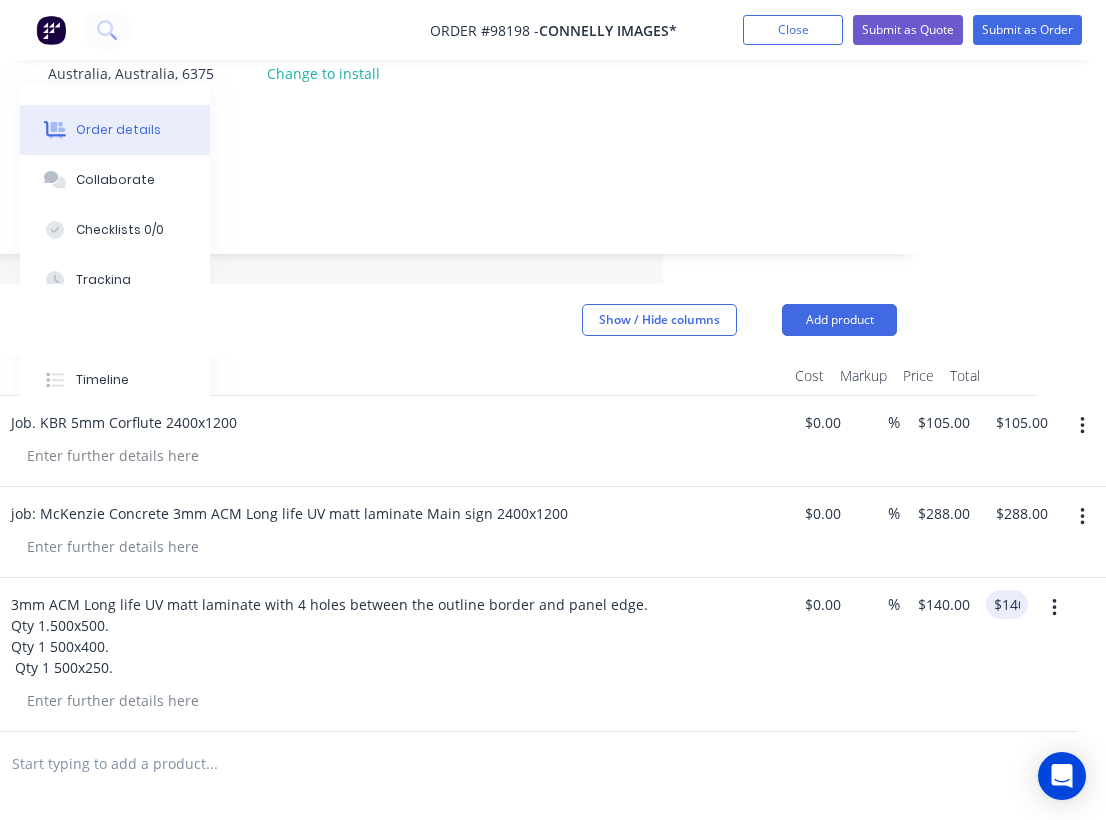 type on "$46.6667" 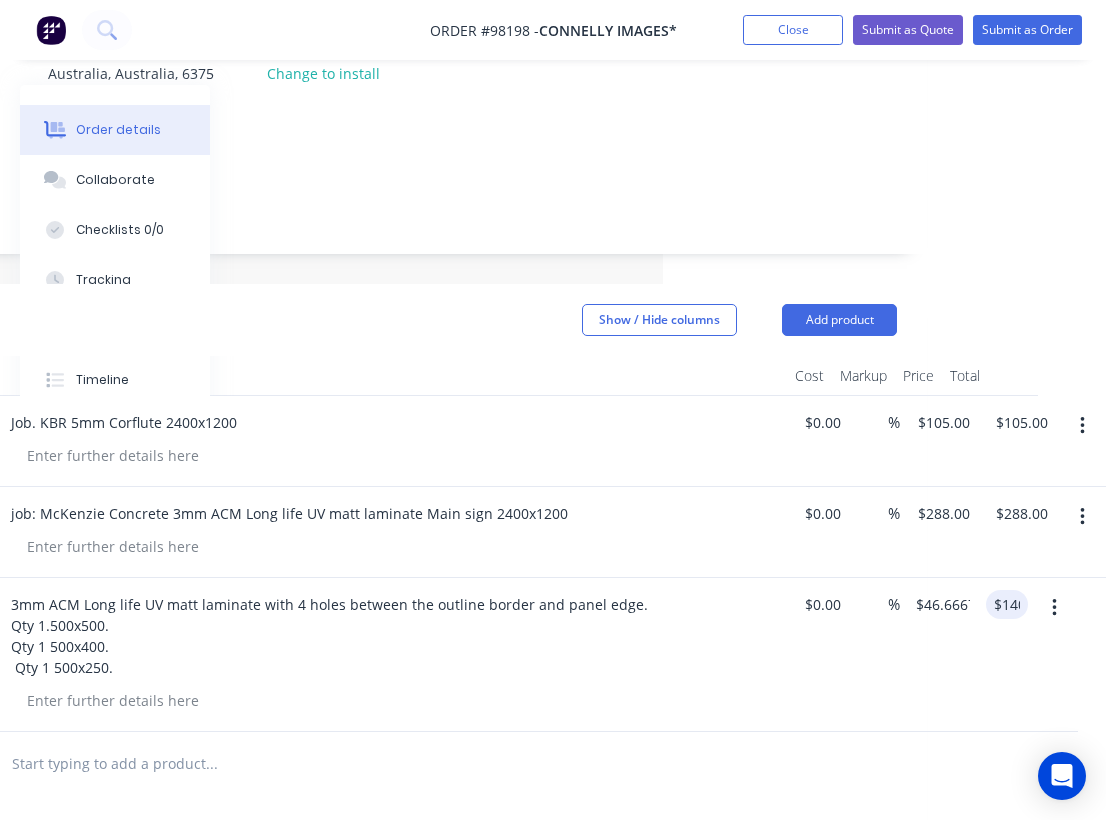 click on "3mm ACM Long life UV matt laminate with 4 holes between the outline border and panel edge.
Qty 1.500x500.
Qty 1 500x400.
Qty 1 500x250." at bounding box center [387, 655] 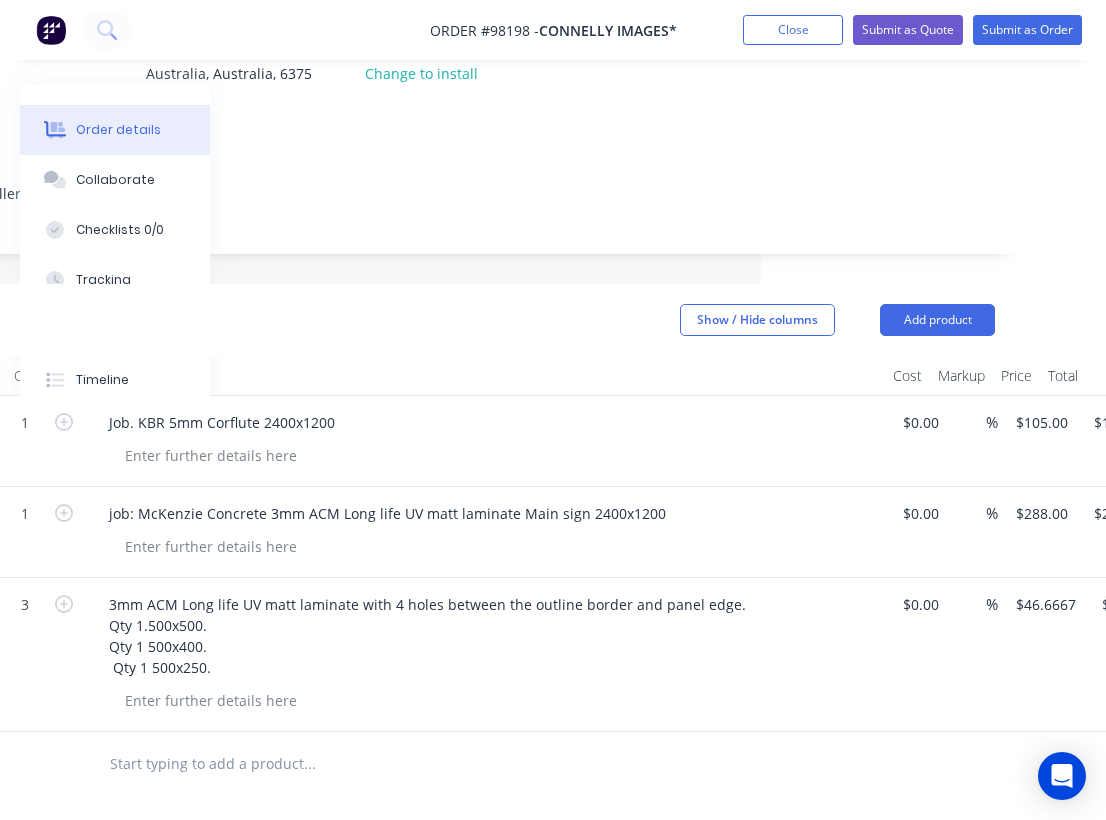 scroll, scrollTop: 276, scrollLeft: 275, axis: both 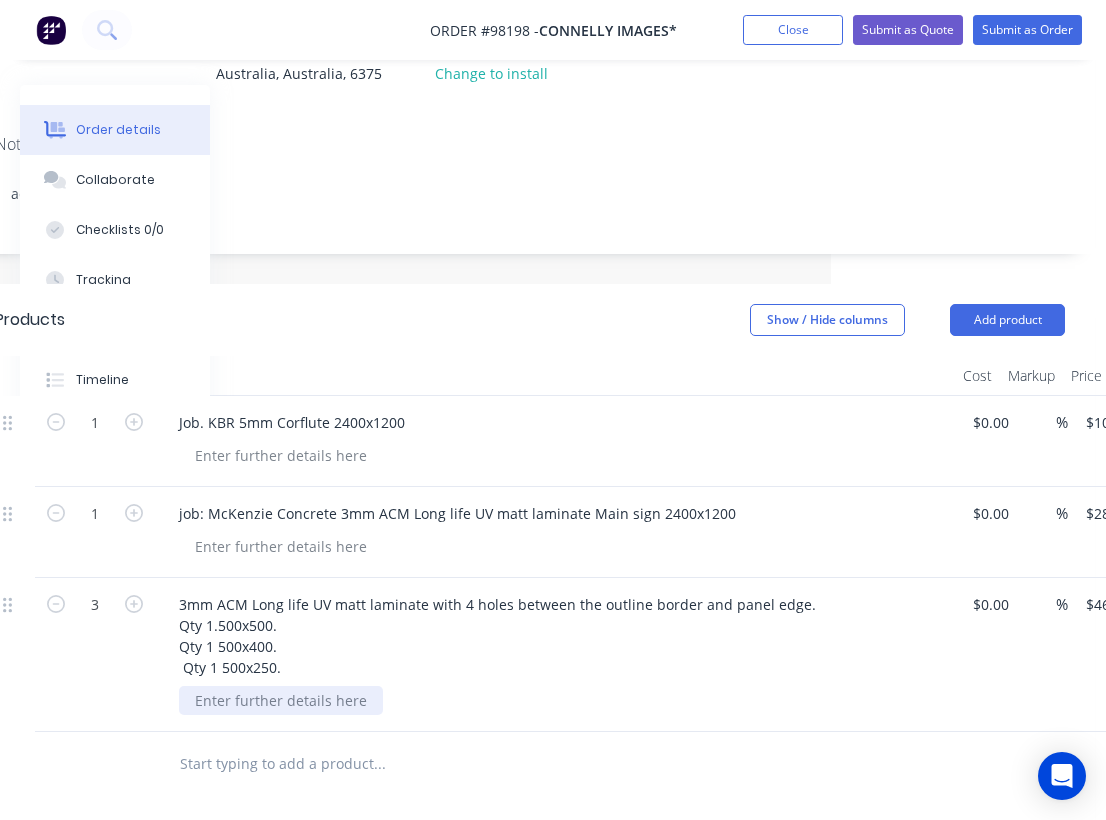 click at bounding box center (281, 700) 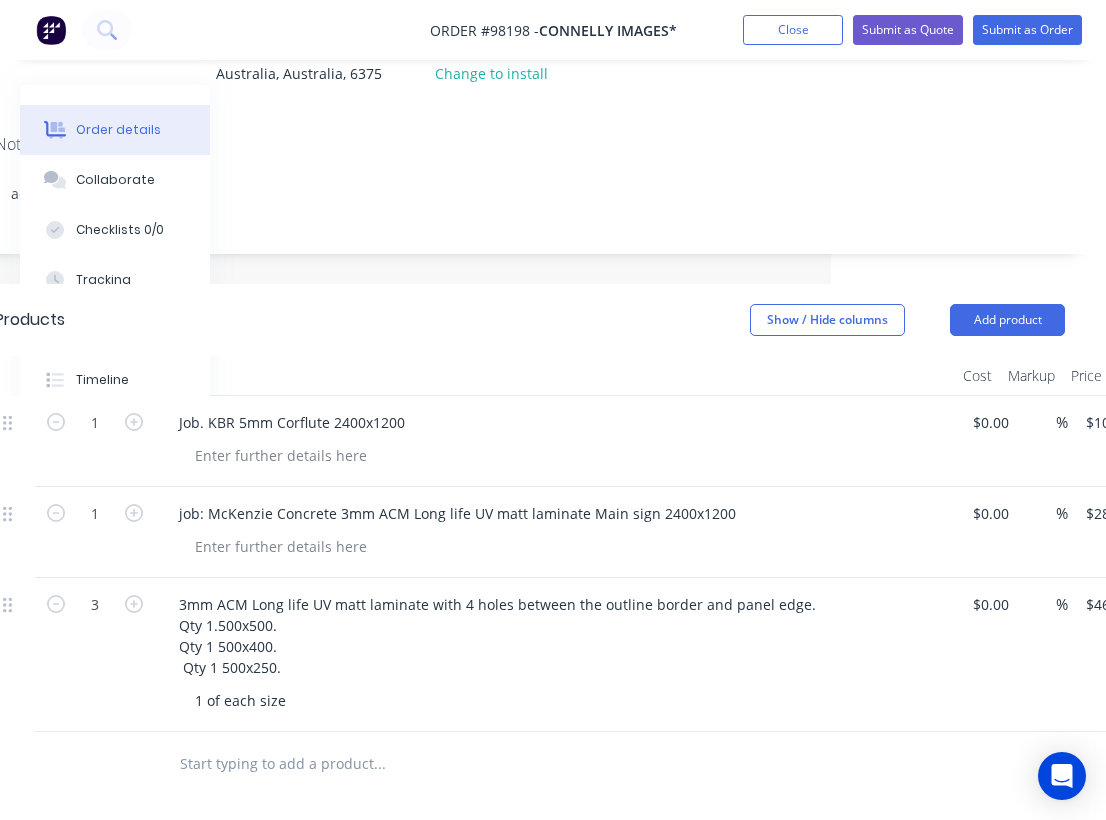 click on "1 of each size" at bounding box center [563, 700] 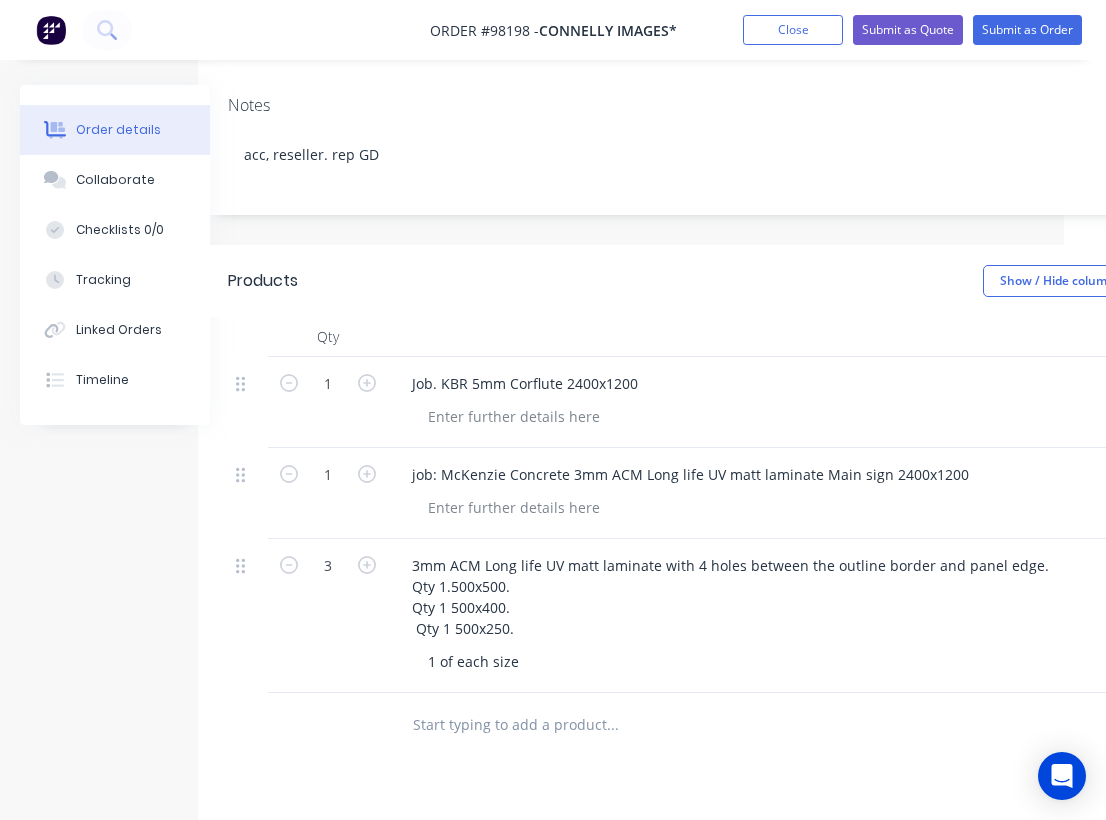 scroll, scrollTop: 315, scrollLeft: 0, axis: vertical 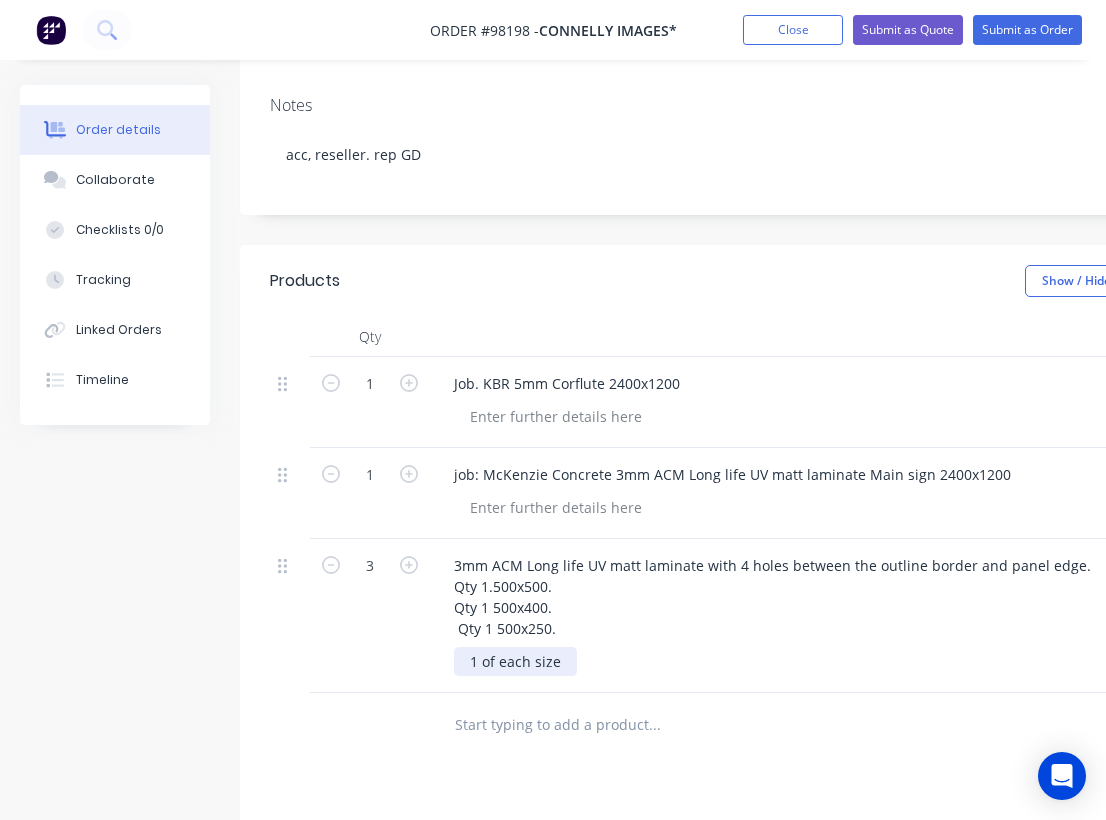 click on "1 of each size" at bounding box center [515, 661] 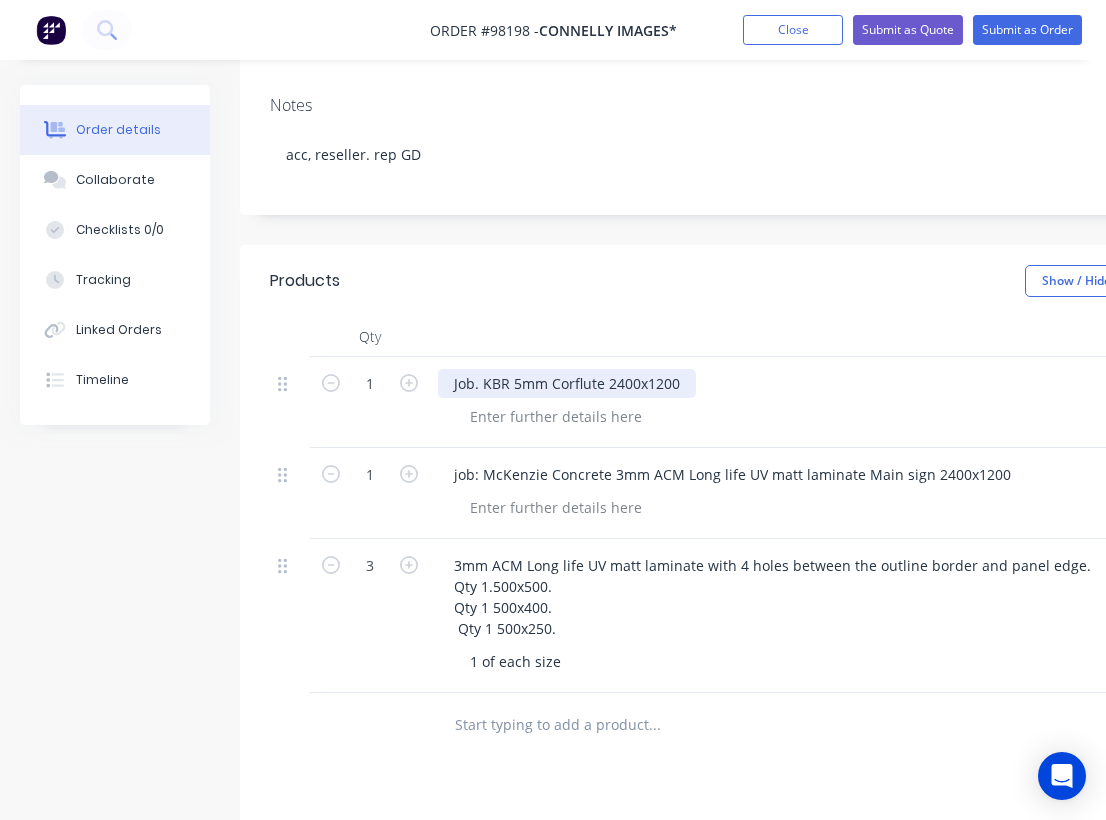 click on "Job. KBR 5mm Corflute 2400x1200" at bounding box center (567, 383) 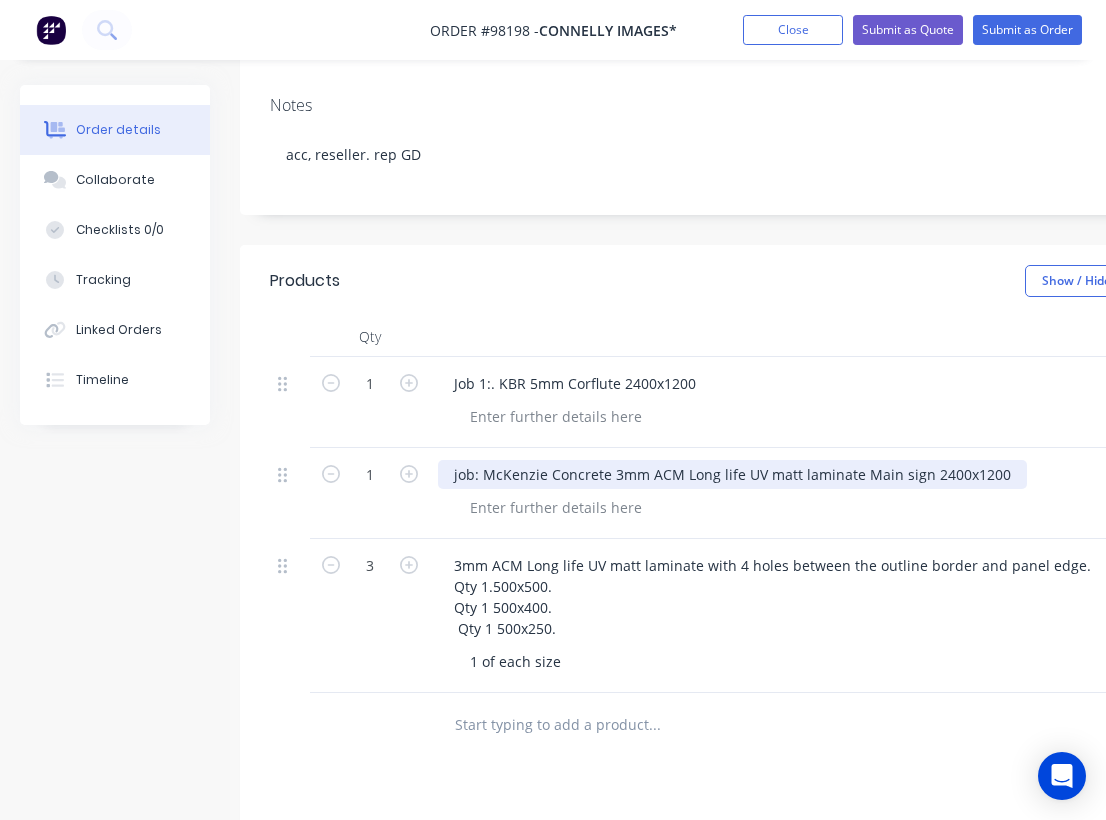 click on "job: McKenzie Concrete 3mm ACM Long life UV matt laminate Main sign 2400x1200" at bounding box center (732, 474) 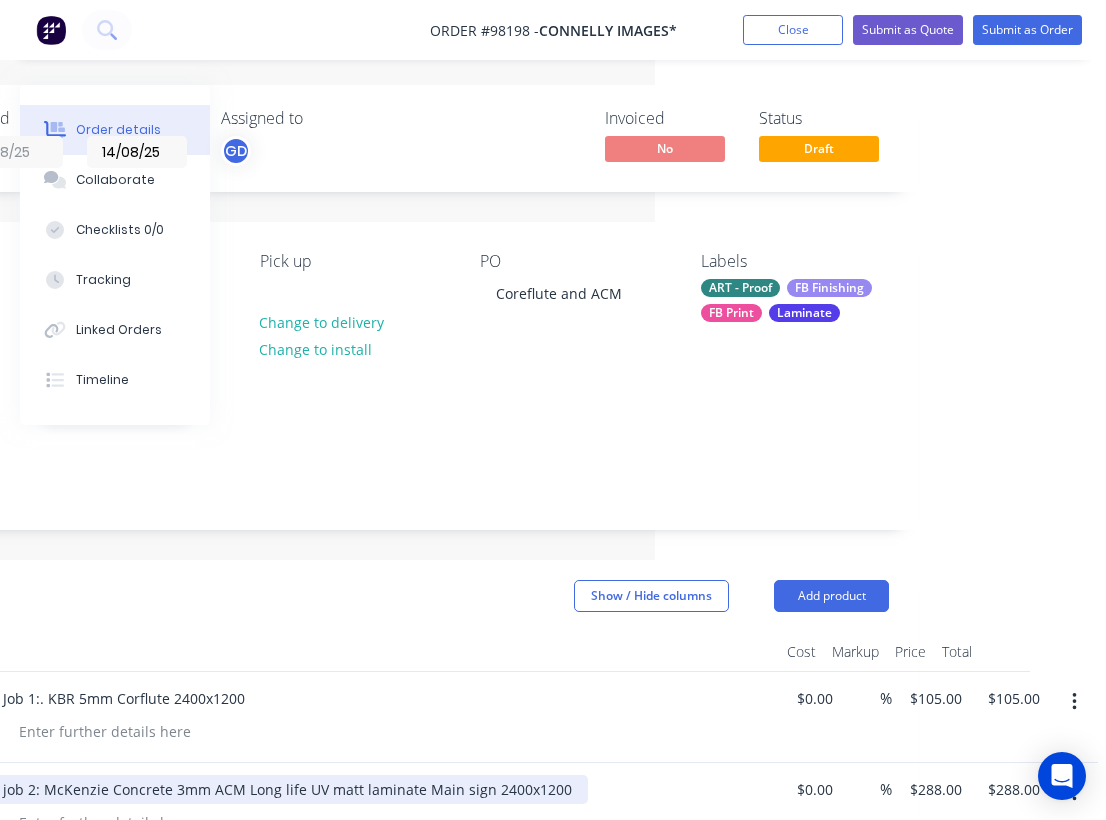 scroll, scrollTop: 0, scrollLeft: 0, axis: both 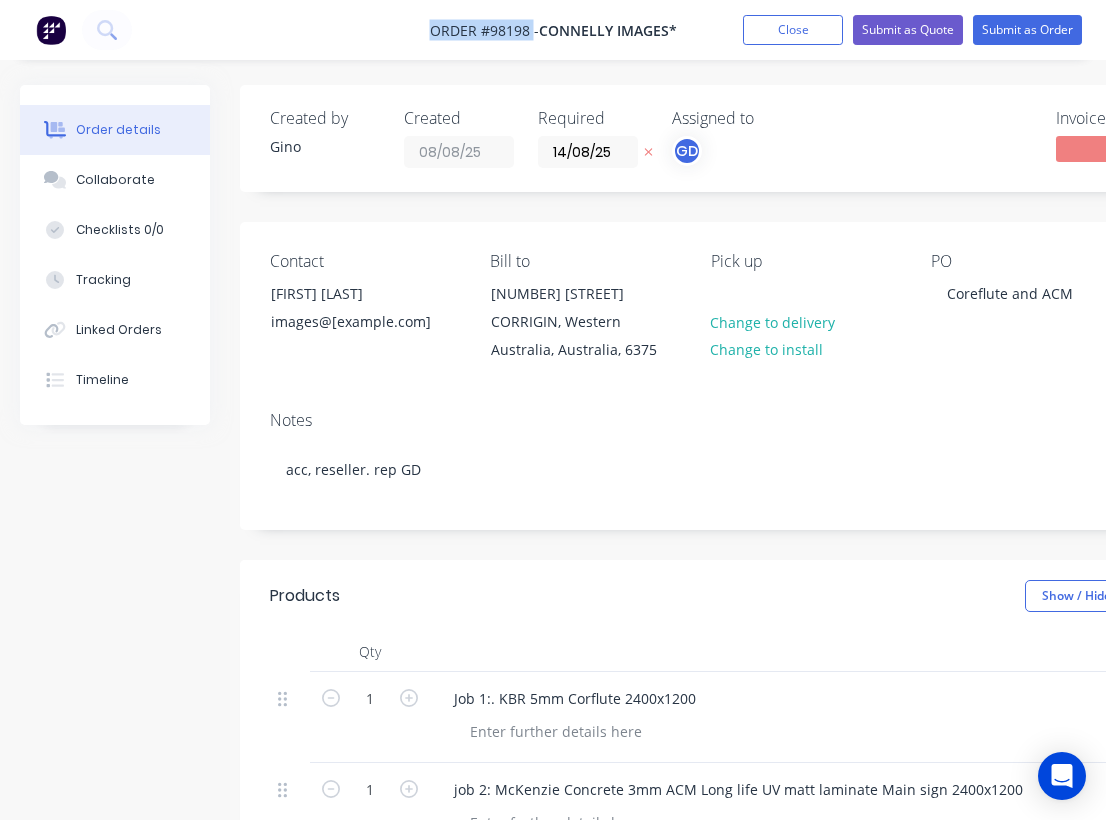 drag, startPoint x: 418, startPoint y: 20, endPoint x: 532, endPoint y: 30, distance: 114.43776 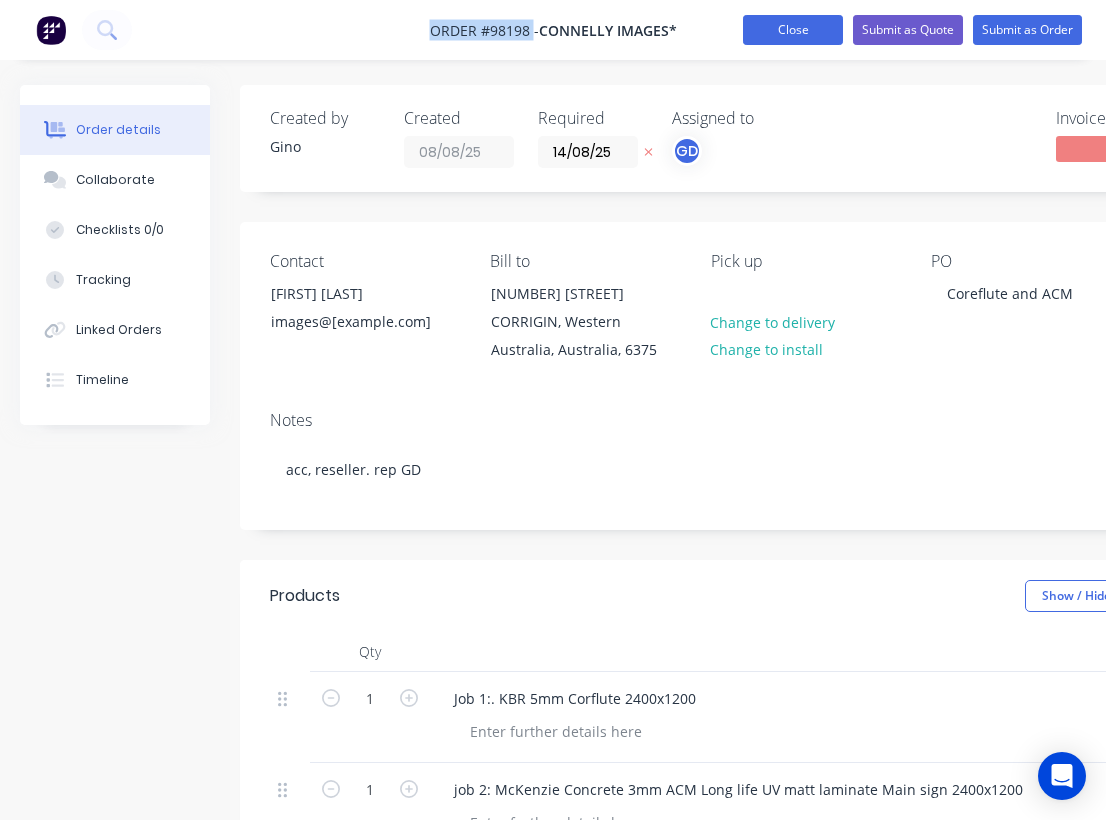 click on "Close" at bounding box center (793, 30) 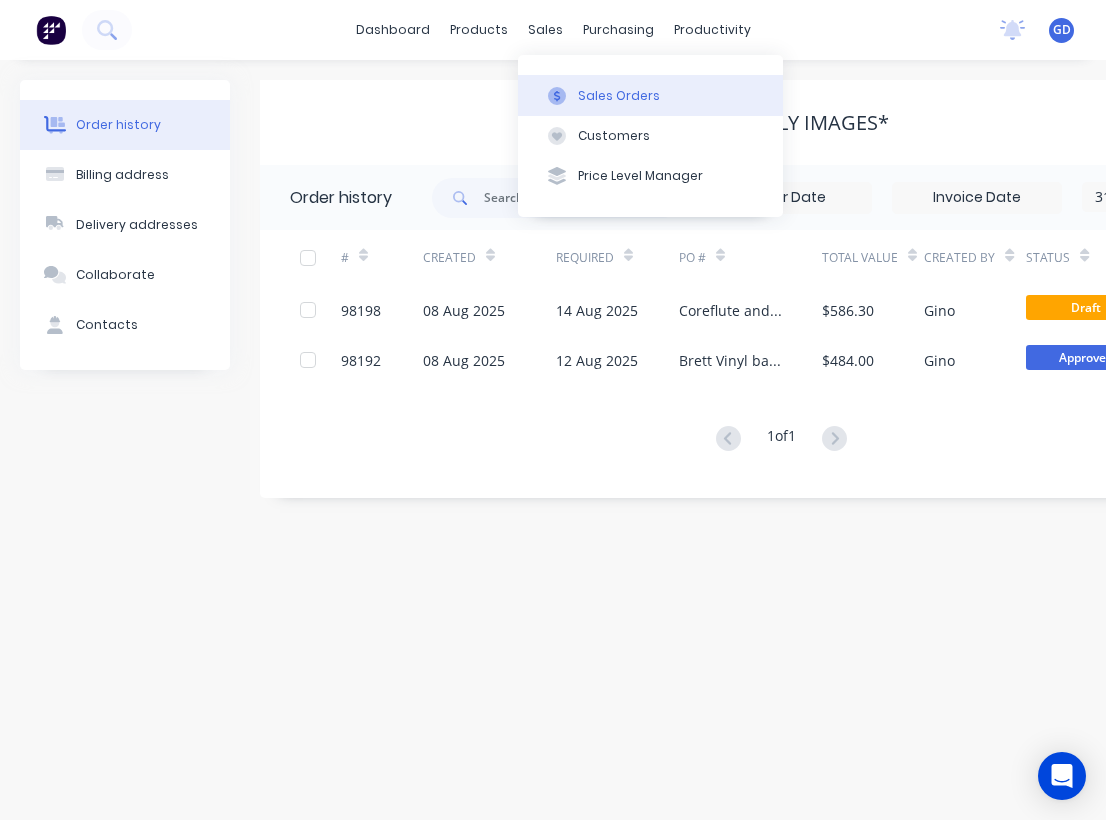 click on "Sales Orders" at bounding box center [619, 96] 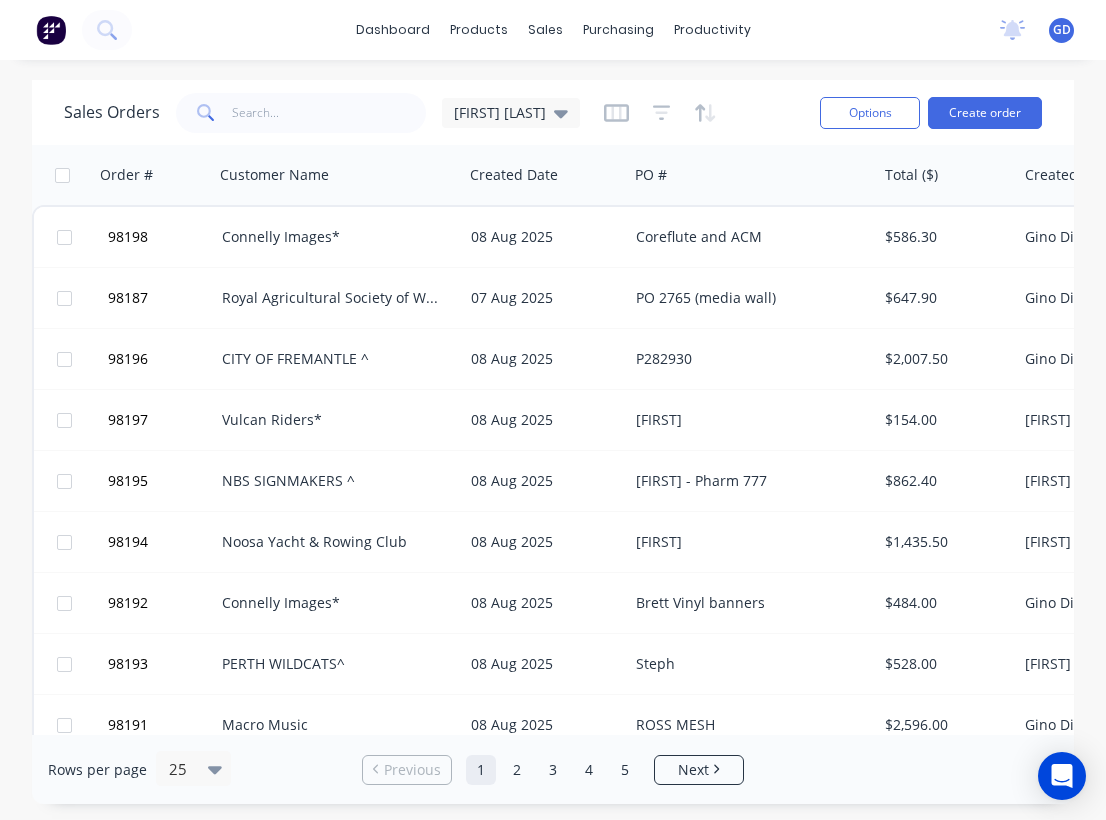 scroll, scrollTop: 0, scrollLeft: 0, axis: both 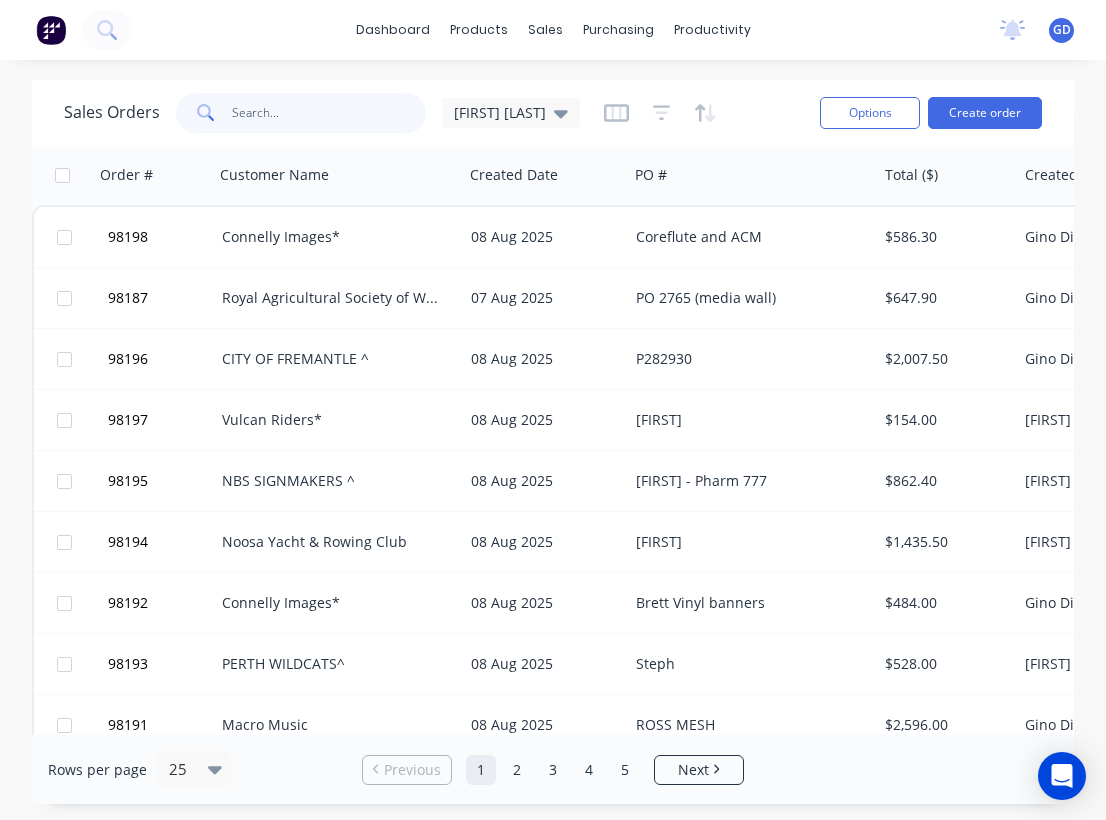 click at bounding box center (329, 113) 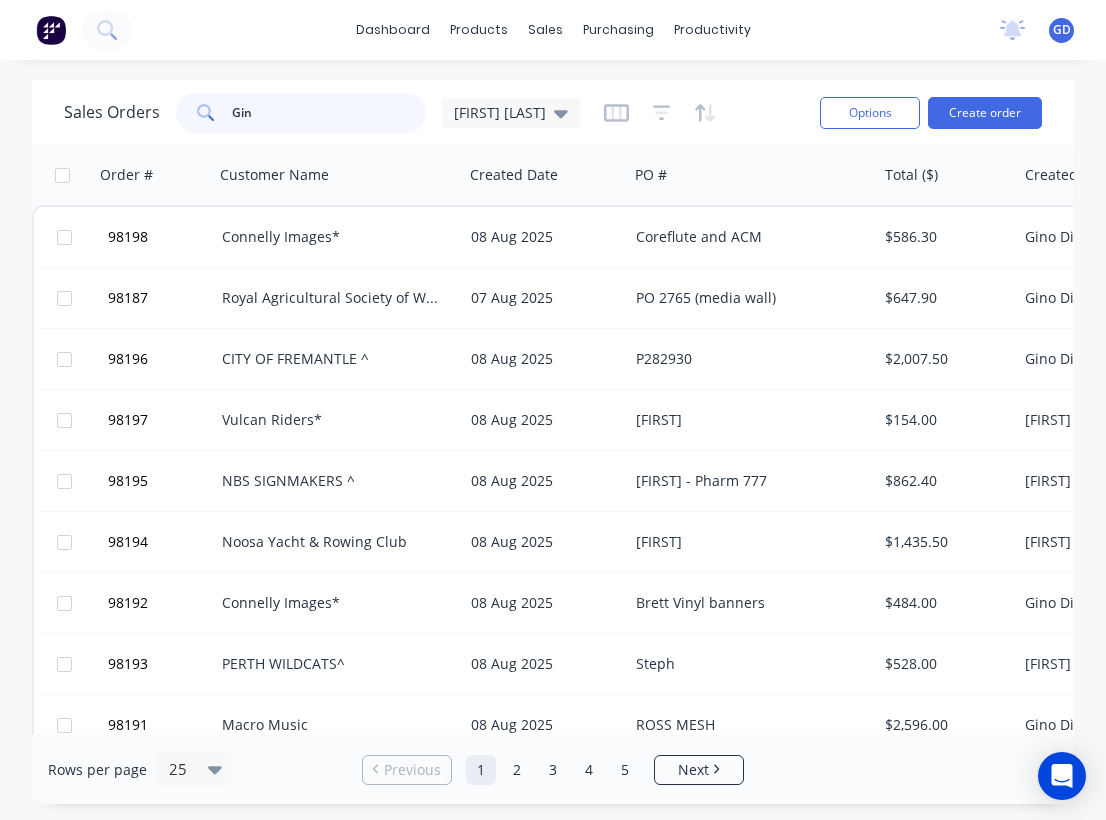 type on "Gino" 